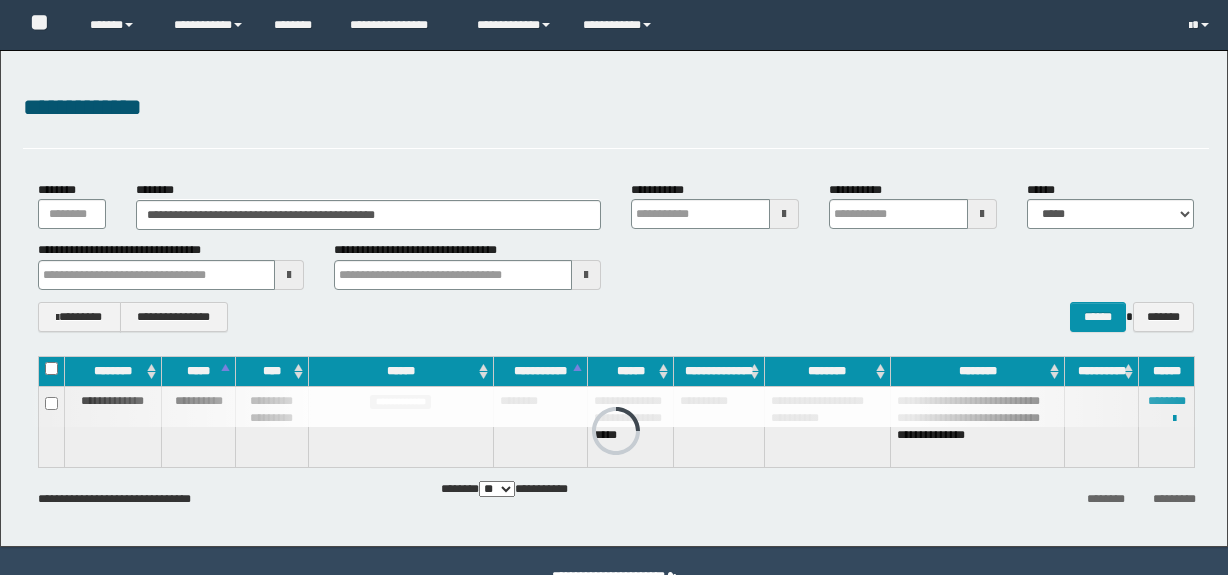 scroll, scrollTop: 0, scrollLeft: 0, axis: both 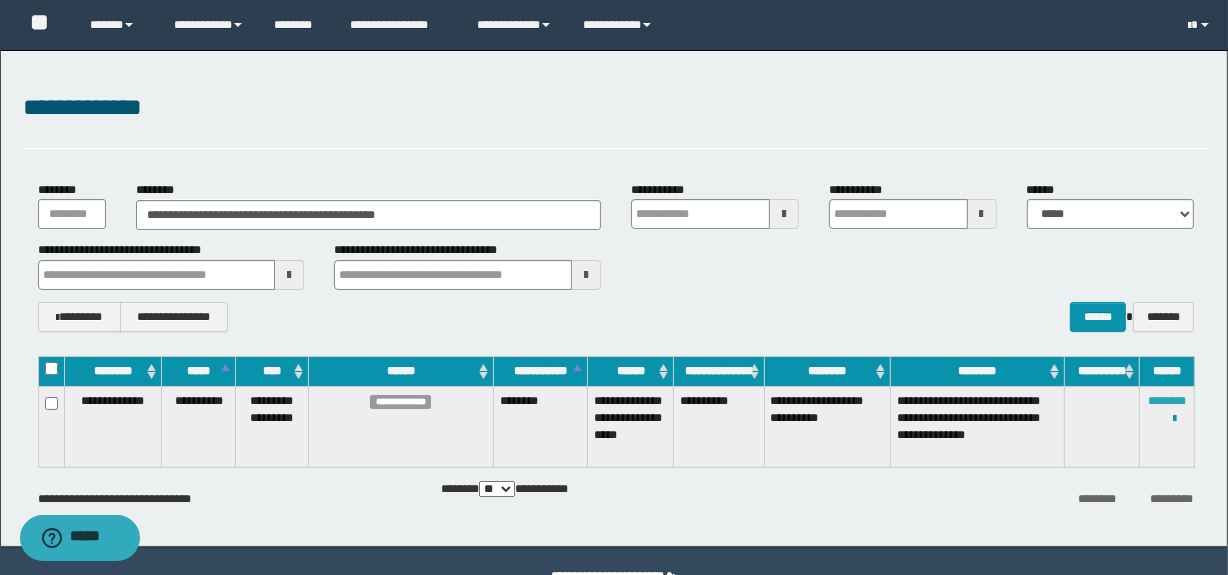 click on "********" at bounding box center (1167, 401) 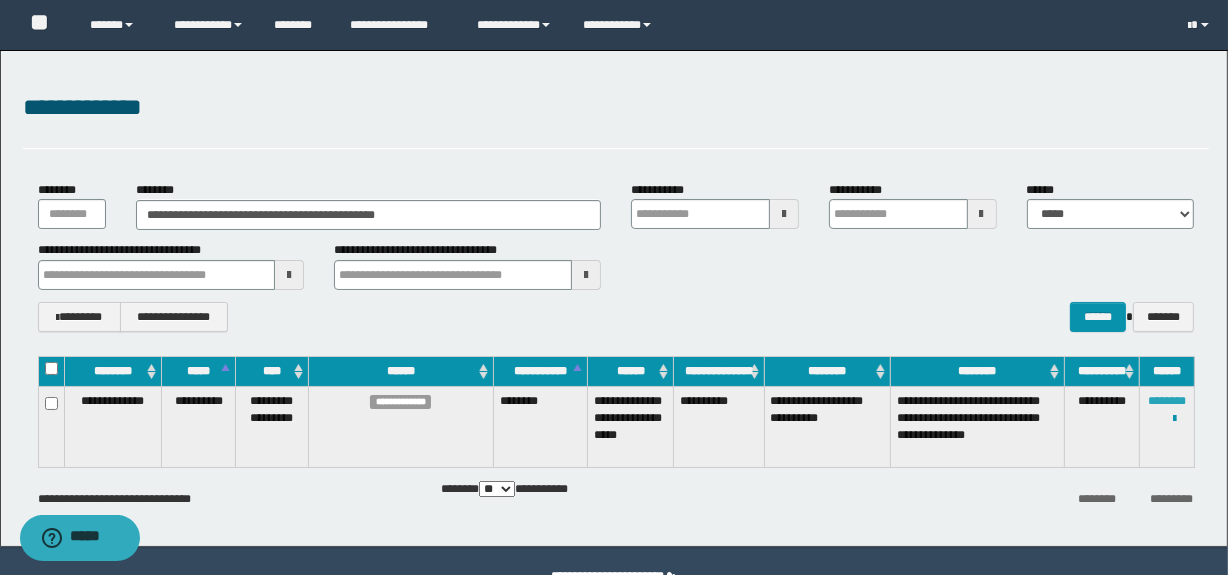 click on "********" at bounding box center [1167, 401] 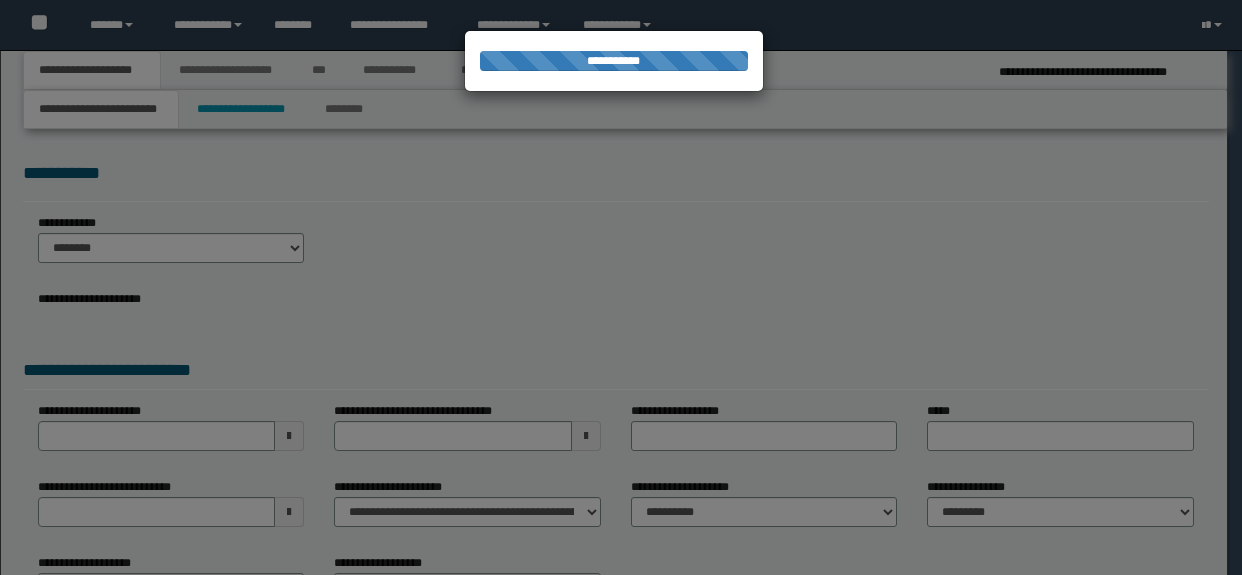 scroll, scrollTop: 0, scrollLeft: 0, axis: both 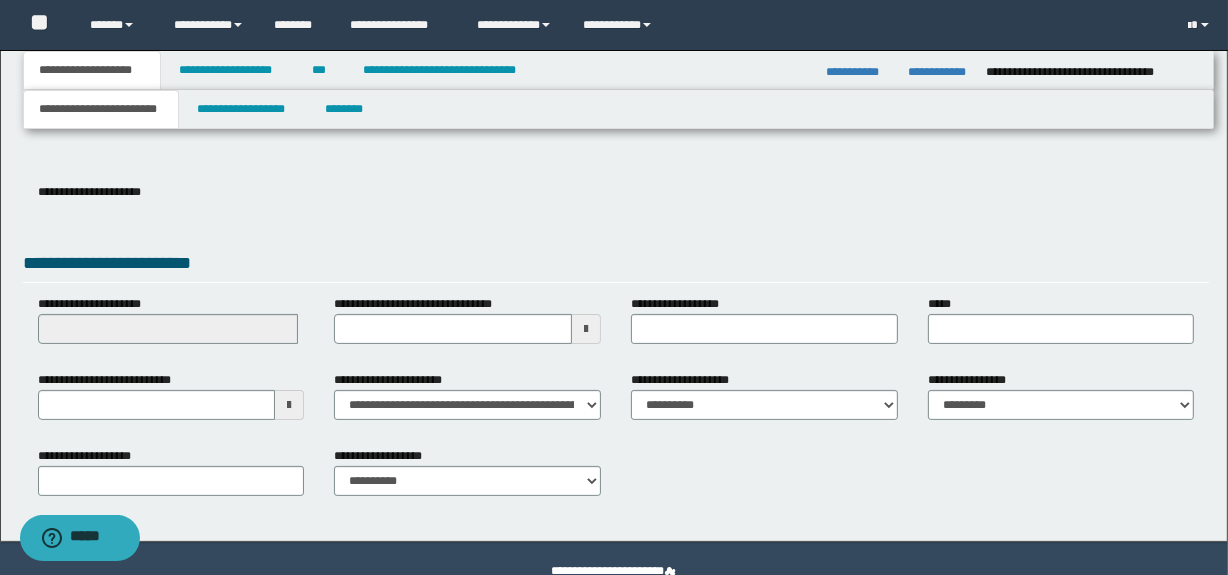 click at bounding box center (289, 405) 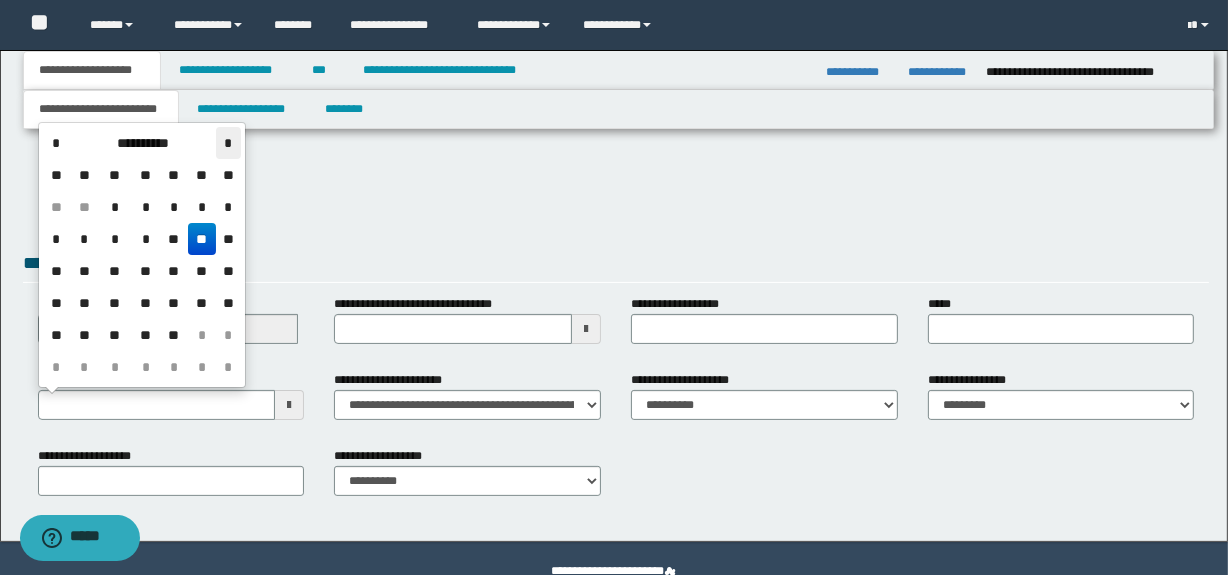 click on "*" at bounding box center (228, 143) 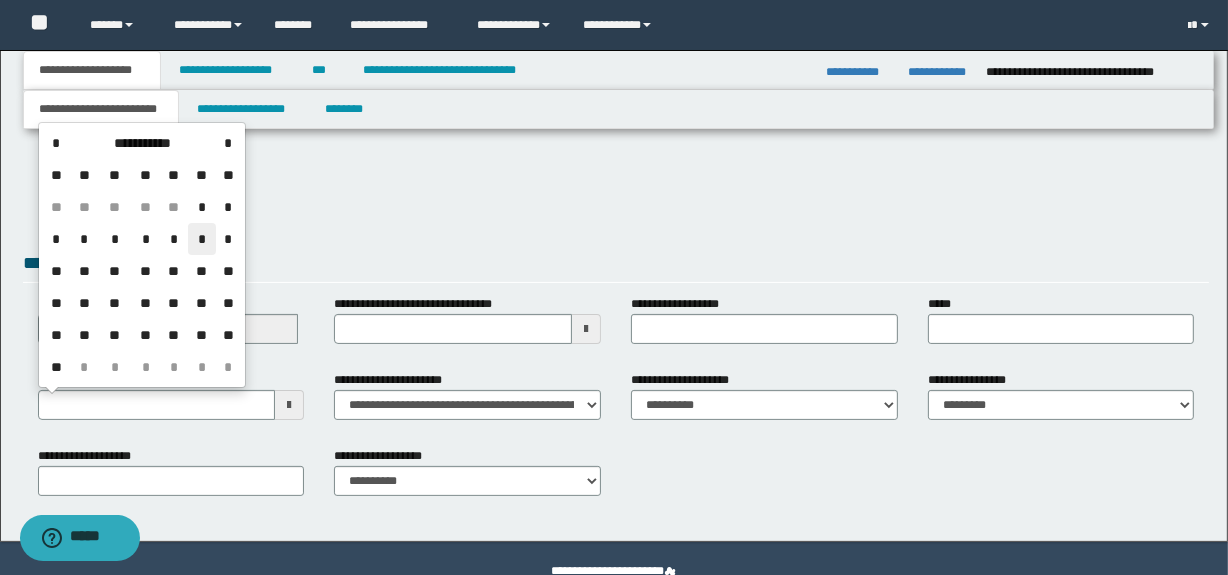 click on "*" at bounding box center [202, 239] 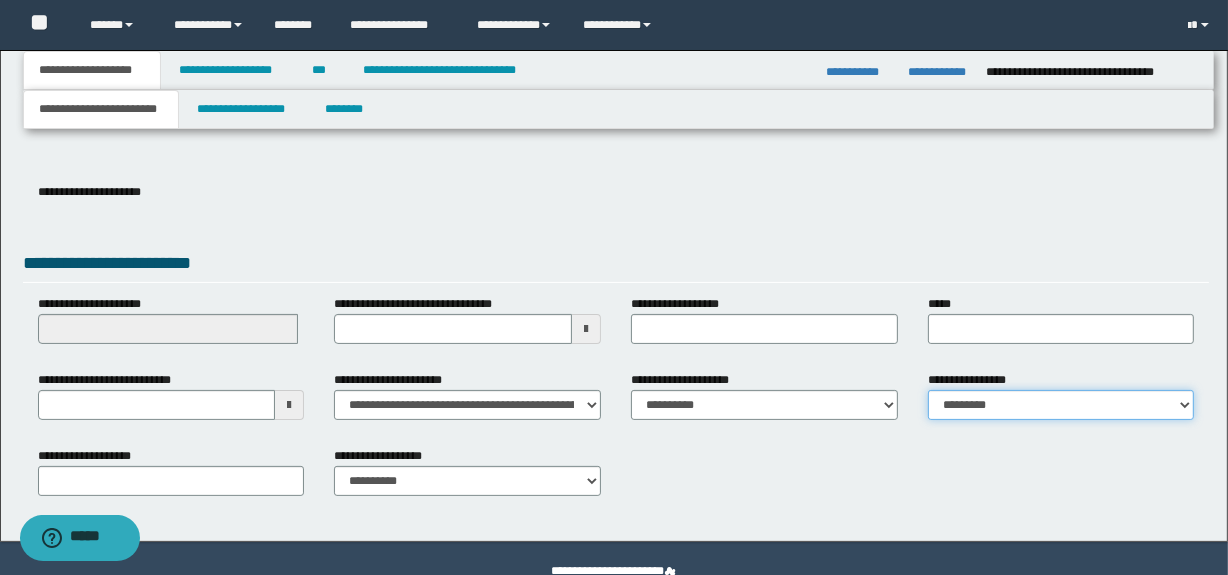 click on "**********" at bounding box center [1061, 405] 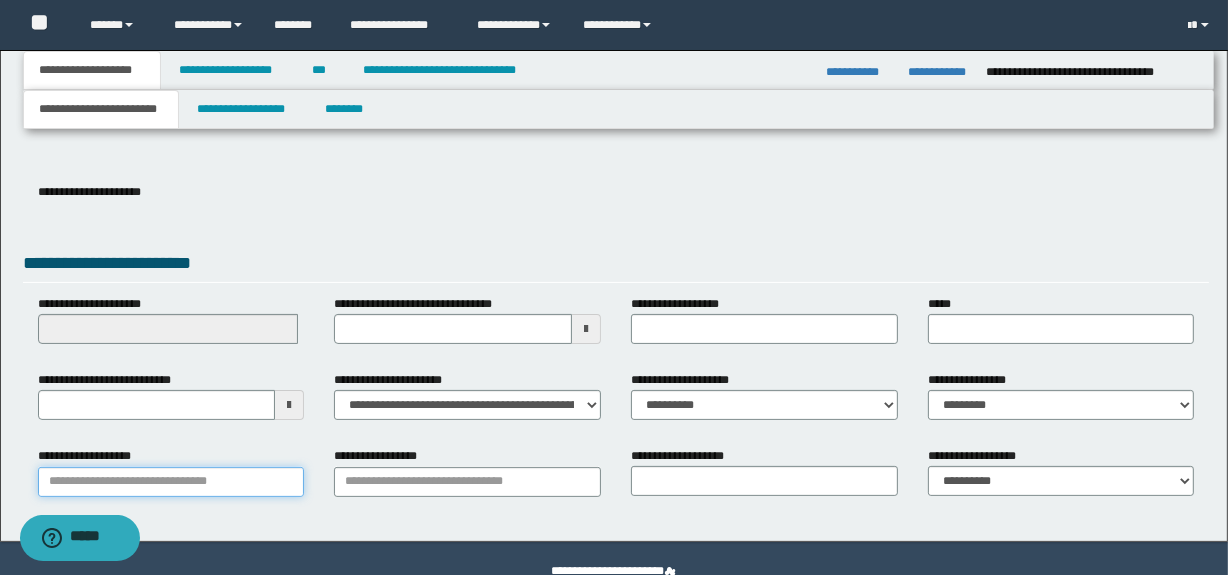 click on "**********" at bounding box center (171, 482) 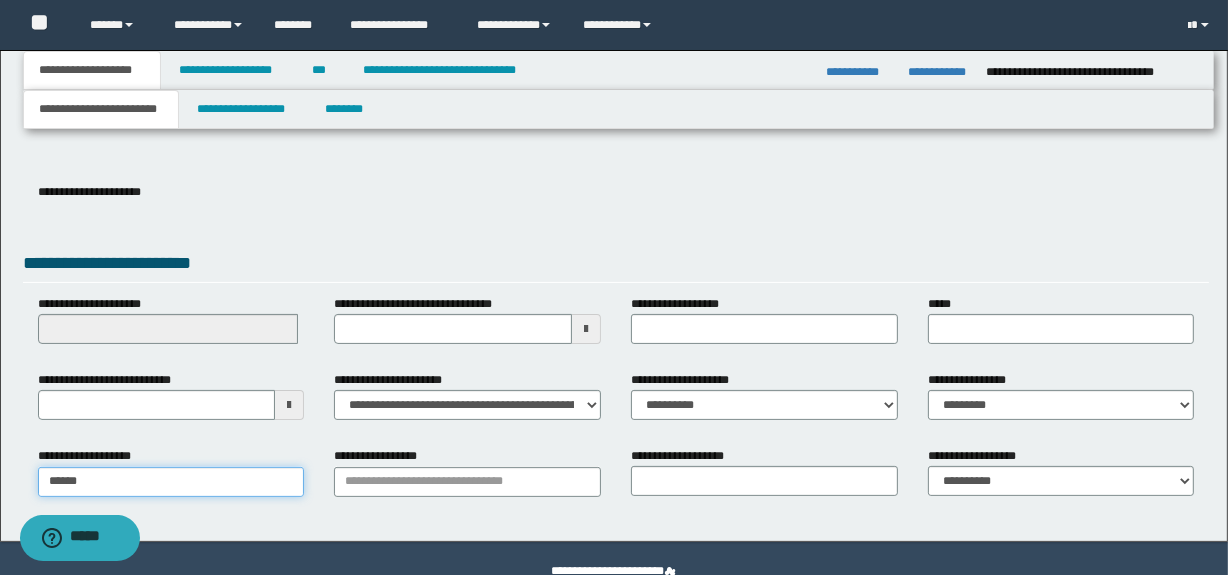type on "*******" 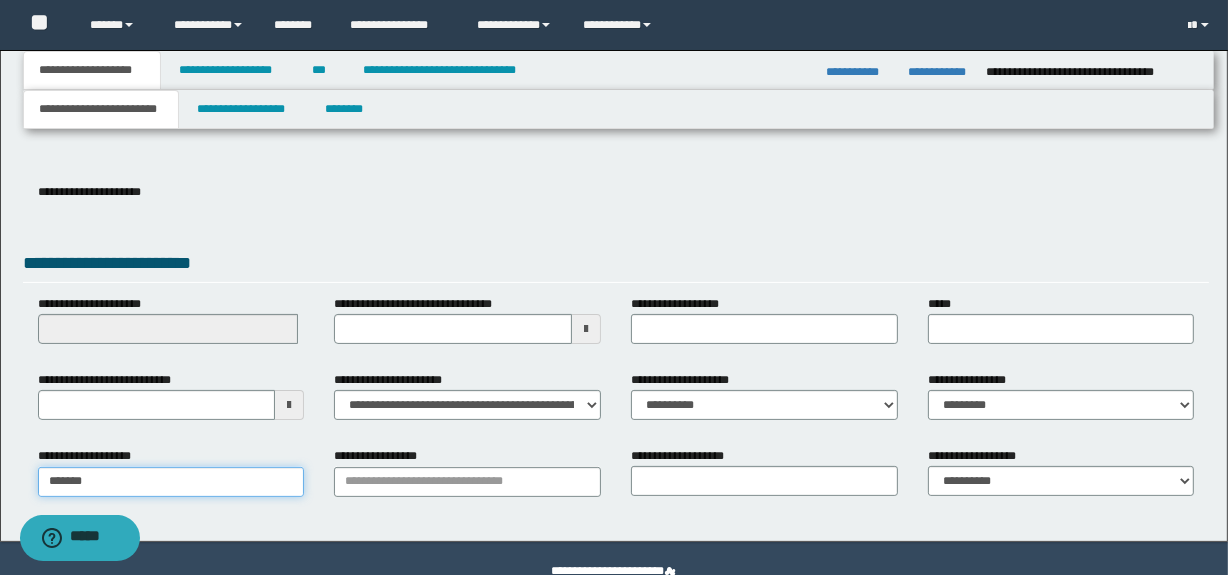 type on "********" 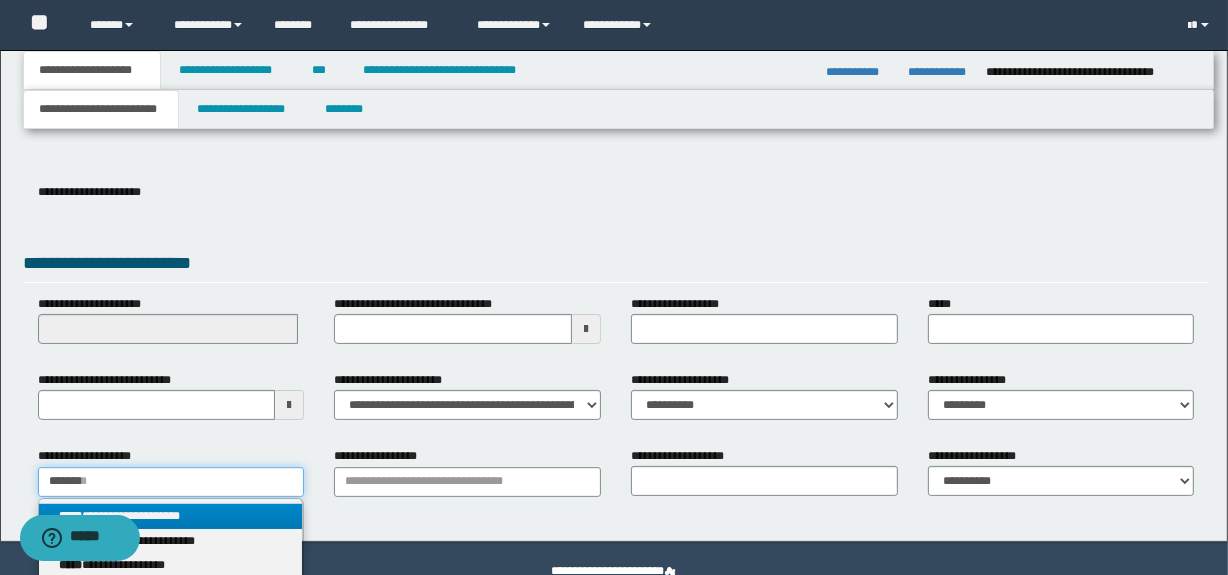 type on "*******" 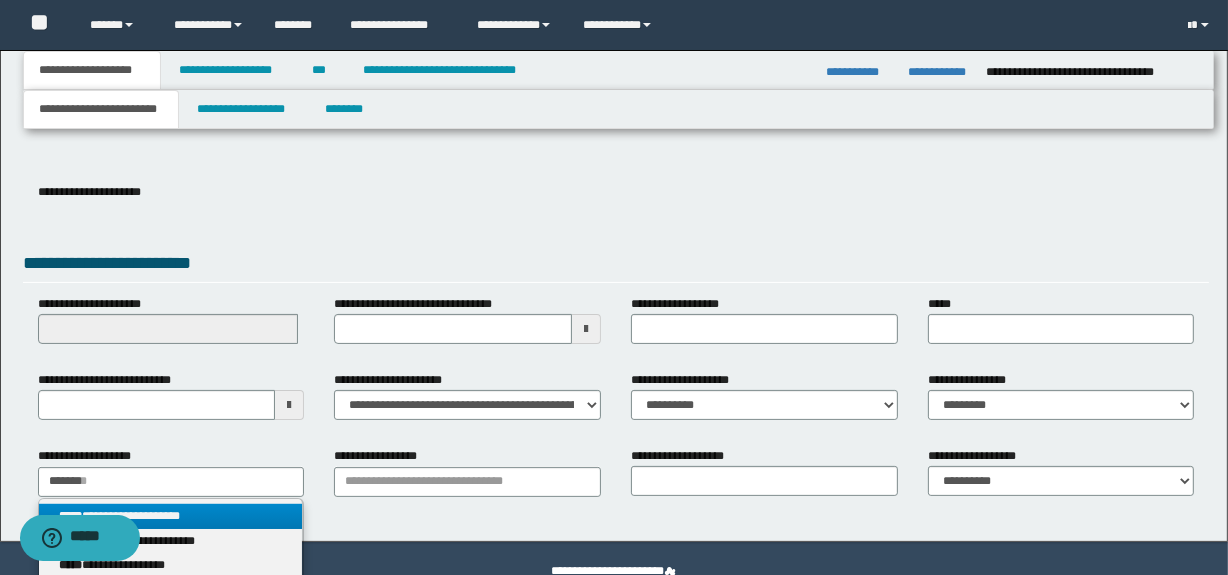 click on "**********" at bounding box center (171, 516) 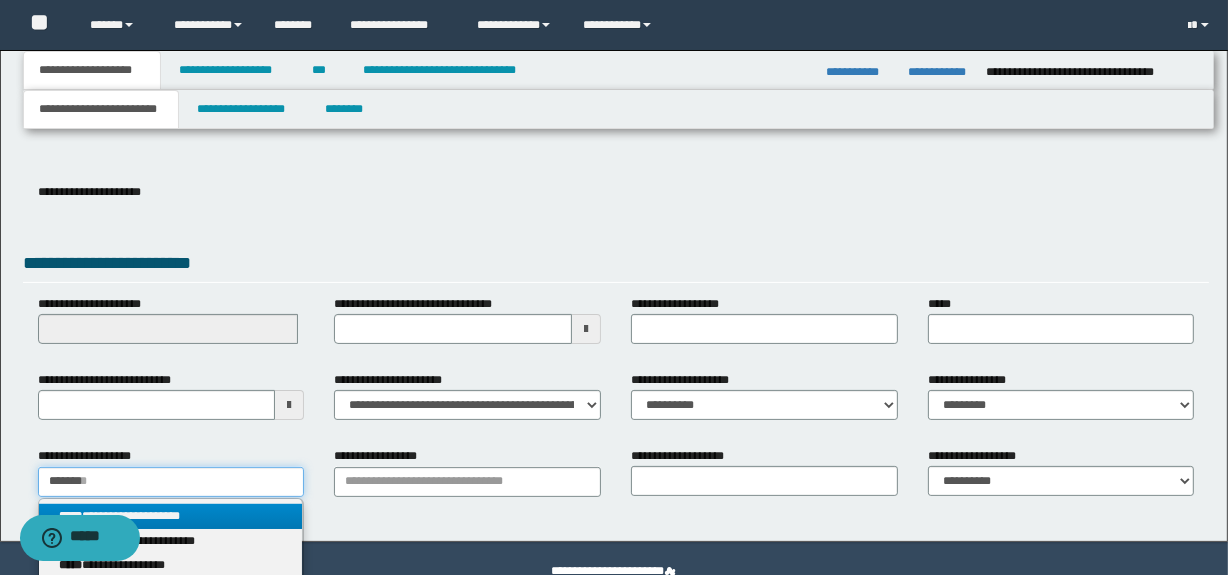 type 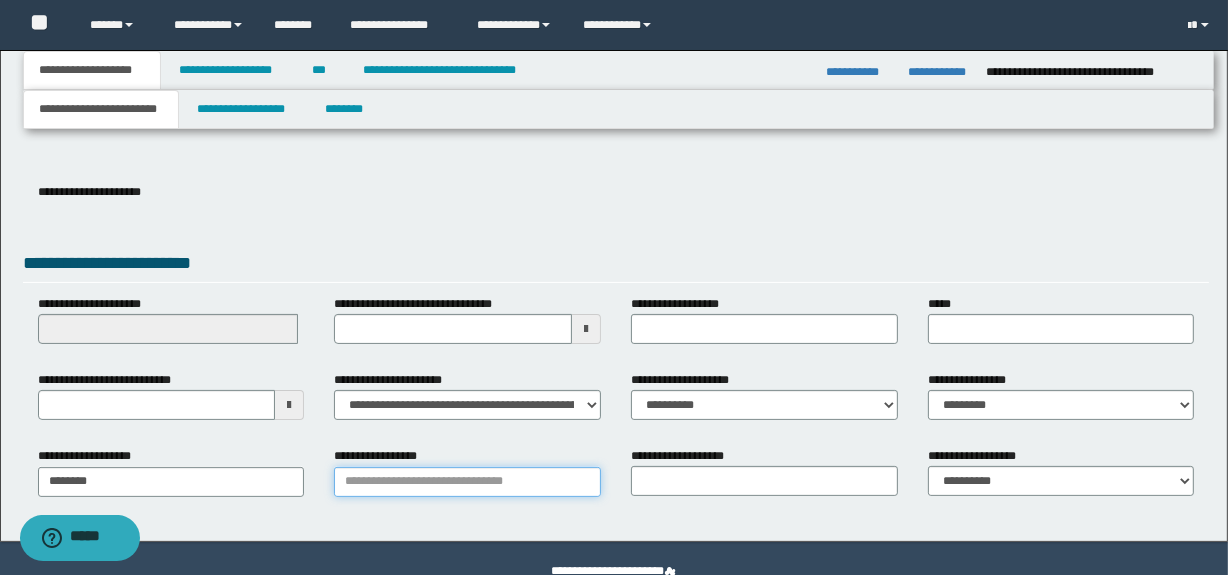 click on "**********" at bounding box center [467, 482] 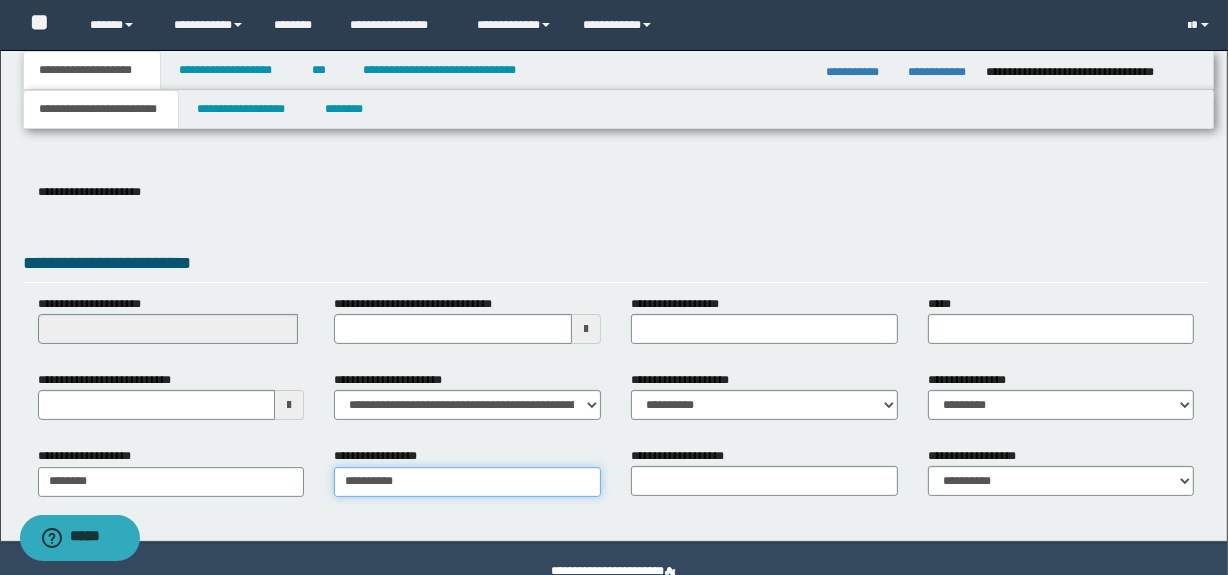 type on "**********" 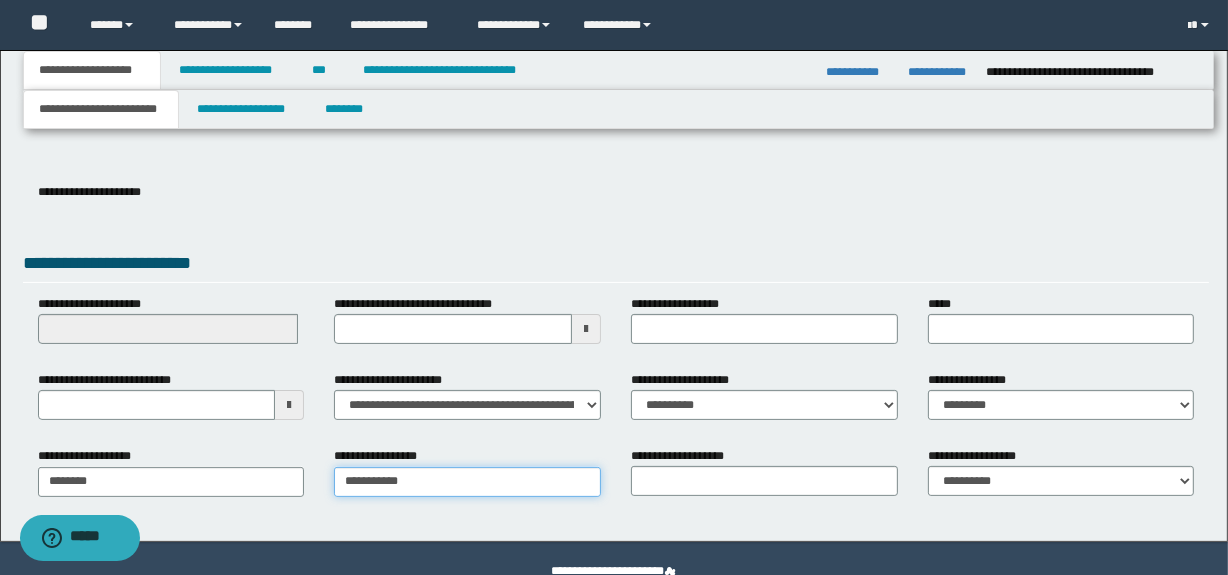 type on "**********" 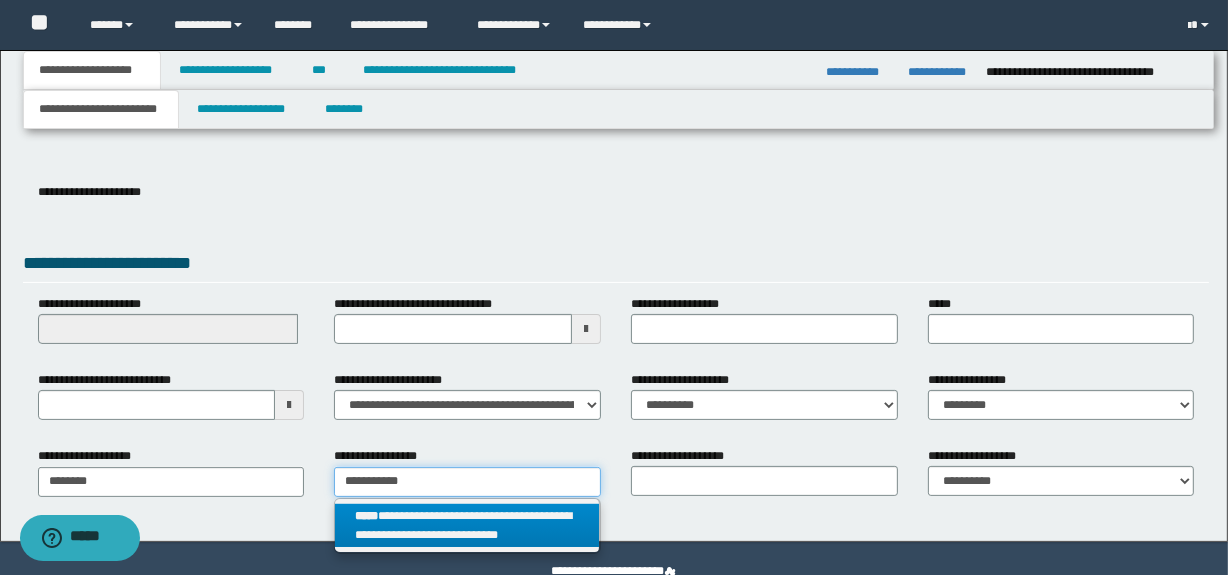 type on "**********" 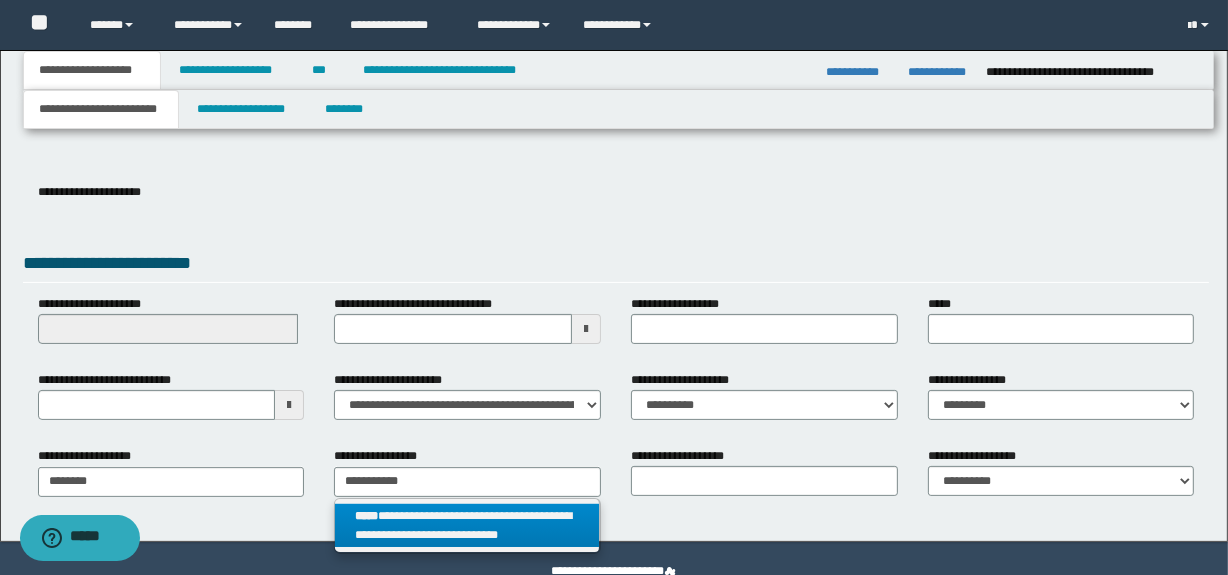 click on "**********" at bounding box center (467, 526) 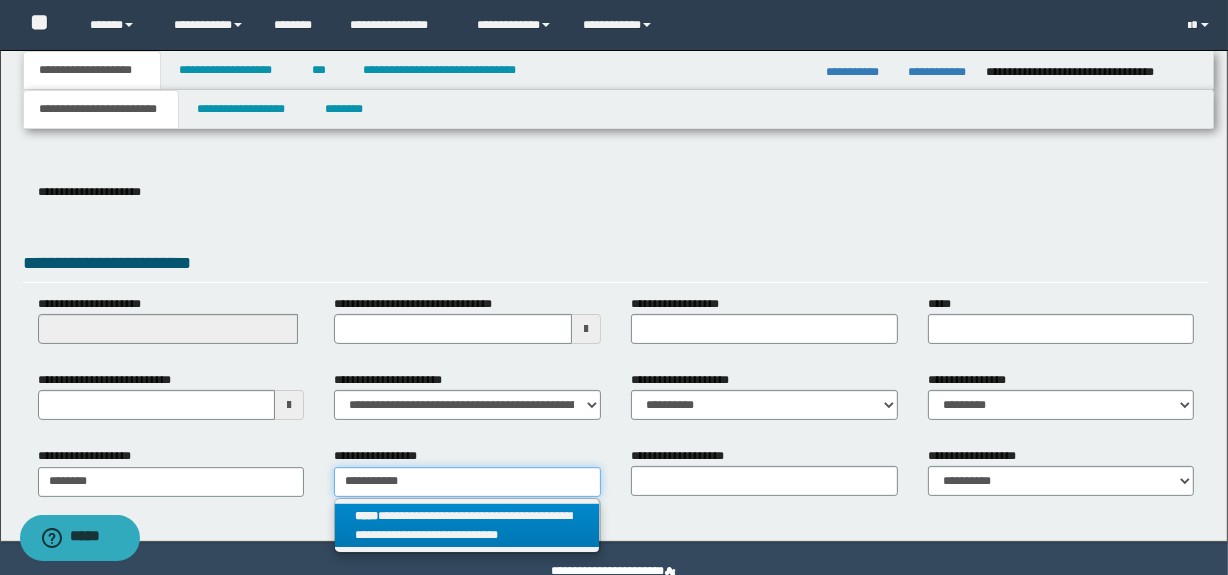 type 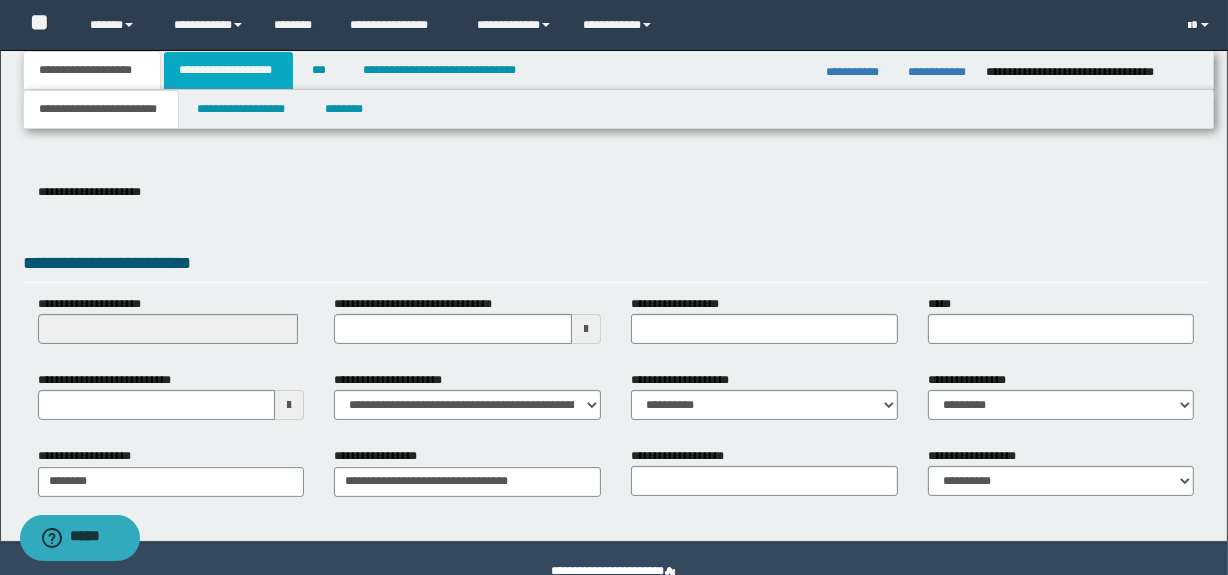 click on "**********" at bounding box center [228, 70] 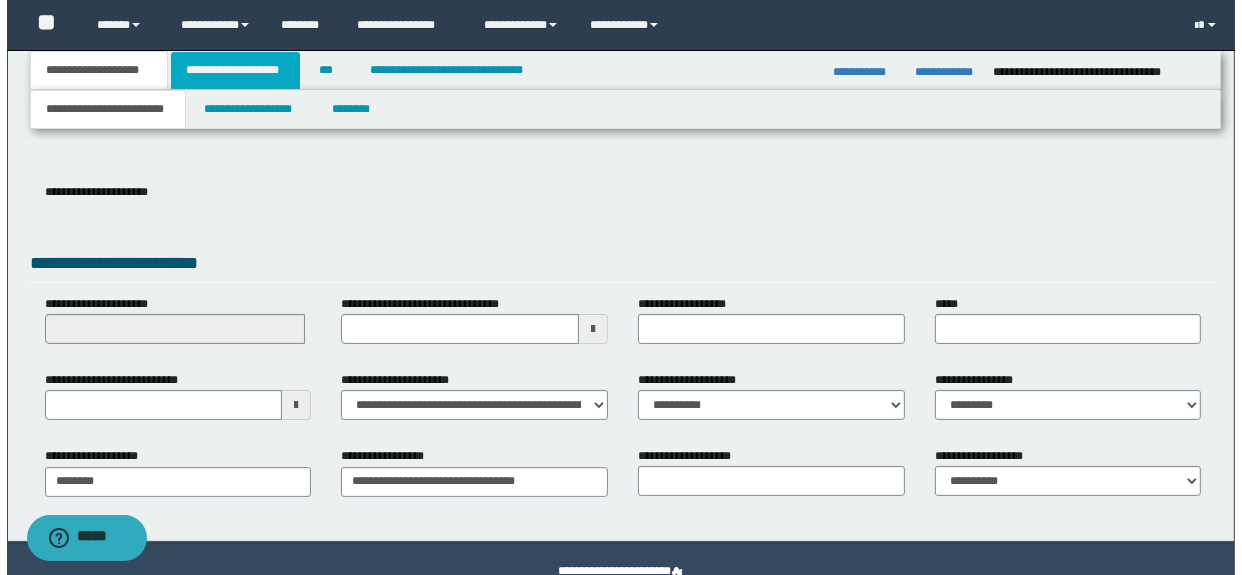 scroll, scrollTop: 0, scrollLeft: 0, axis: both 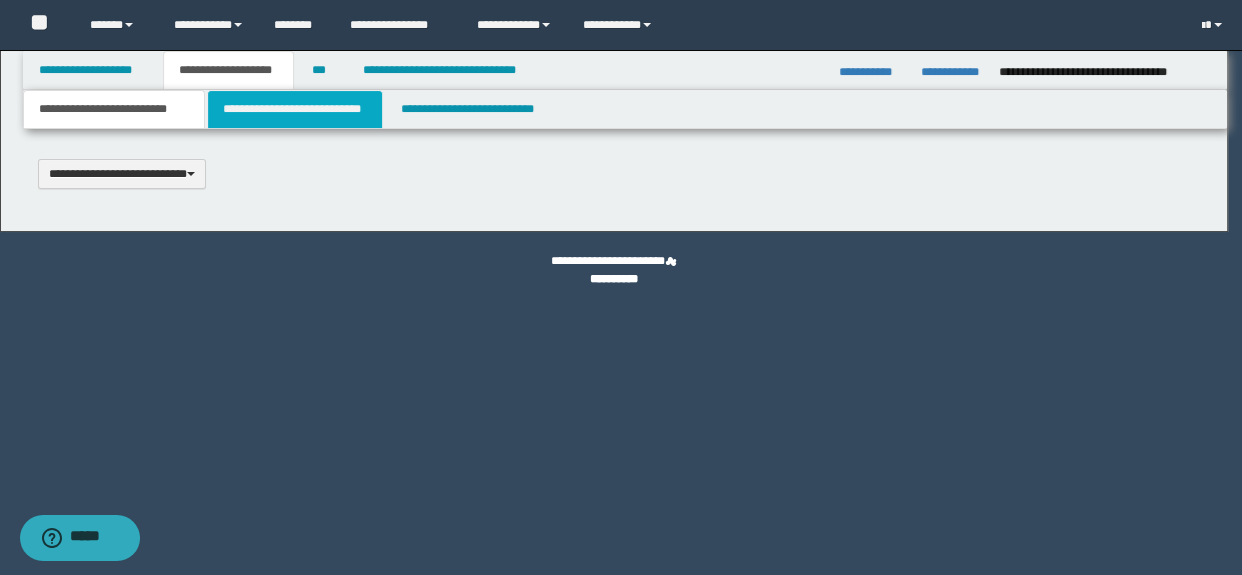 click on "**********" at bounding box center [621, 287] 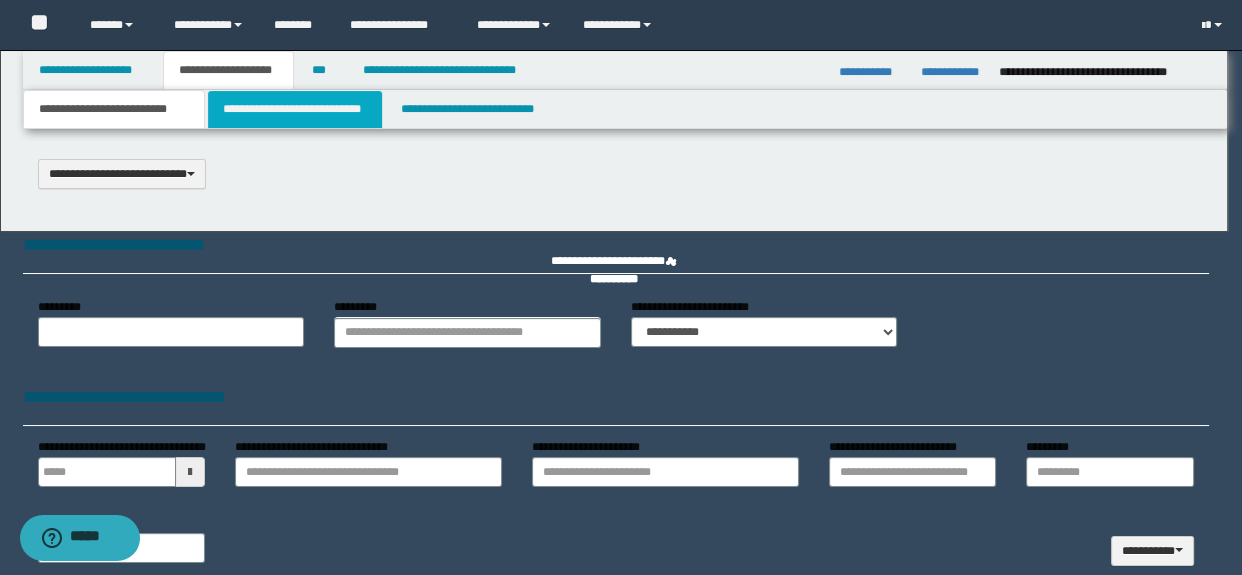 select on "*" 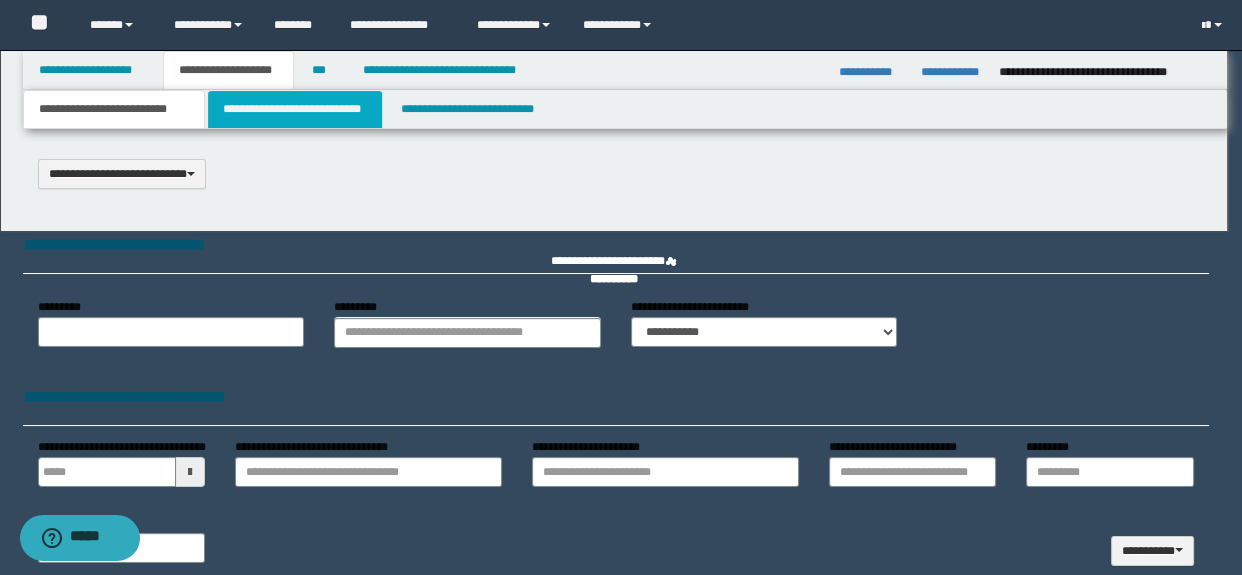 type 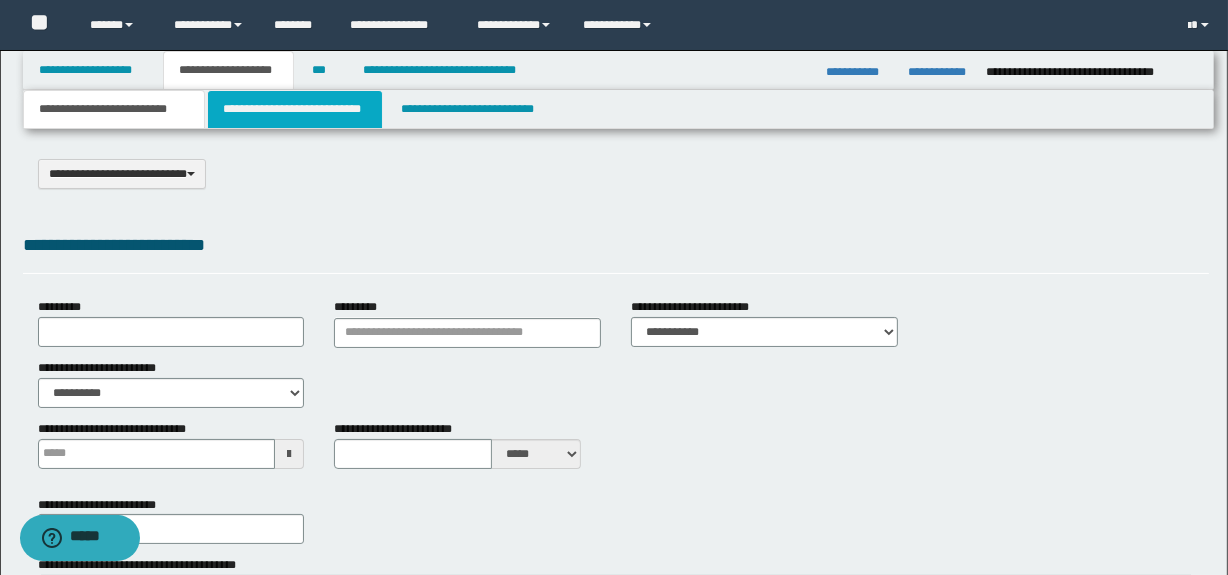 click on "**********" at bounding box center [294, 109] 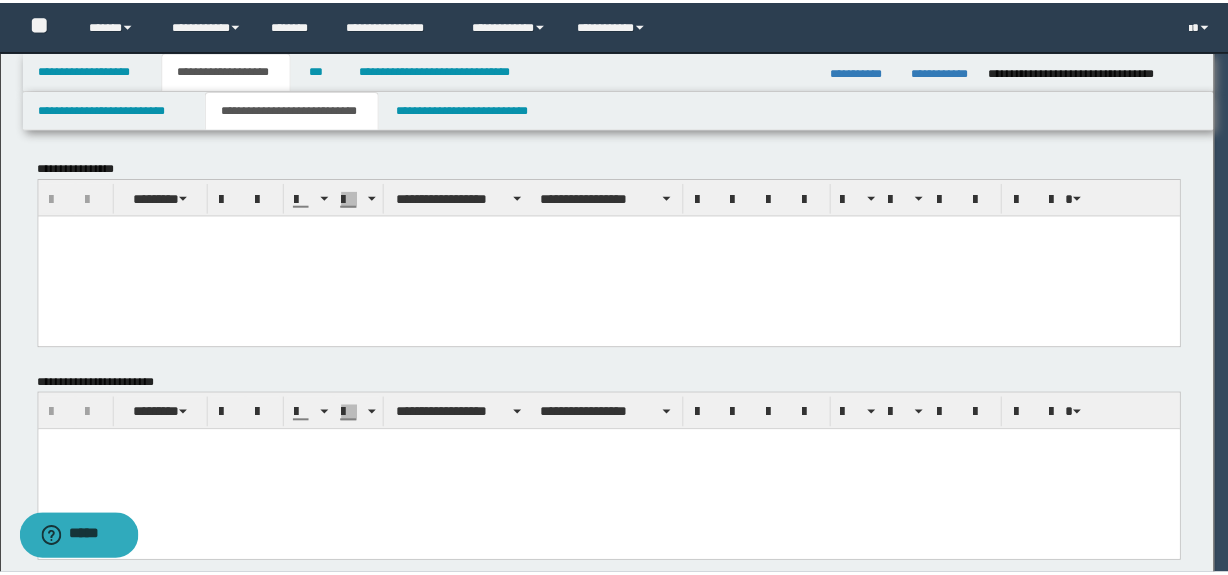 scroll, scrollTop: 0, scrollLeft: 0, axis: both 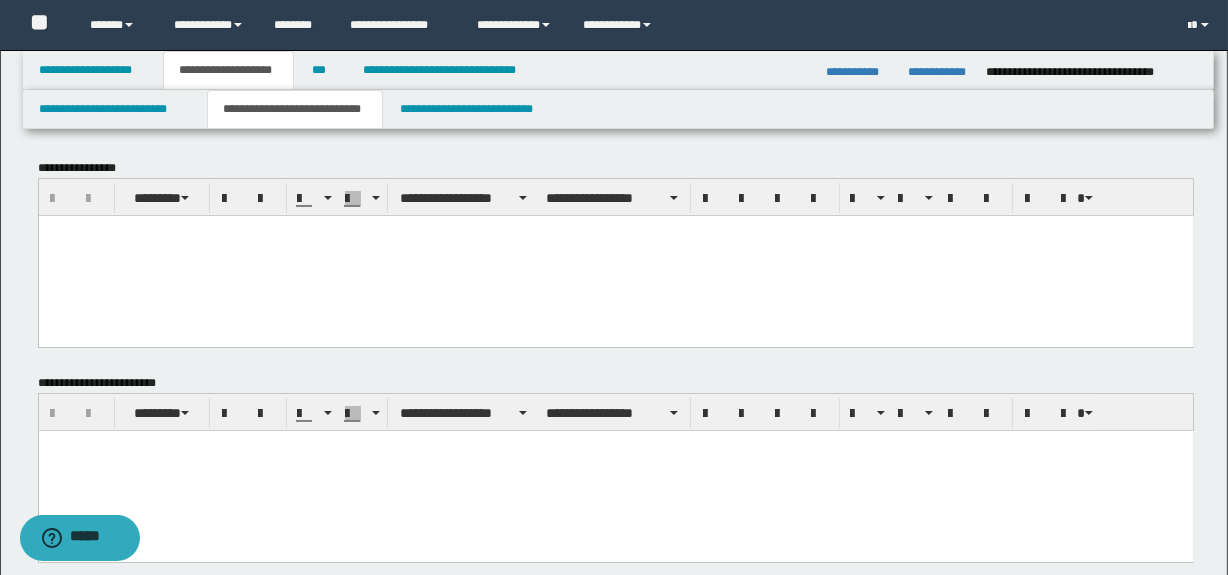 click at bounding box center (615, 255) 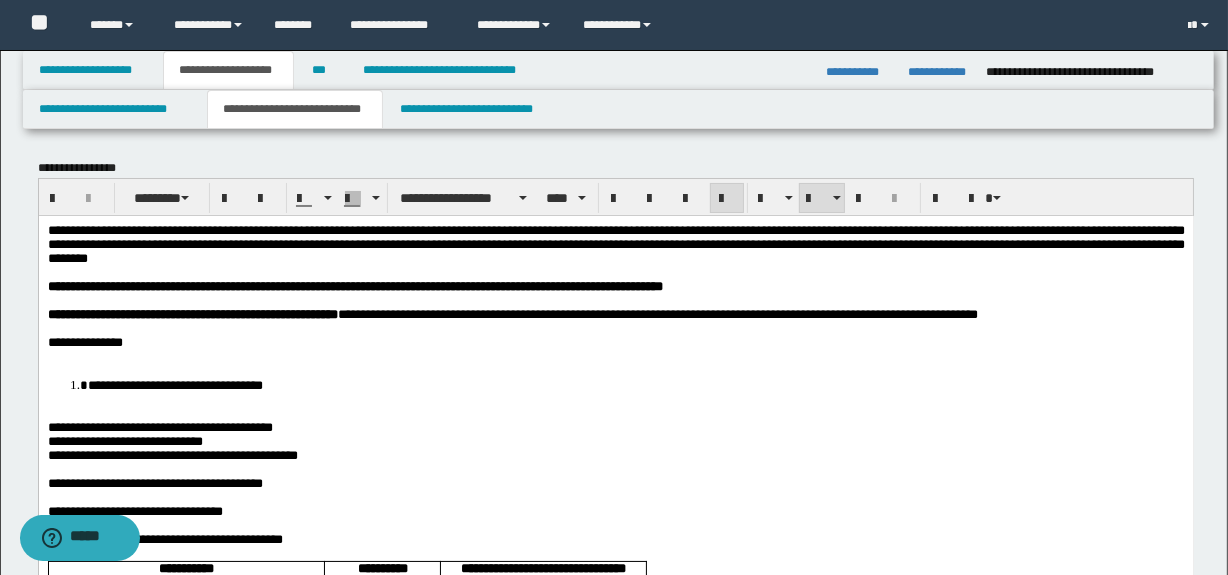 click on "**********" at bounding box center [615, 1196] 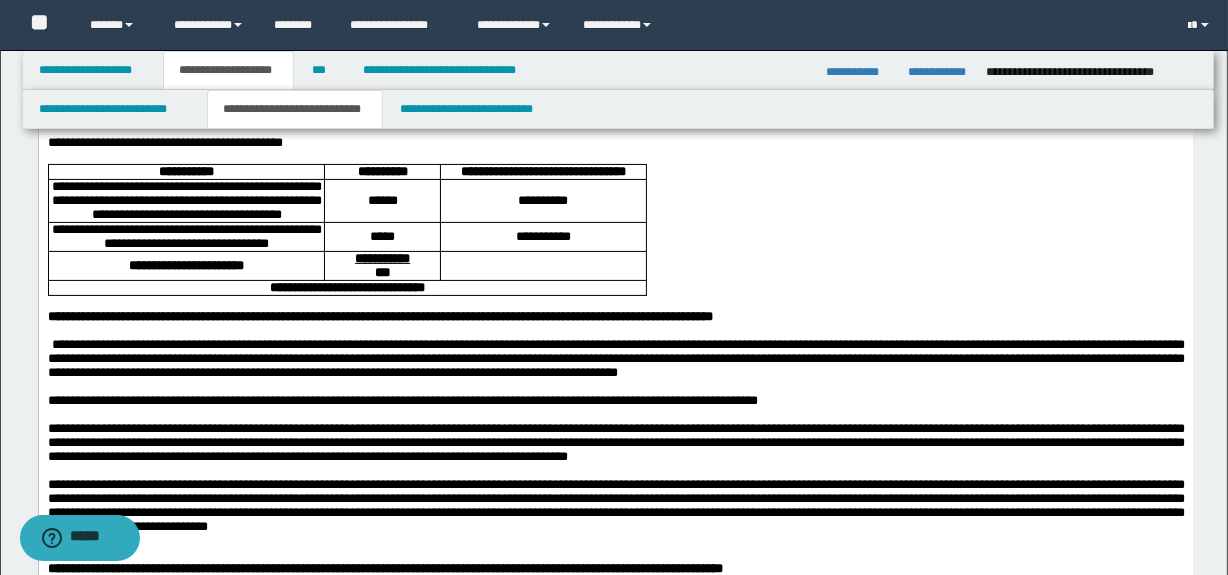 scroll, scrollTop: 356, scrollLeft: 0, axis: vertical 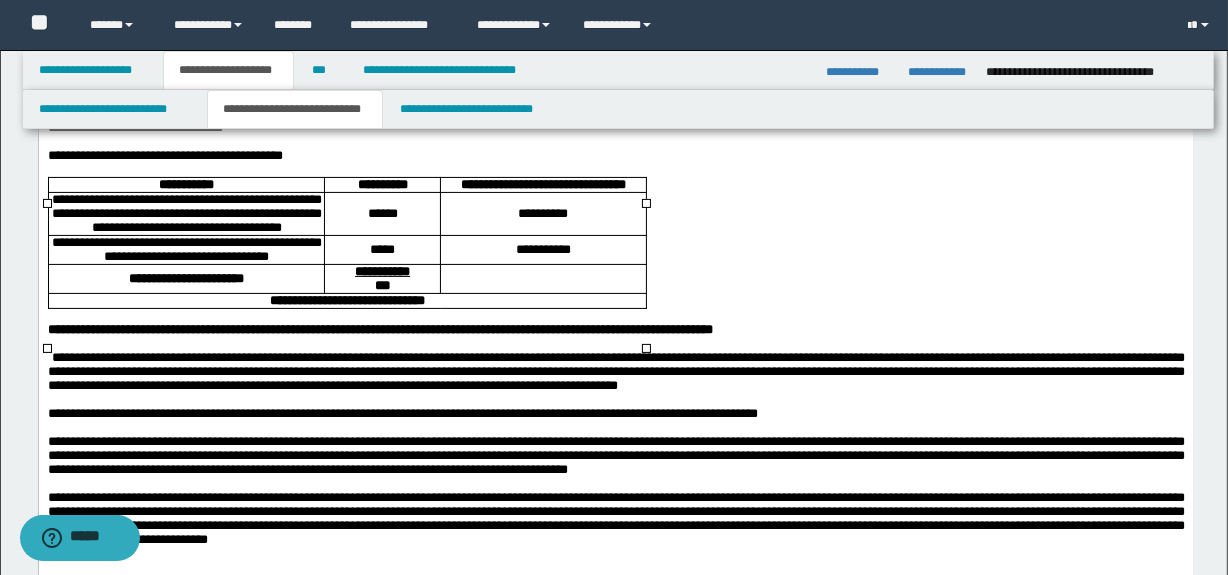 click on "**********" at bounding box center (346, 300) 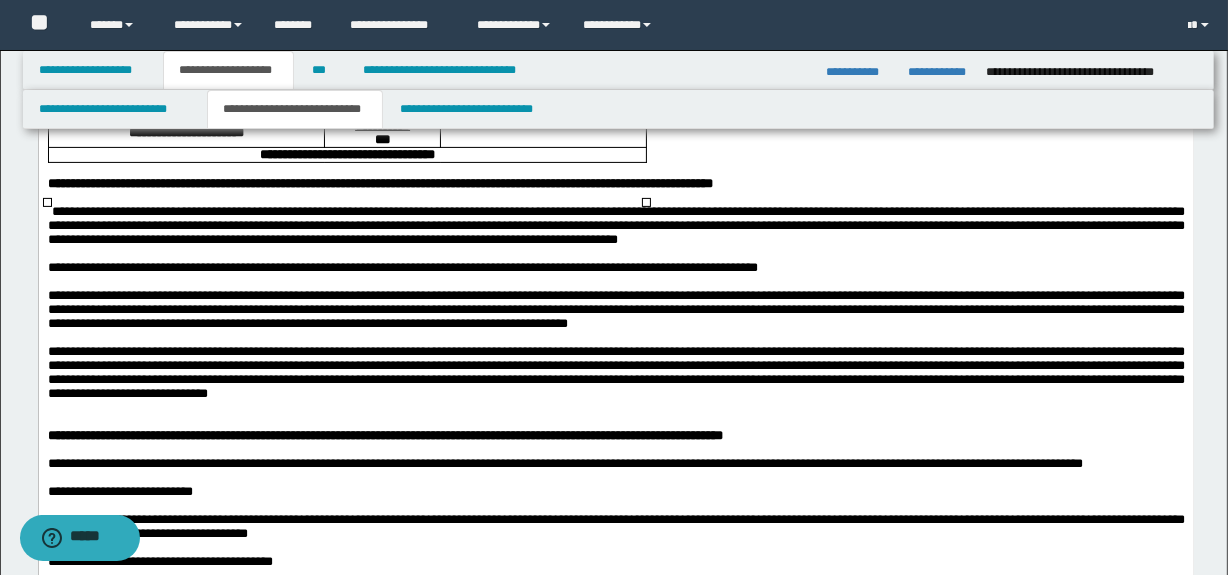 scroll, scrollTop: 496, scrollLeft: 0, axis: vertical 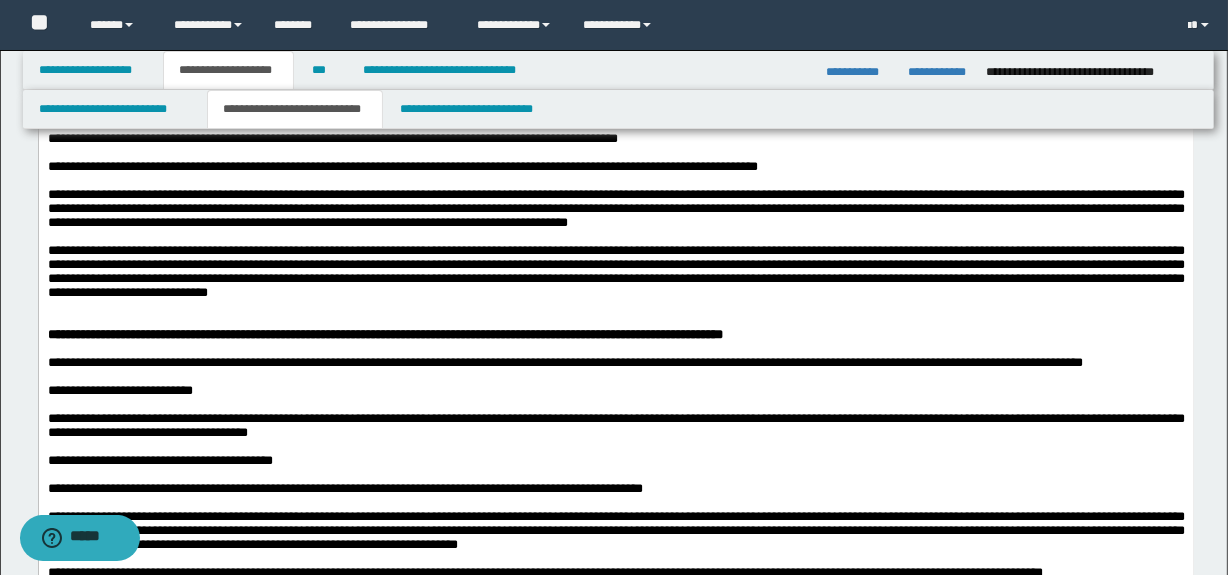 click at bounding box center (615, 307) 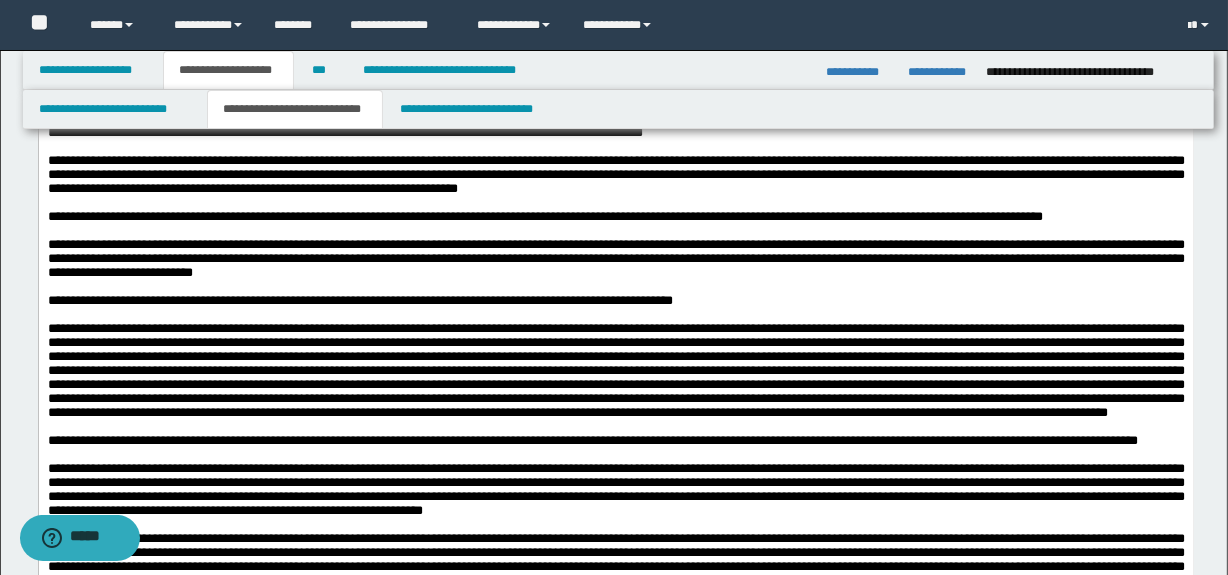 scroll, scrollTop: 939, scrollLeft: 0, axis: vertical 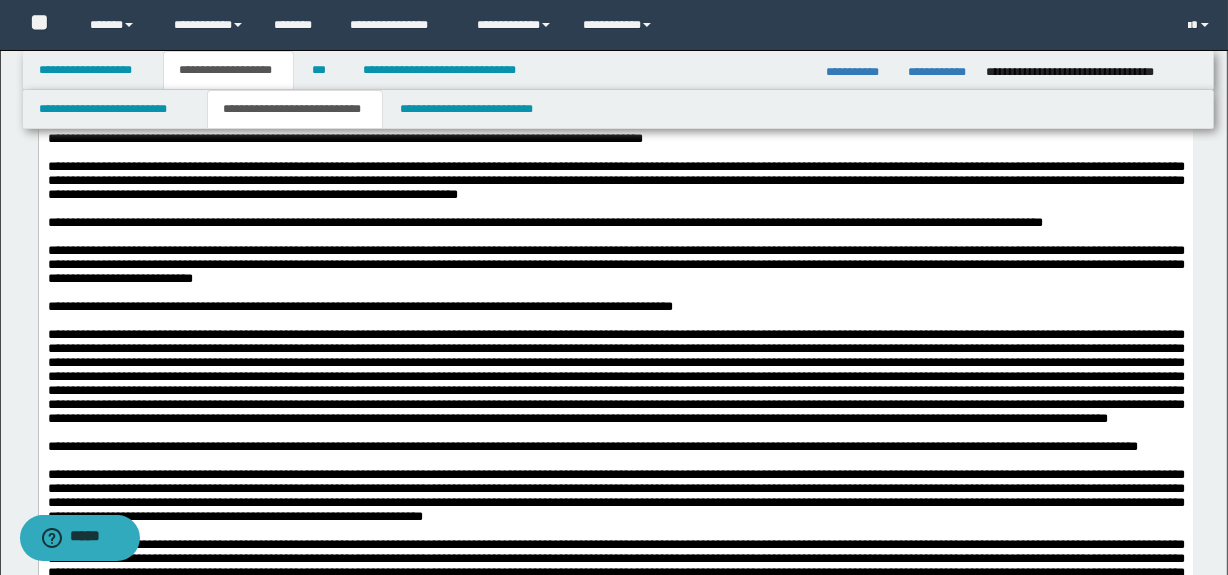 click on "**********" at bounding box center [615, 237] 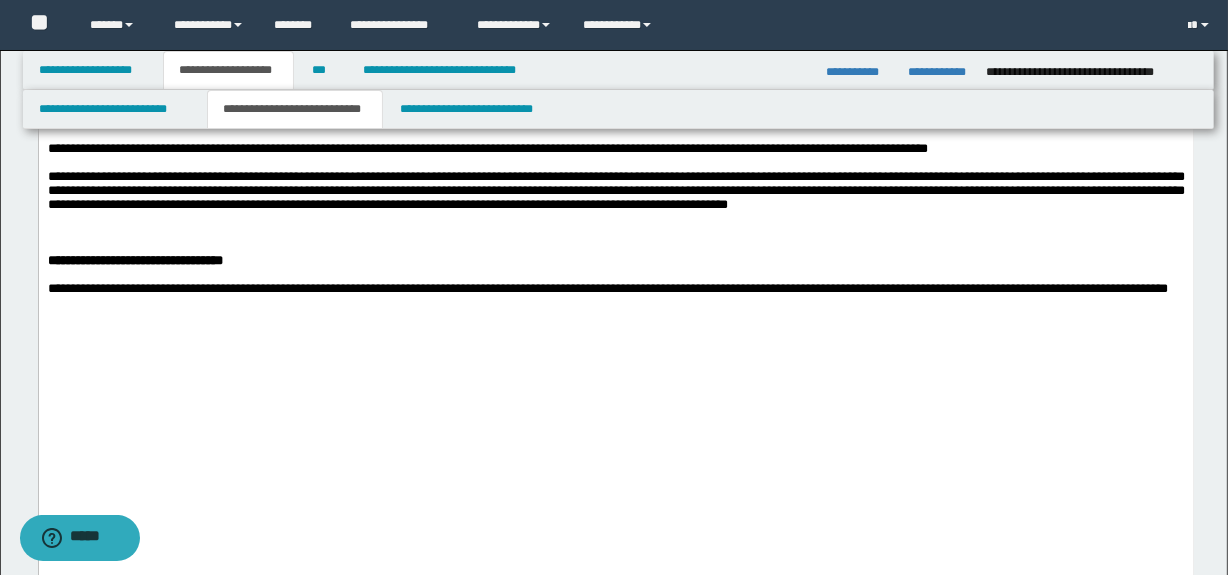 scroll, scrollTop: 1774, scrollLeft: 0, axis: vertical 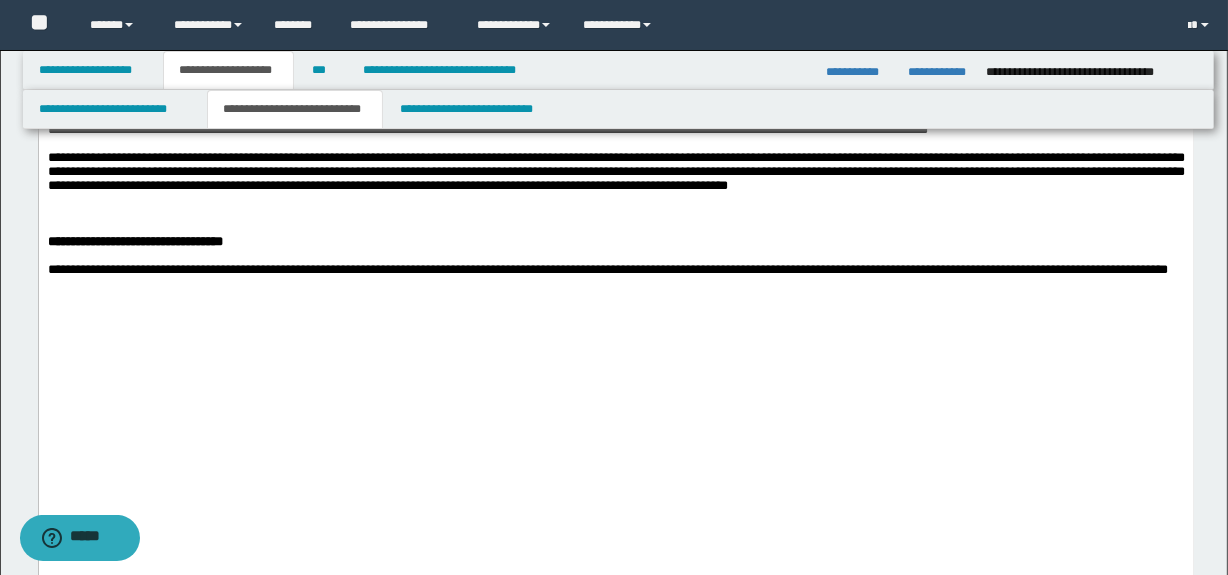 click at bounding box center (615, 229) 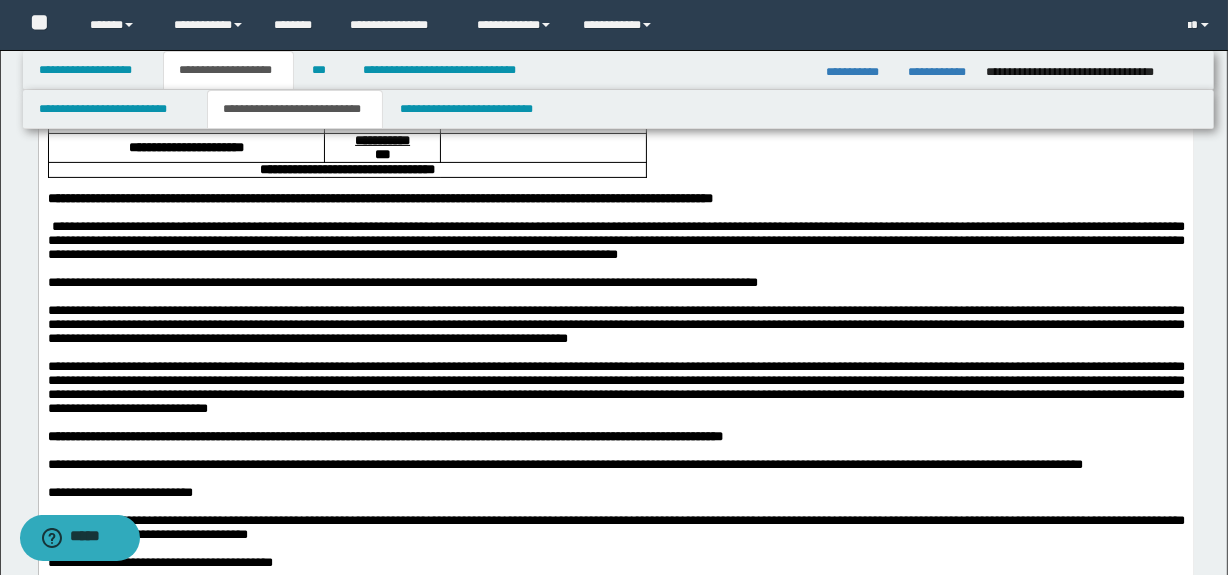 scroll, scrollTop: 480, scrollLeft: 0, axis: vertical 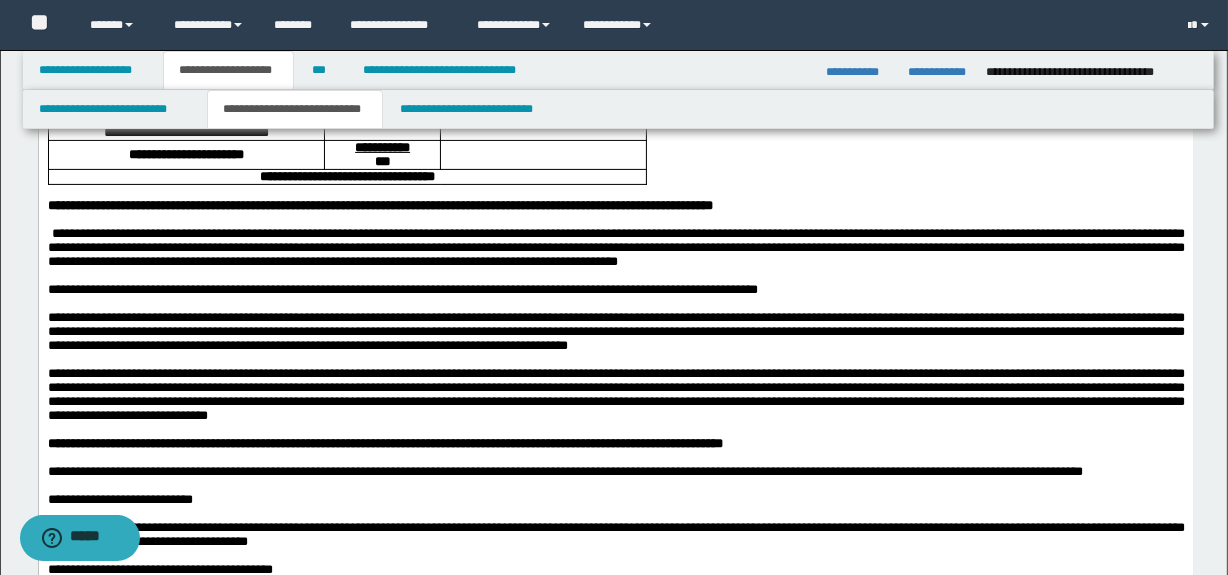 click on "**********" at bounding box center (615, 331) 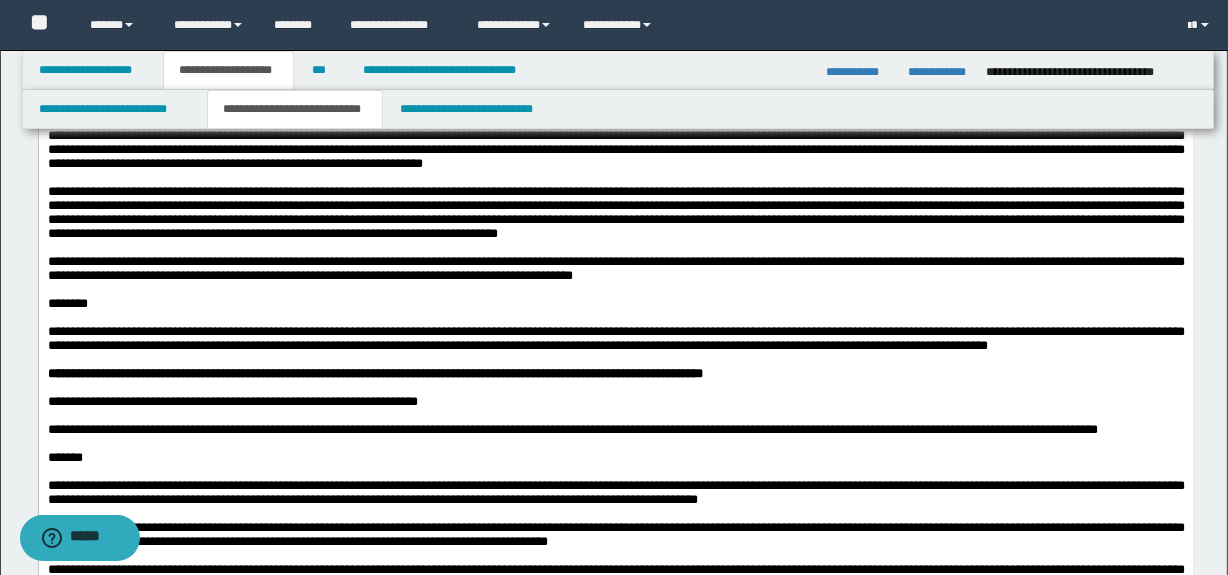 scroll, scrollTop: 1277, scrollLeft: 0, axis: vertical 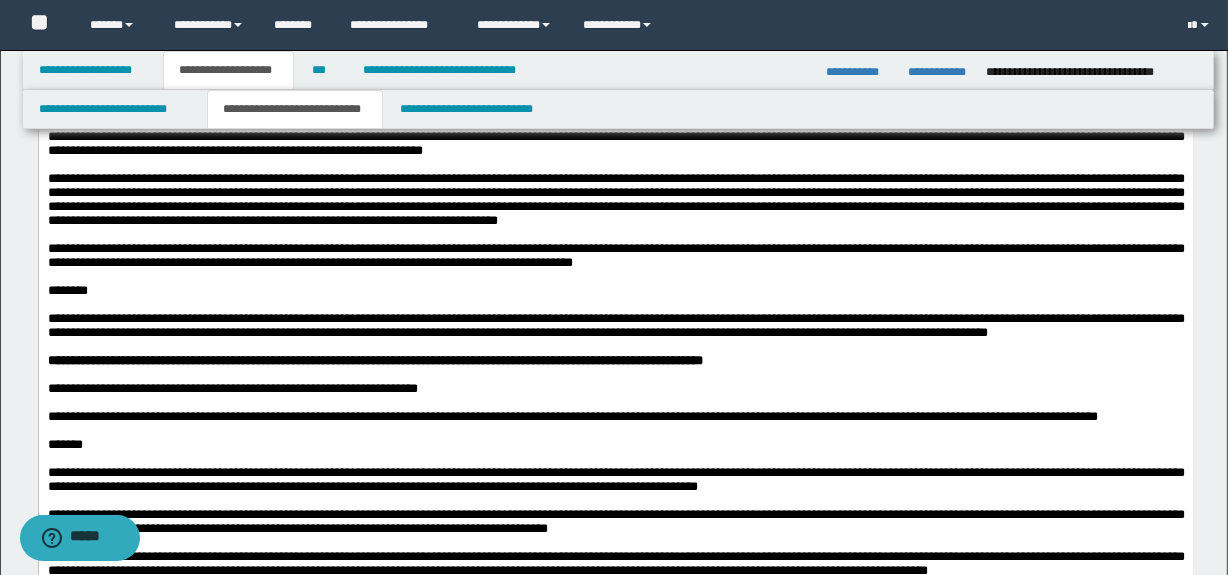 click at bounding box center (615, 10) 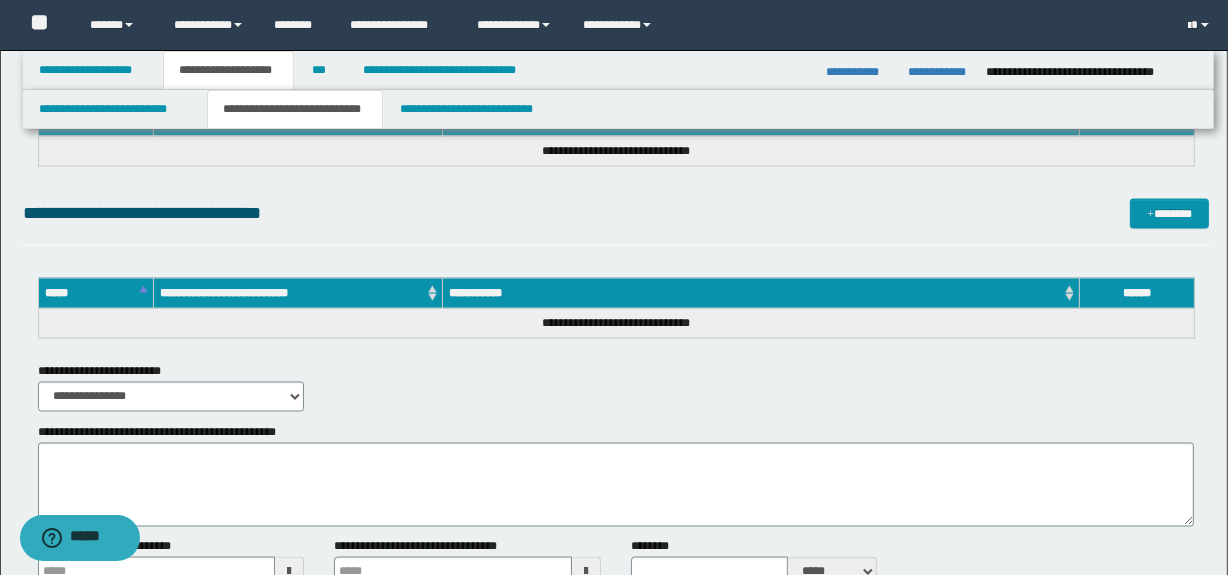 scroll, scrollTop: 3140, scrollLeft: 0, axis: vertical 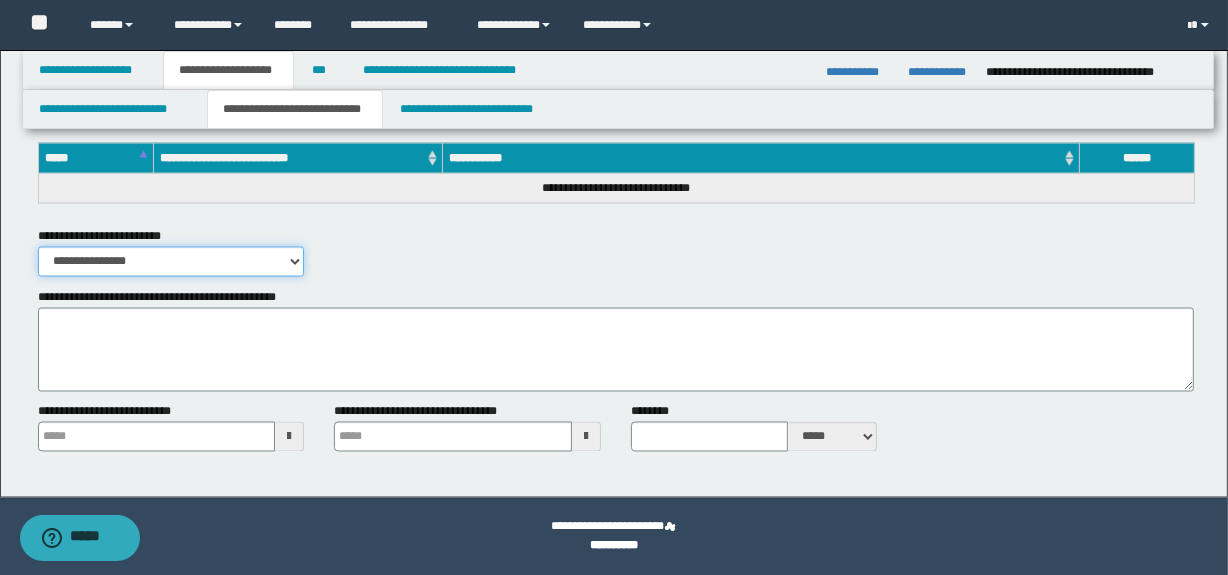 click on "**********" at bounding box center (171, 262) 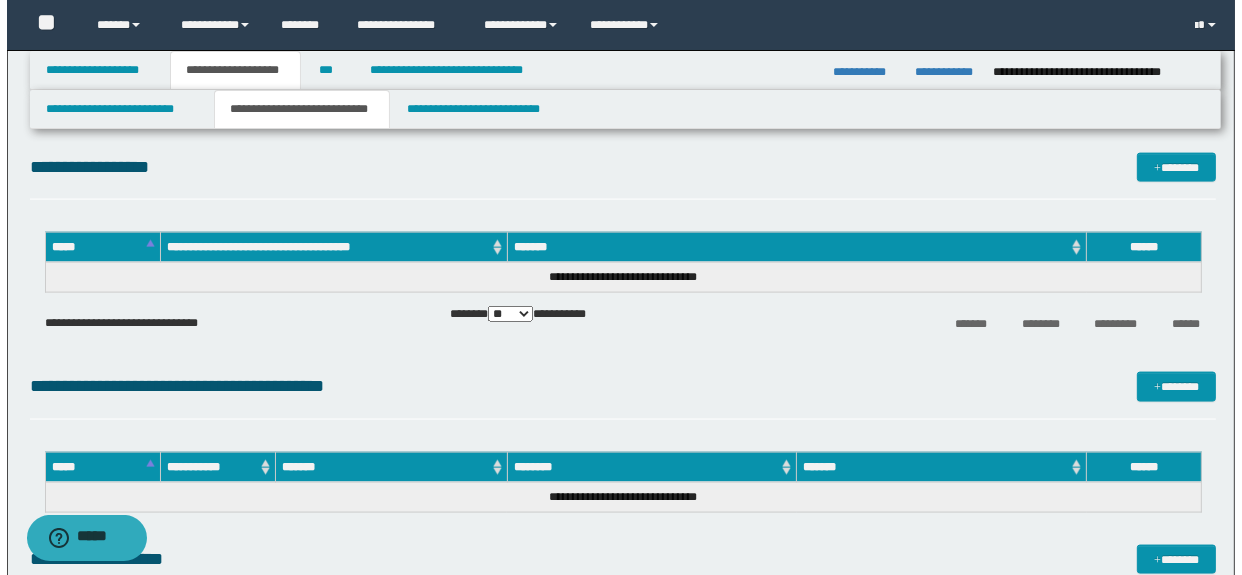 scroll, scrollTop: 2468, scrollLeft: 0, axis: vertical 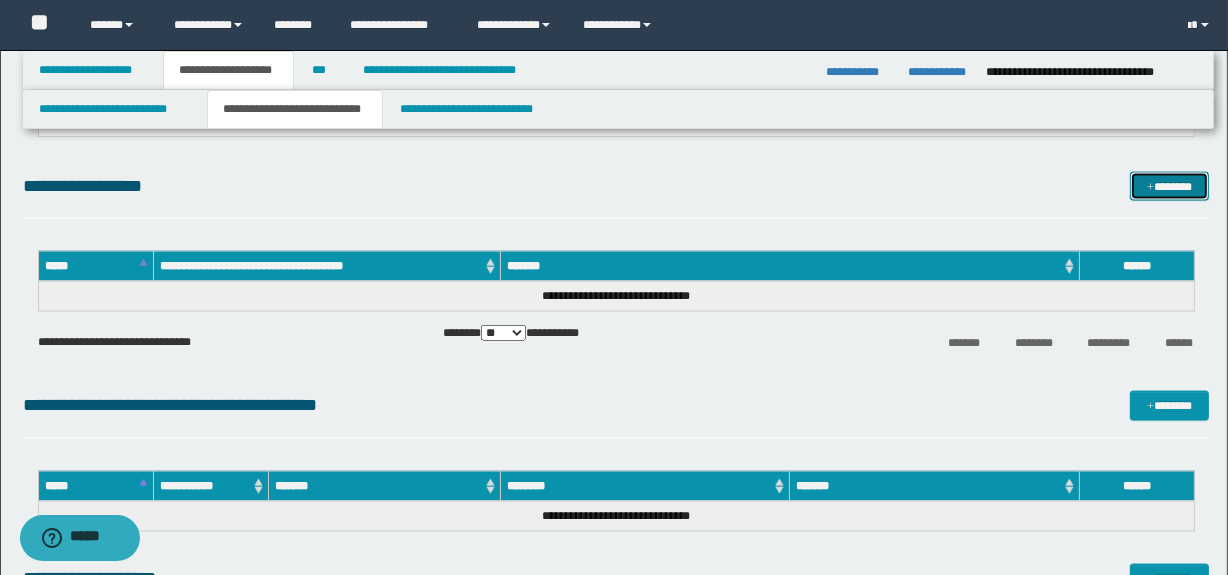click on "*******" at bounding box center (1170, 187) 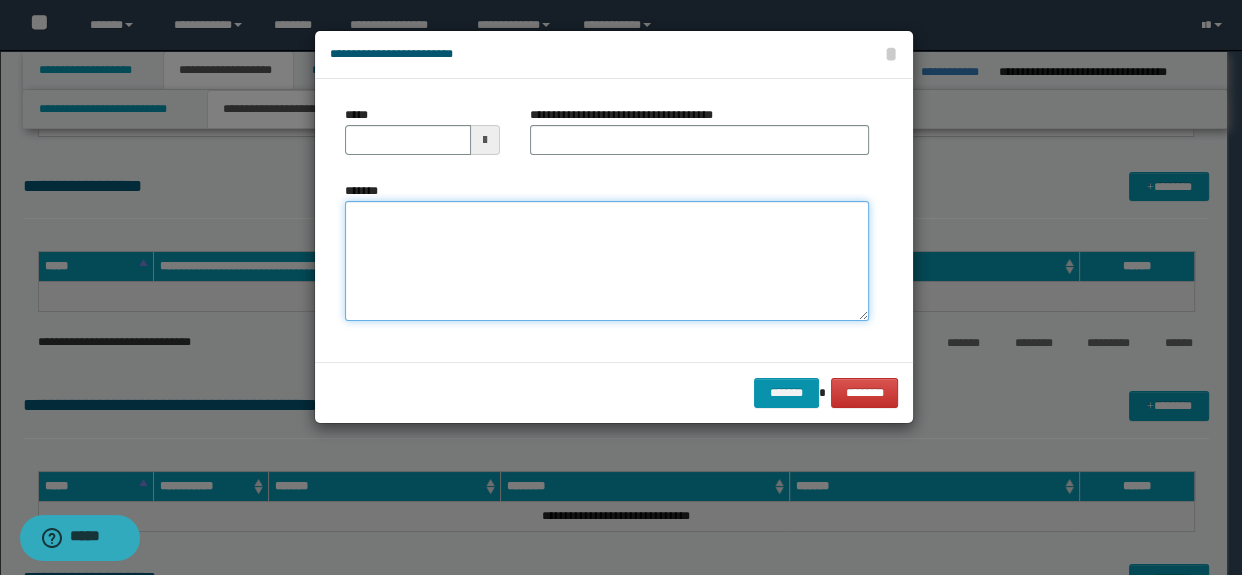 click on "*******" at bounding box center (607, 261) 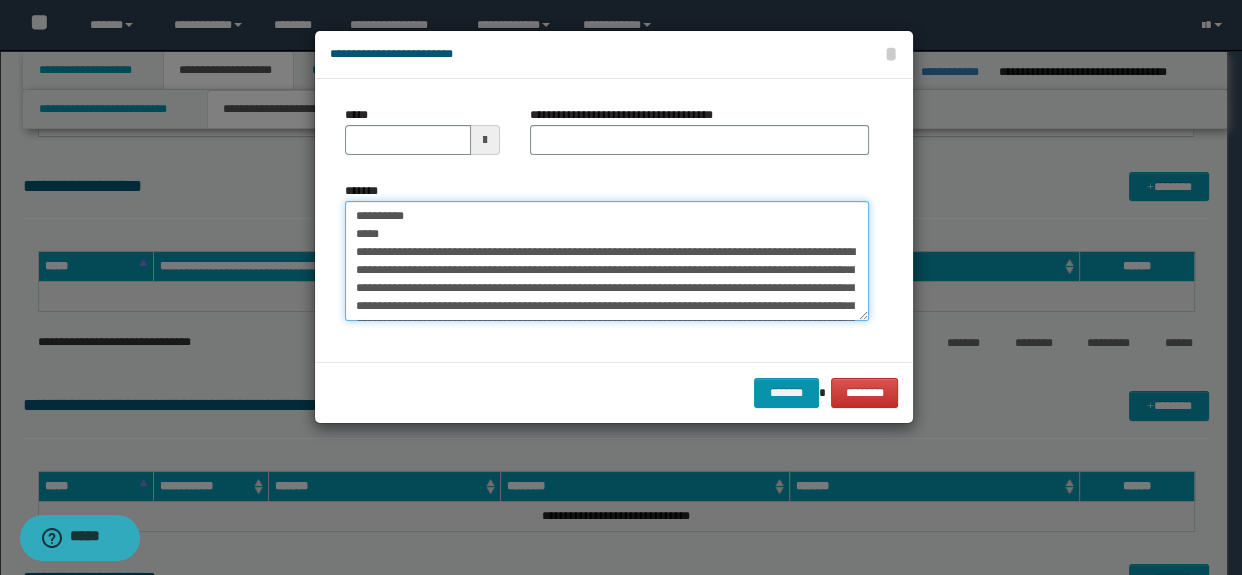 scroll, scrollTop: 138, scrollLeft: 0, axis: vertical 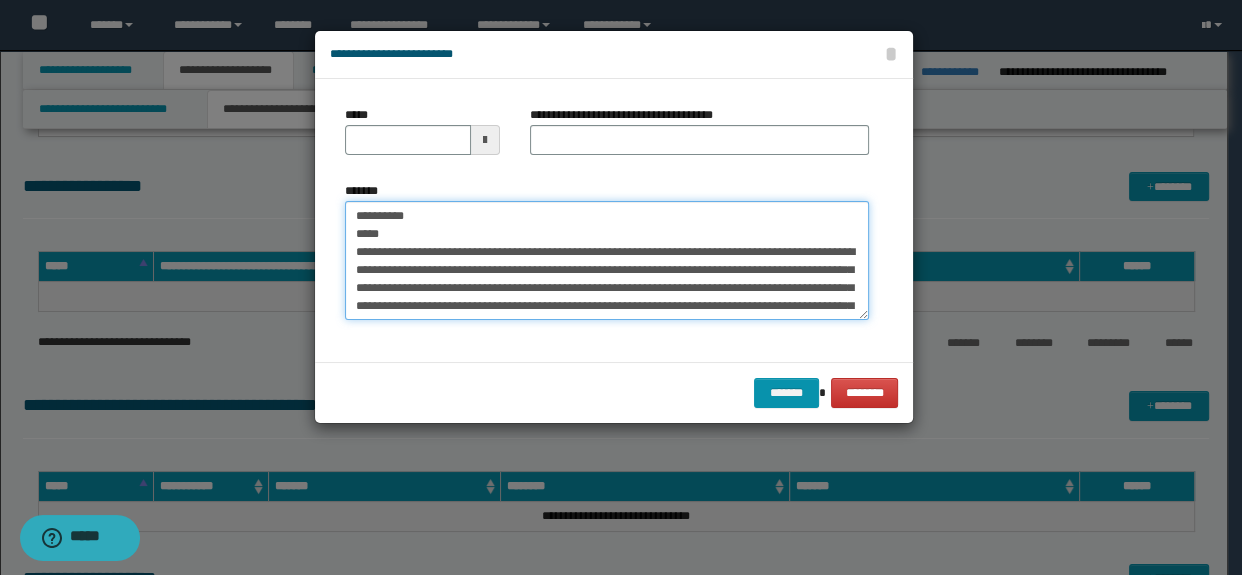 drag, startPoint x: 400, startPoint y: 239, endPoint x: 332, endPoint y: 208, distance: 74.73286 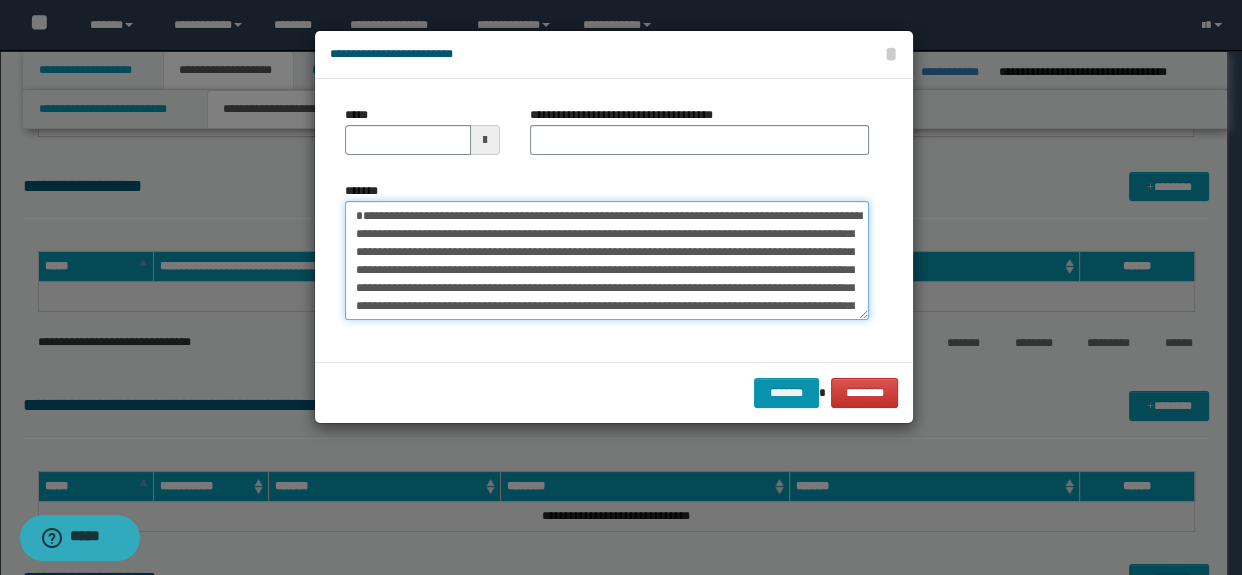 type 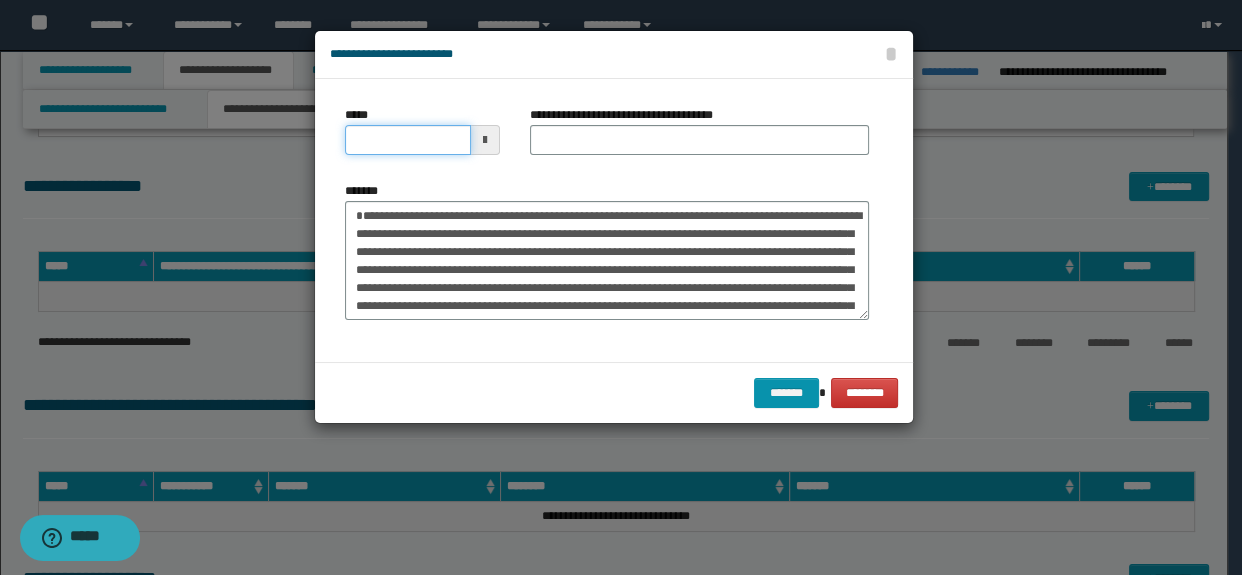 click on "*****" at bounding box center [408, 140] 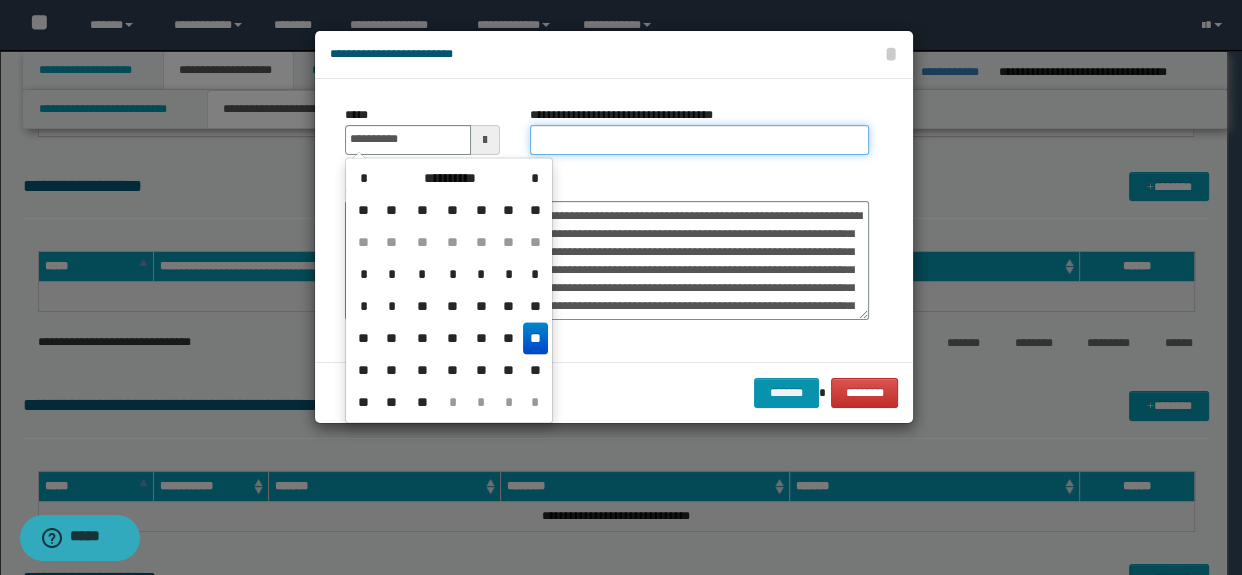 type on "**********" 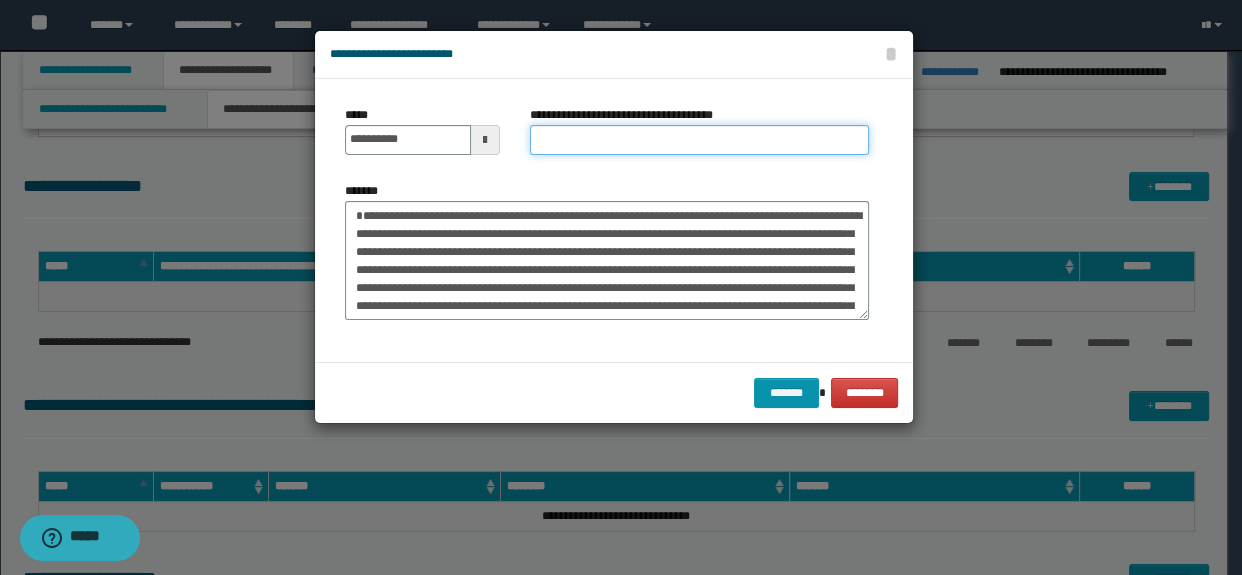 click on "**********" at bounding box center [700, 140] 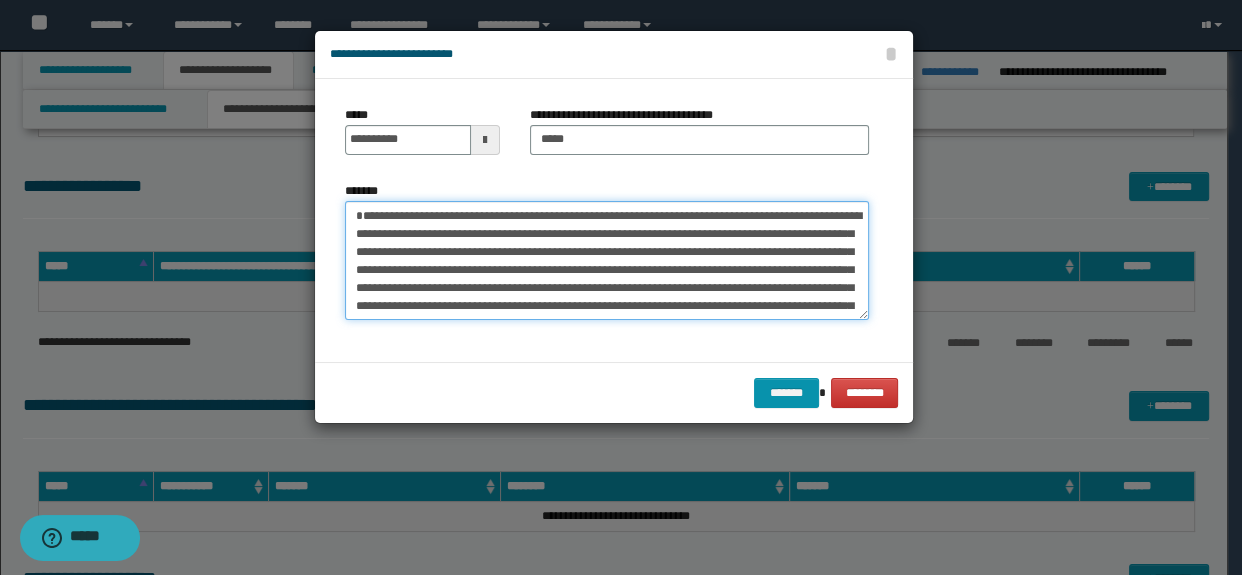 click on "**********" at bounding box center [607, 261] 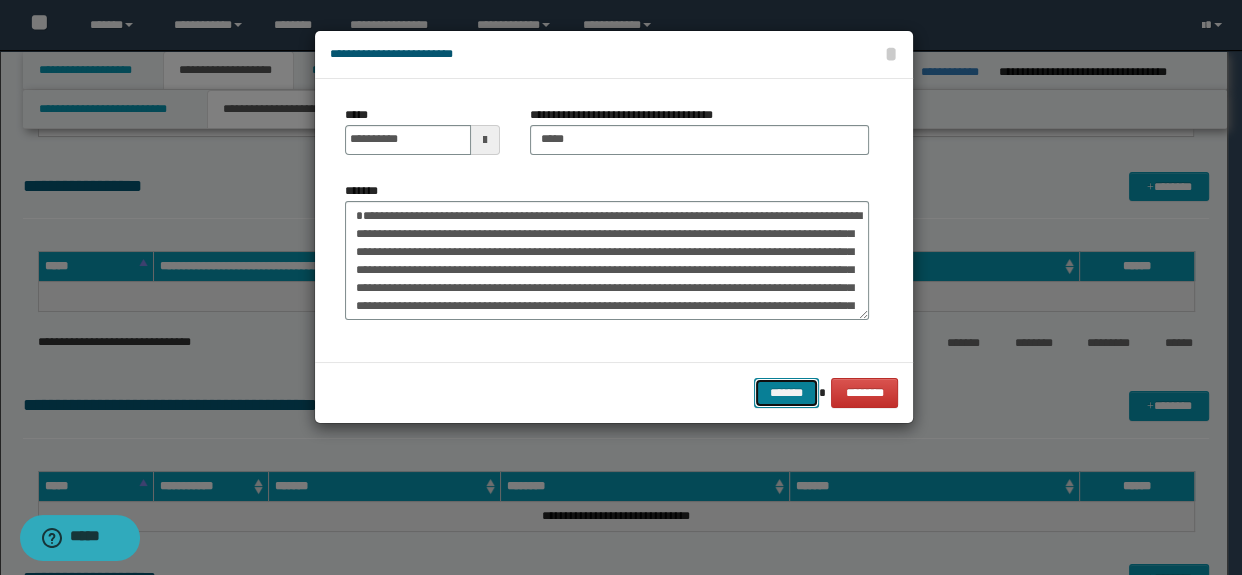 click on "*******" at bounding box center [786, 393] 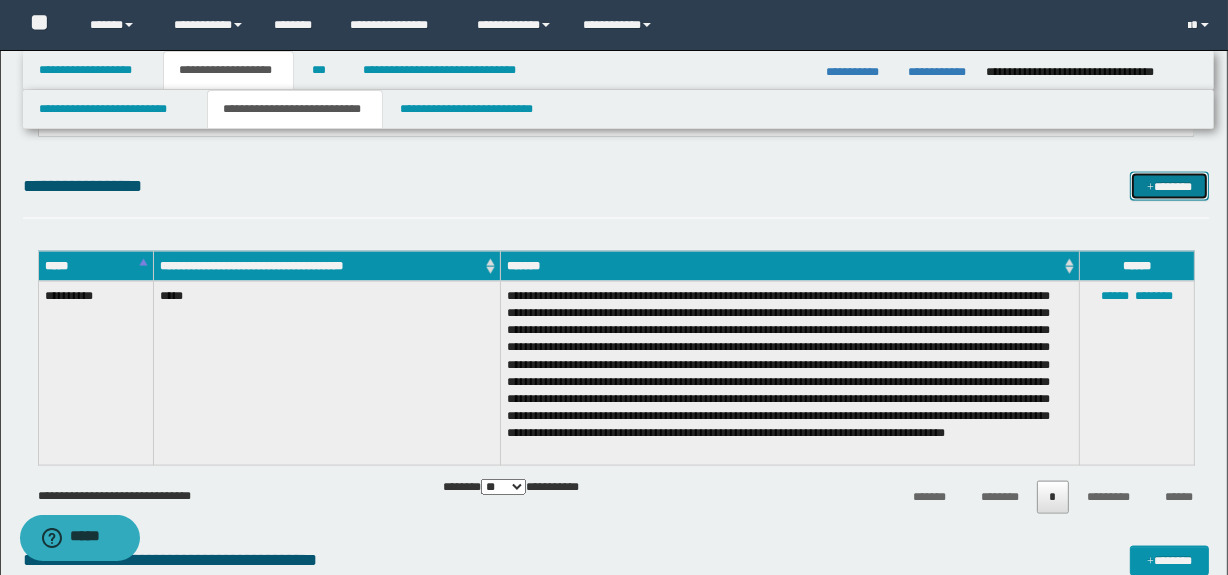 click on "*******" at bounding box center (1170, 187) 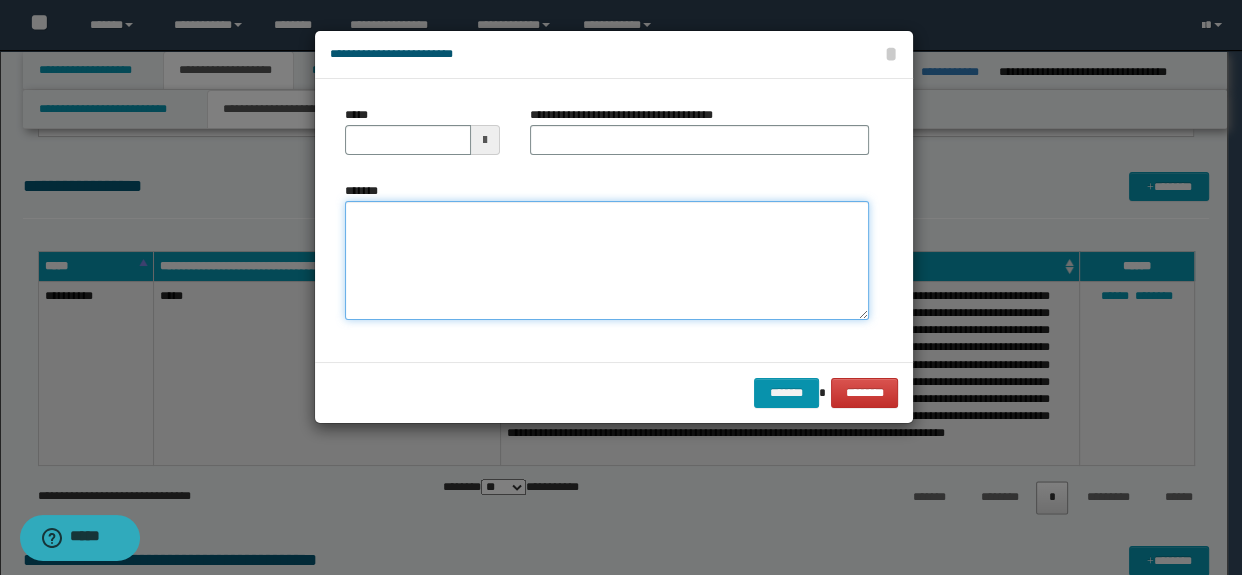 paste on "**********" 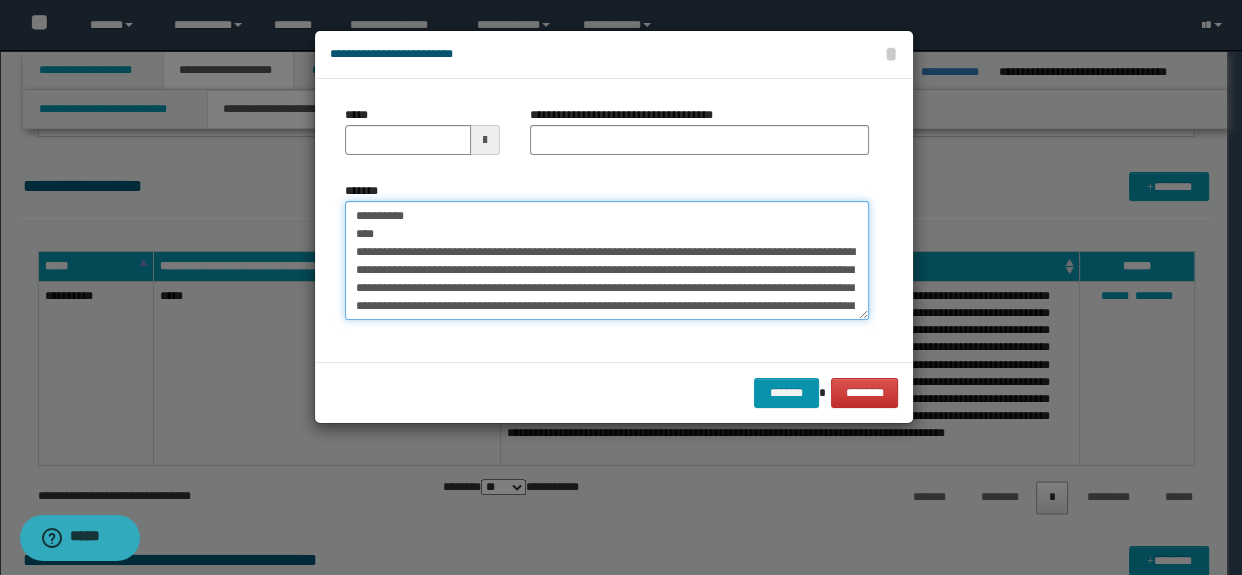 click on "*******" at bounding box center (607, 261) 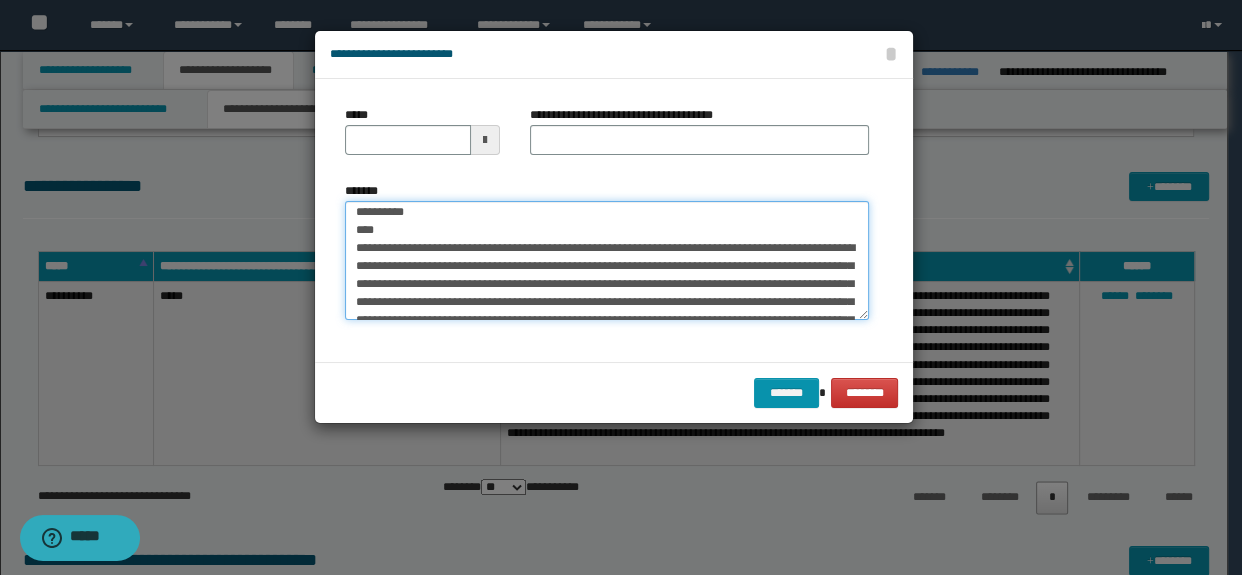 scroll, scrollTop: 0, scrollLeft: 0, axis: both 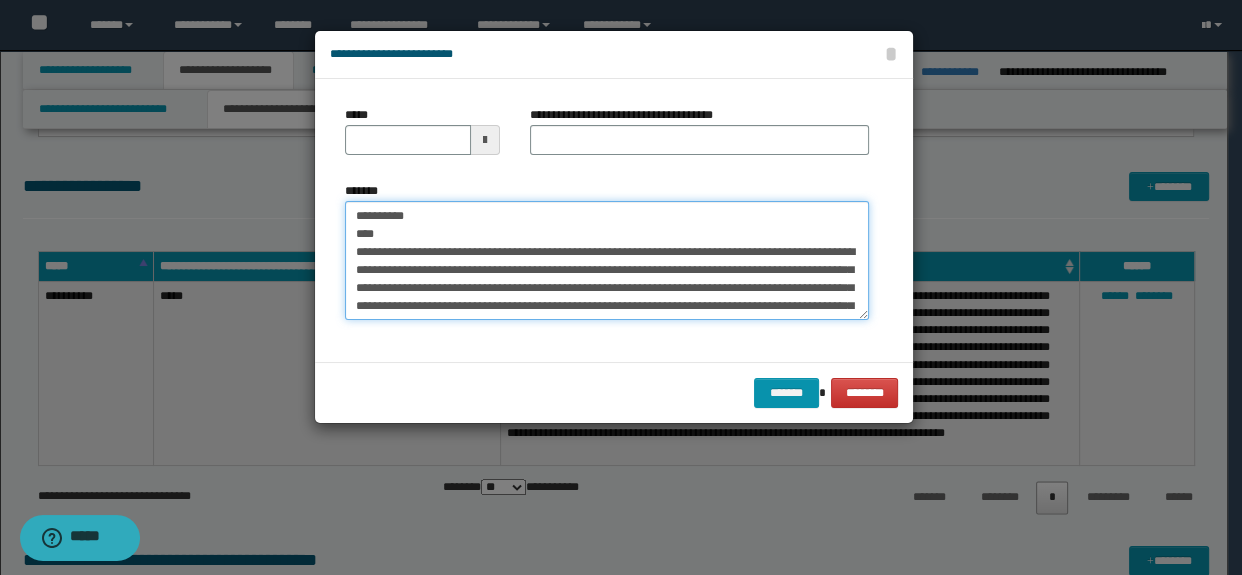 drag, startPoint x: 412, startPoint y: 240, endPoint x: 332, endPoint y: 213, distance: 84.4334 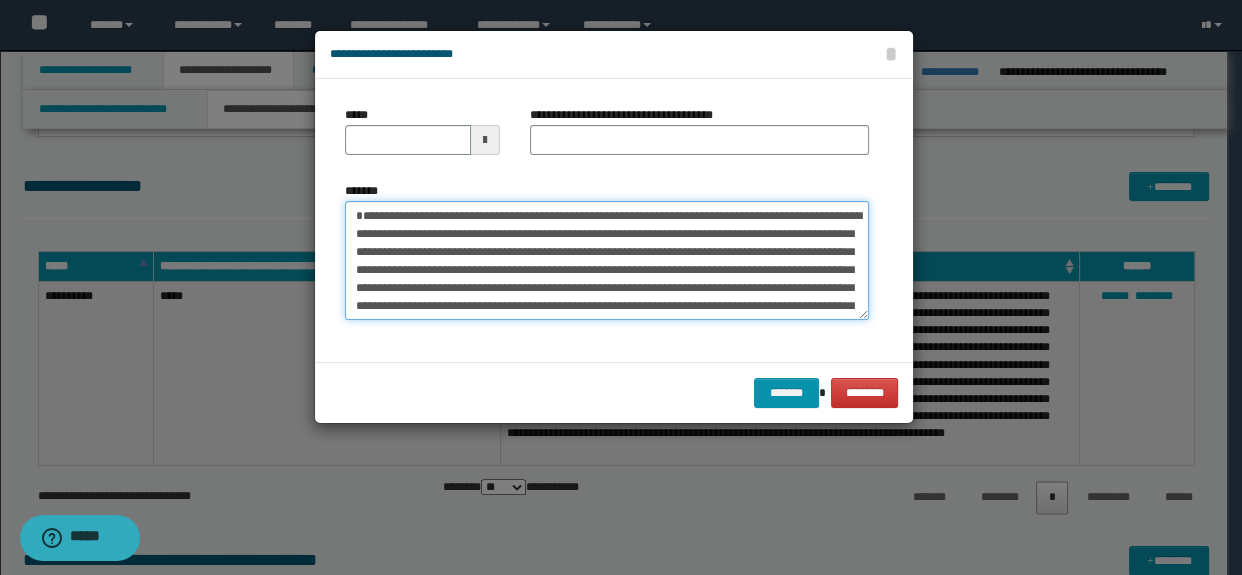 type 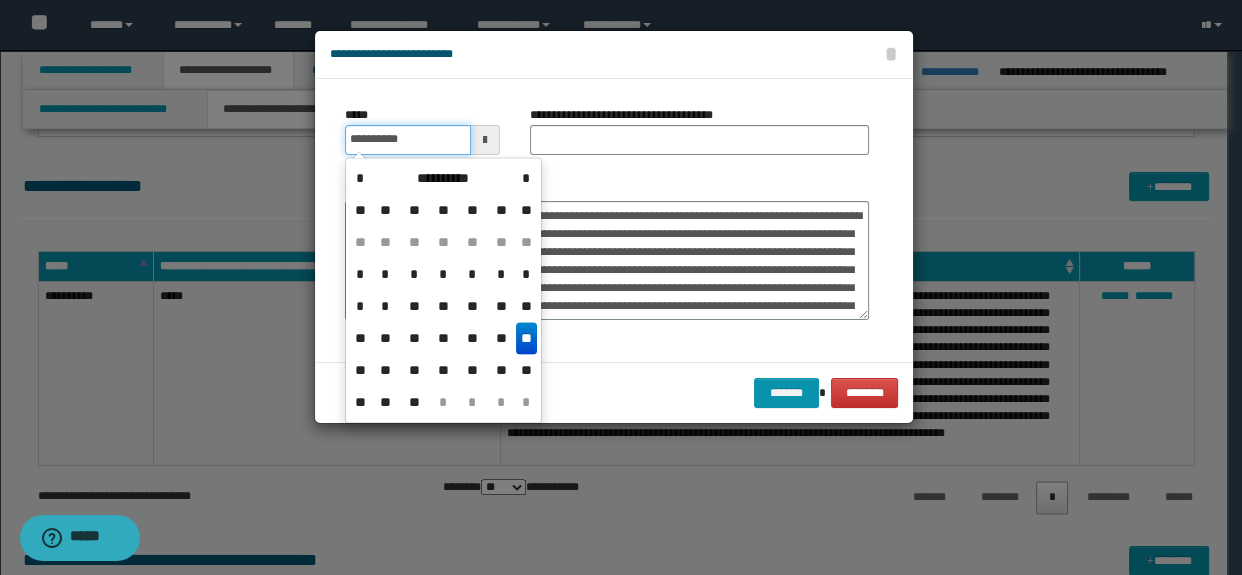 click on "**********" at bounding box center [408, 140] 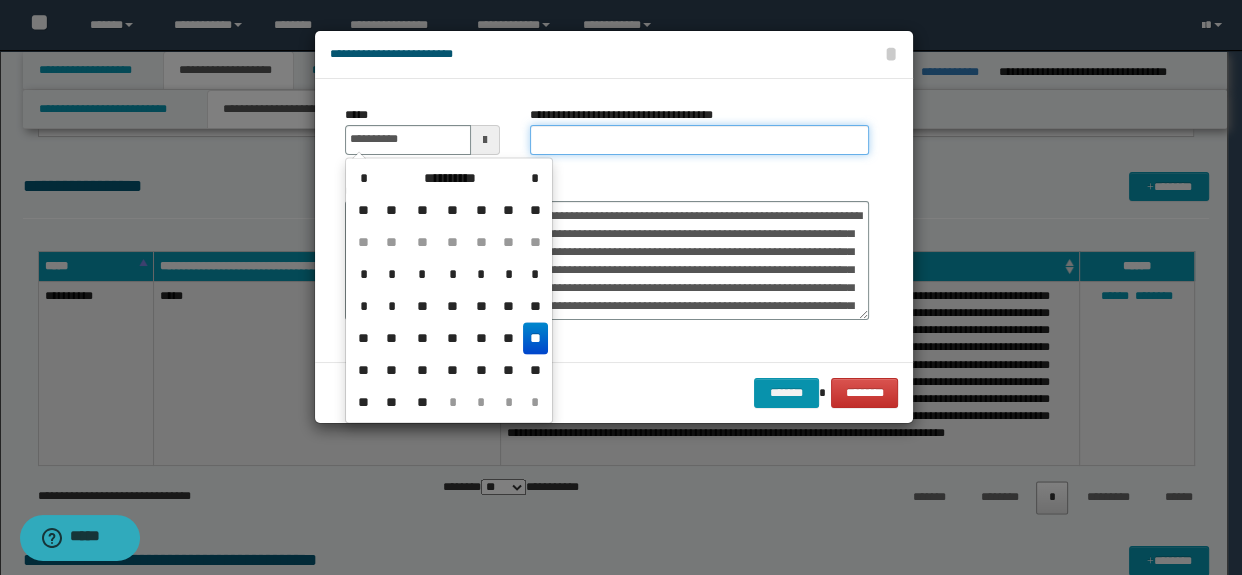 type on "**********" 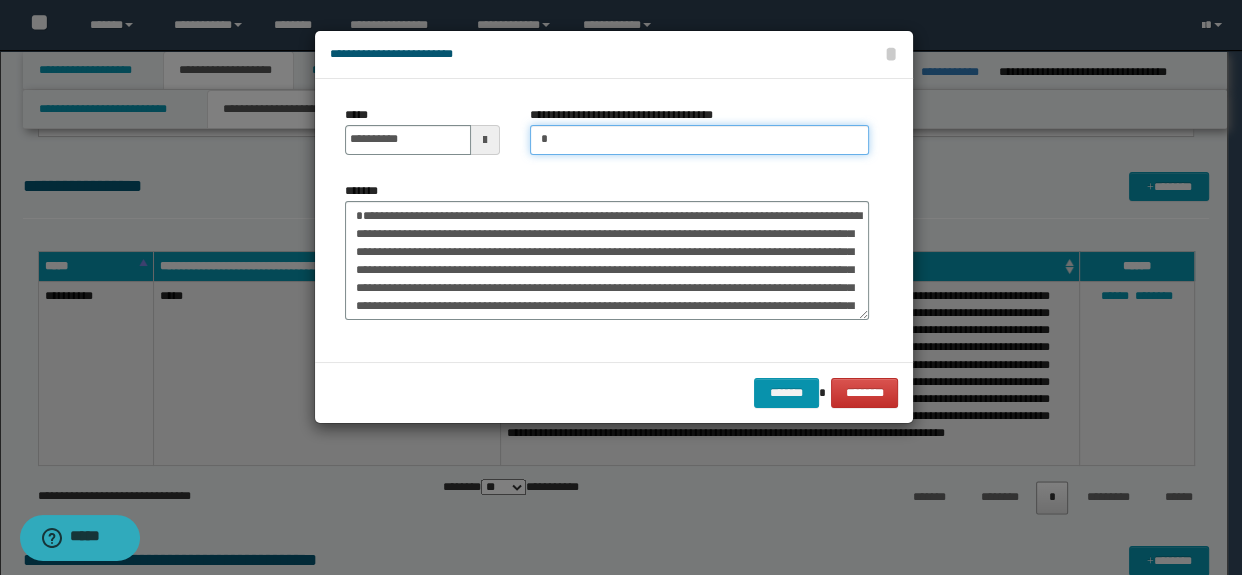 type on "*********" 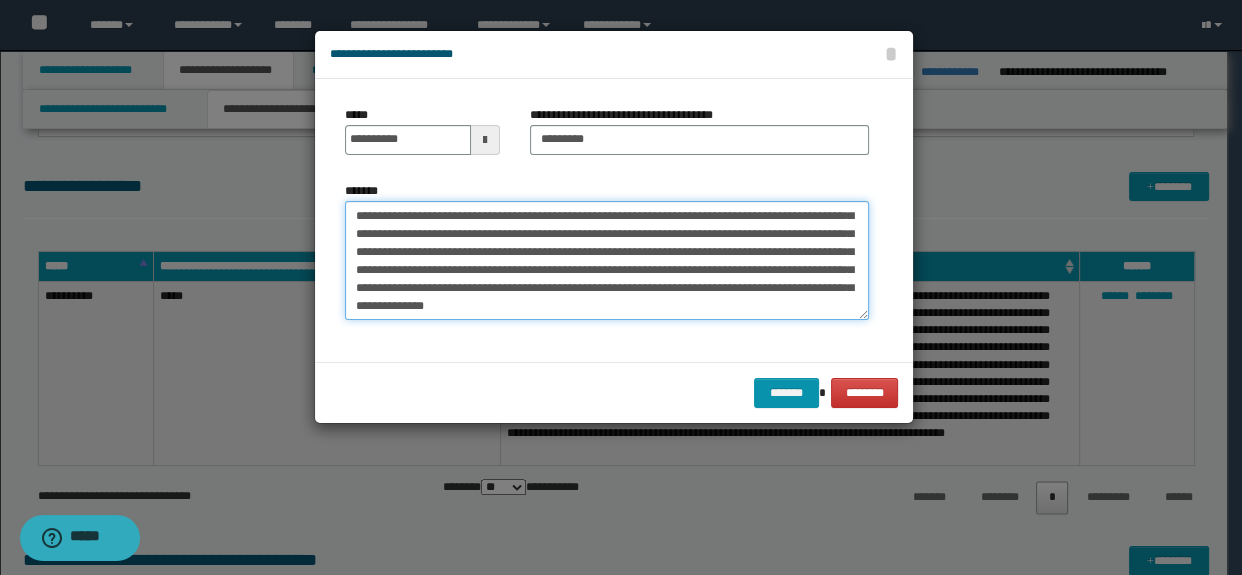 scroll, scrollTop: 143, scrollLeft: 0, axis: vertical 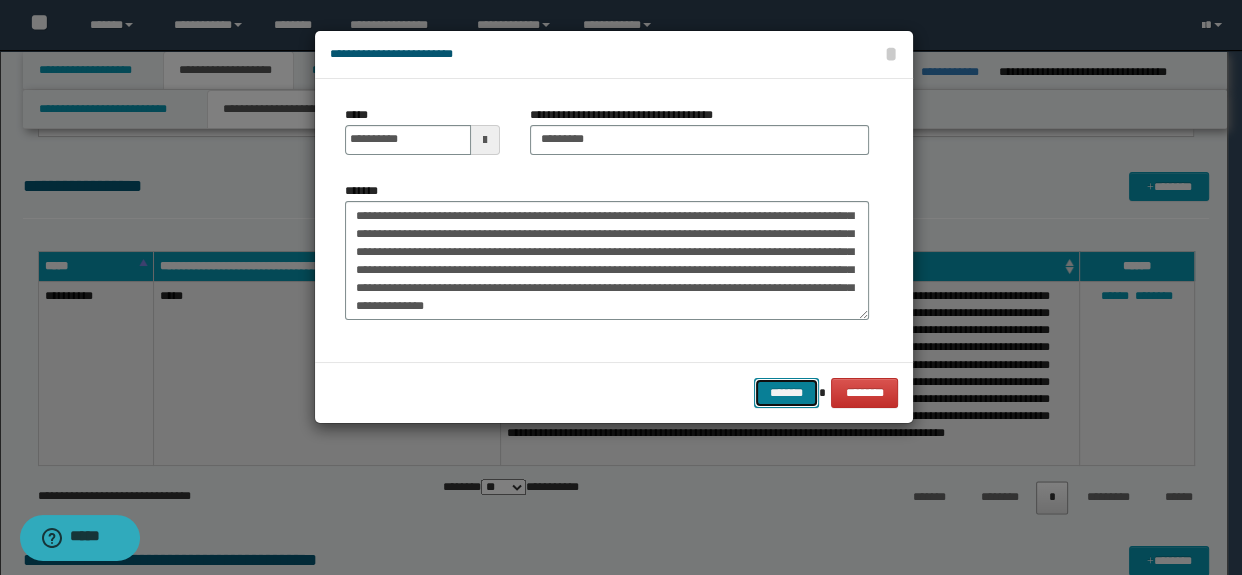 click on "*******" at bounding box center [786, 393] 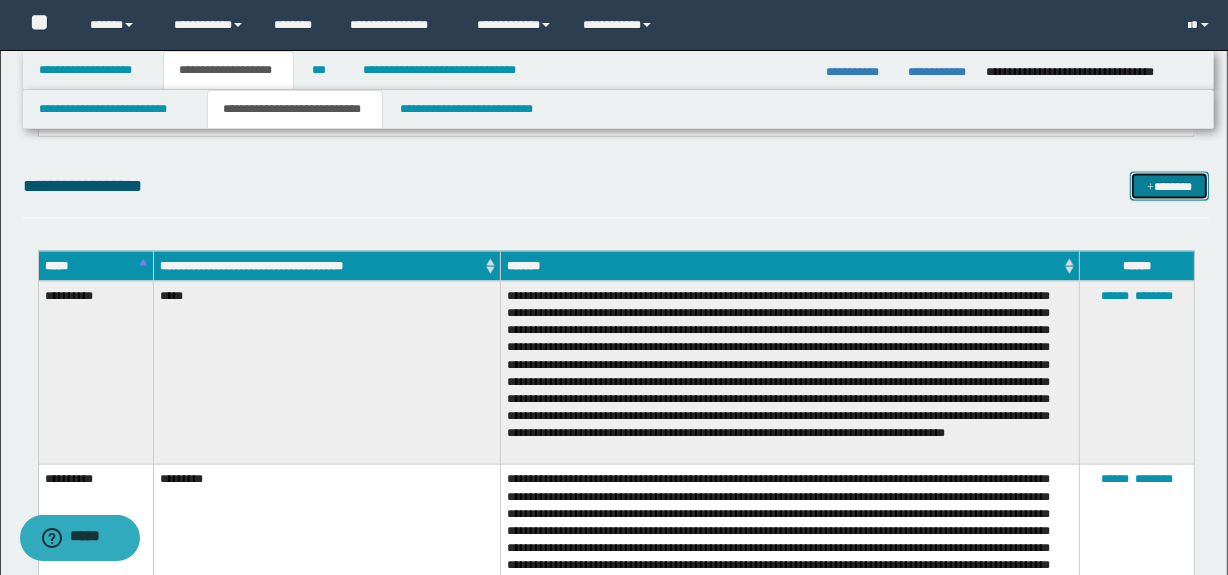 click at bounding box center [1150, 188] 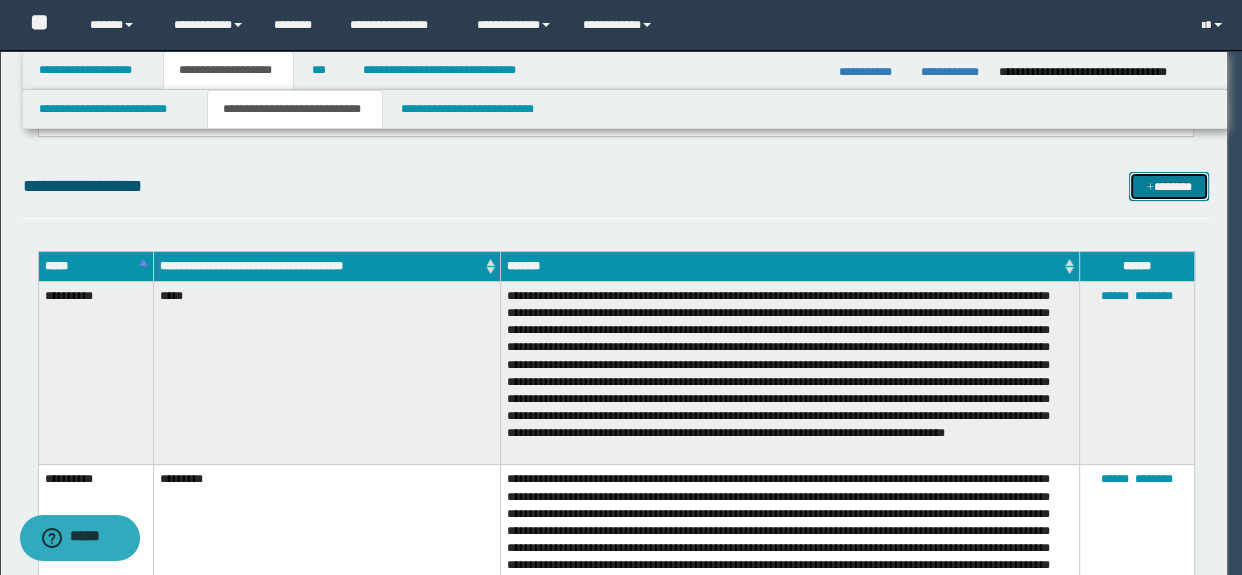 scroll, scrollTop: 0, scrollLeft: 0, axis: both 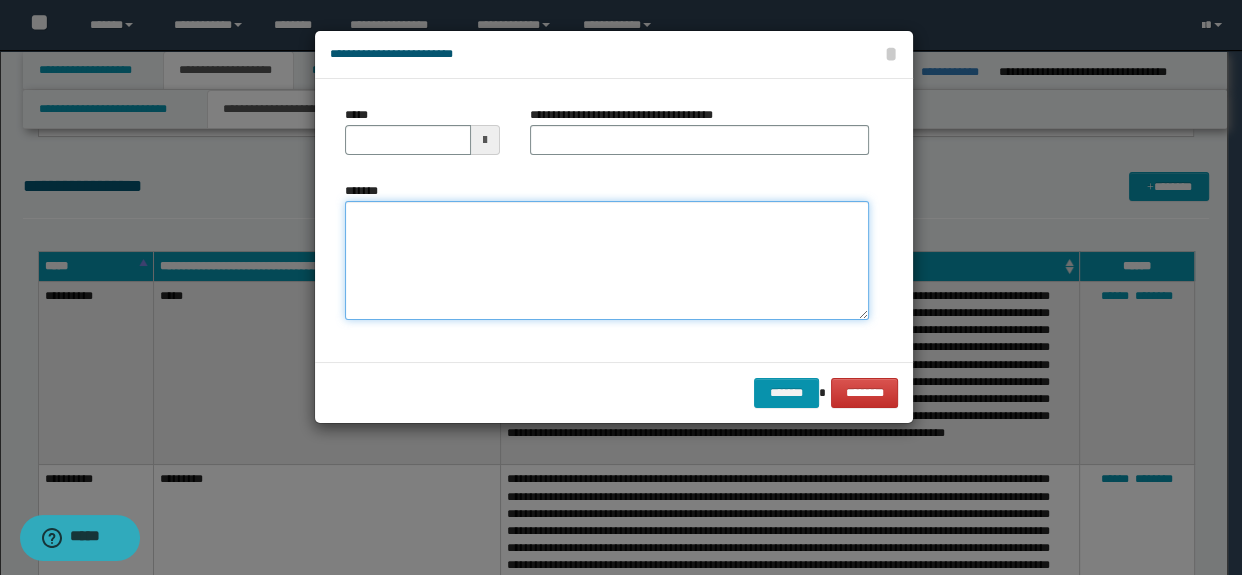 paste on "**********" 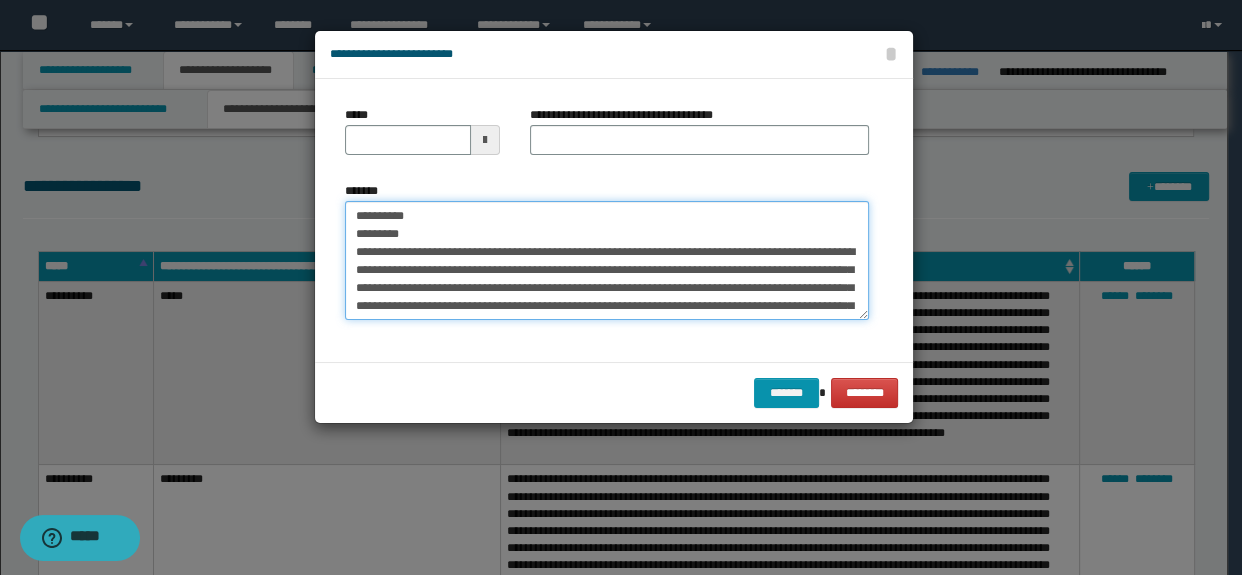 click on "*******" at bounding box center [607, 261] 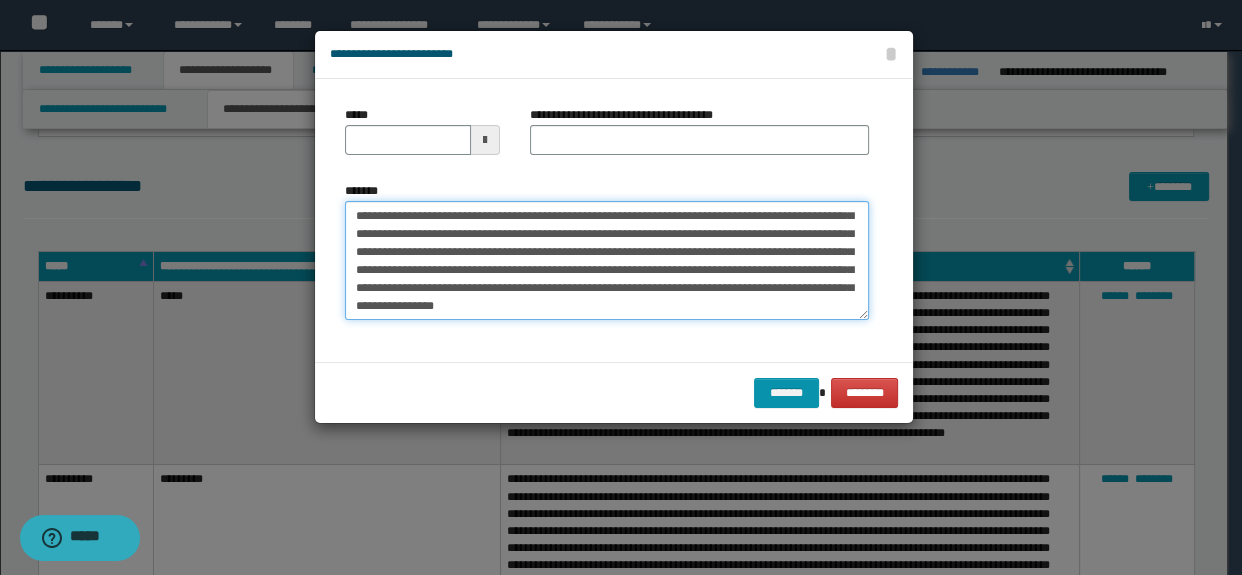 scroll, scrollTop: 0, scrollLeft: 0, axis: both 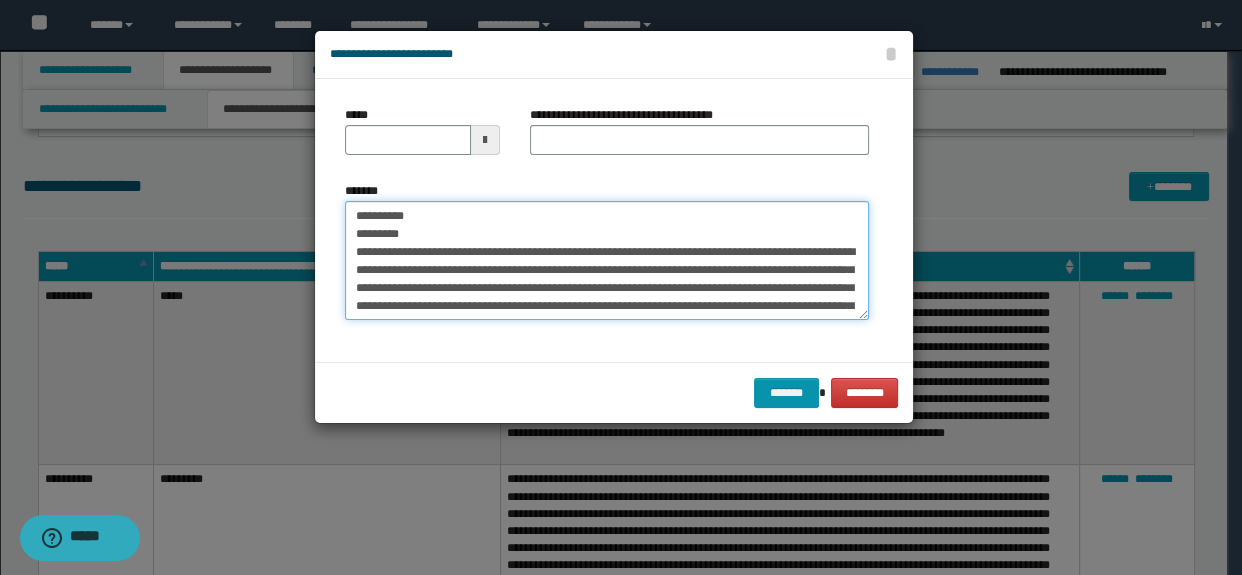drag, startPoint x: 405, startPoint y: 237, endPoint x: 350, endPoint y: 210, distance: 61.269894 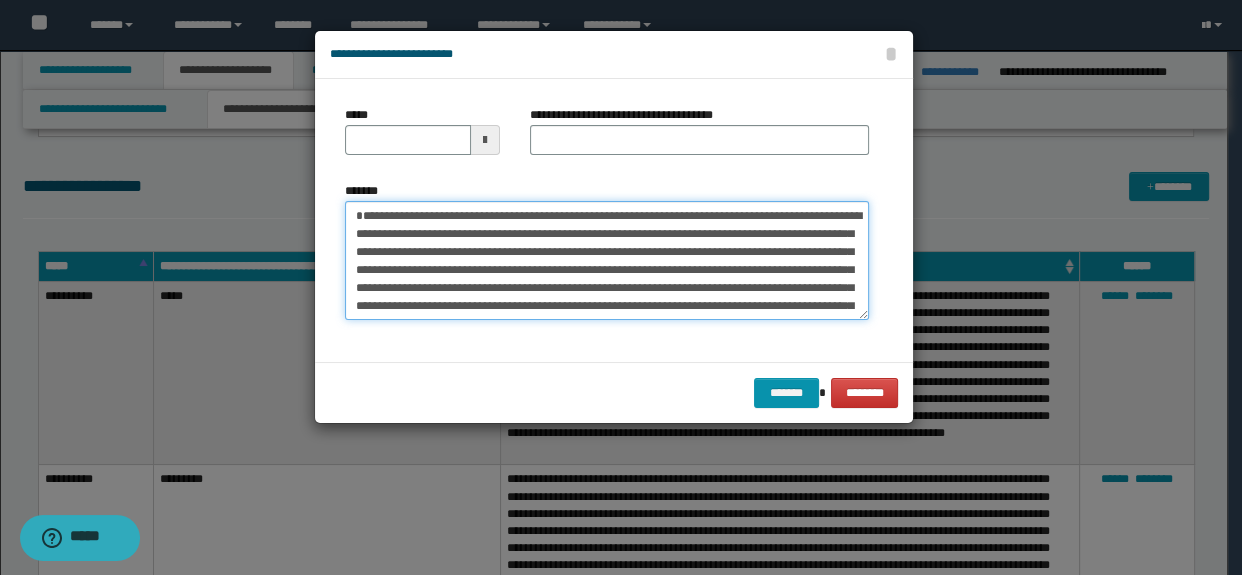type 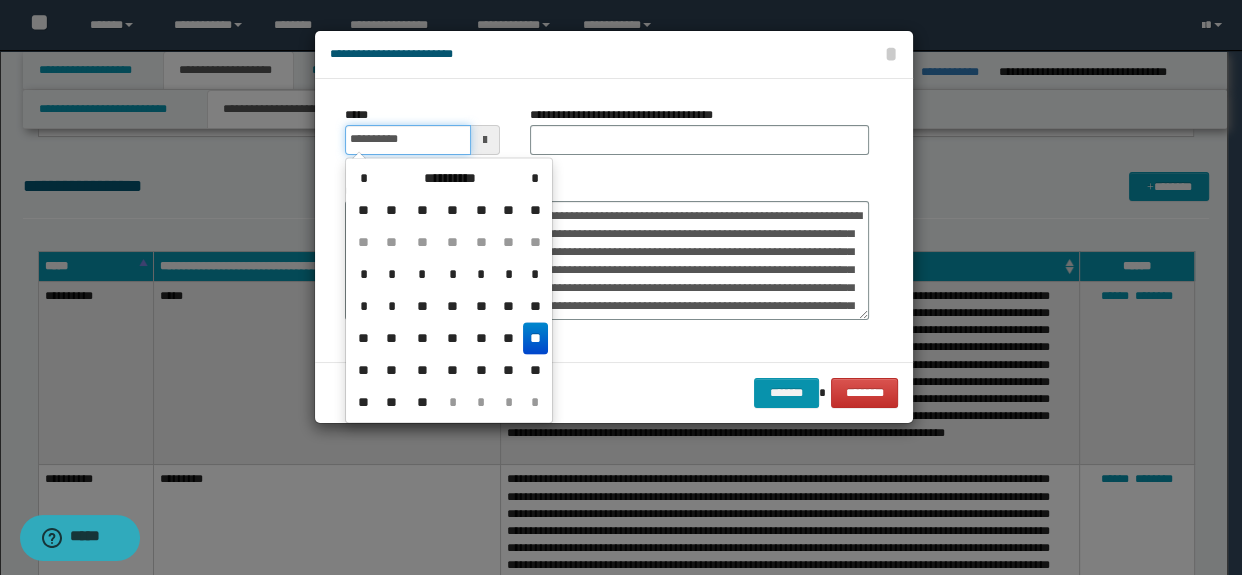 click on "**********" at bounding box center [408, 140] 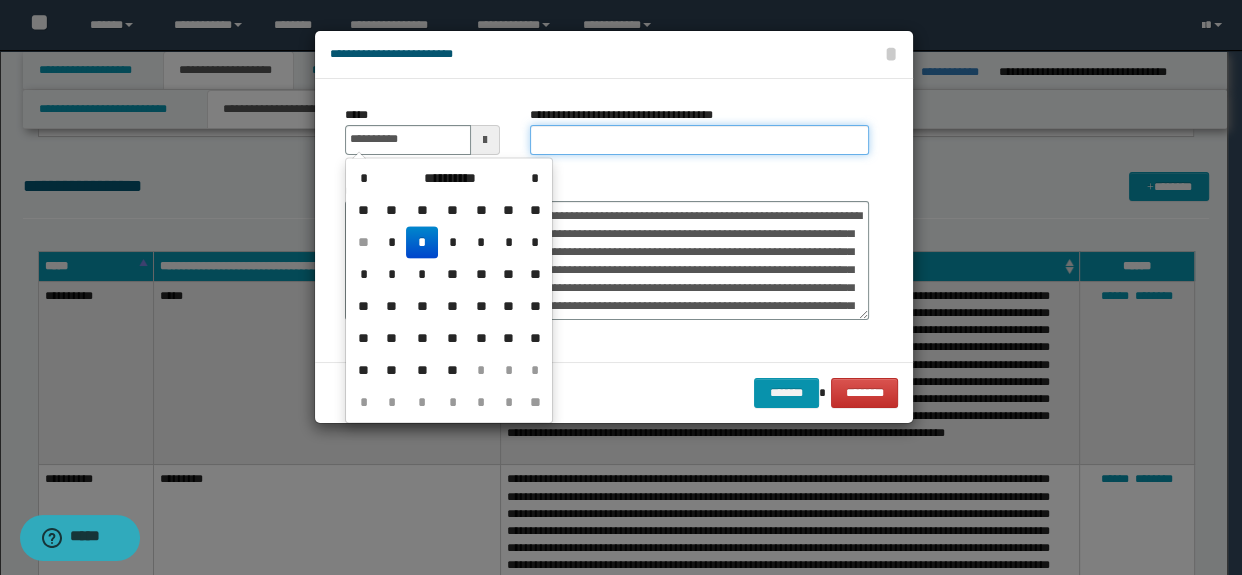 type on "**********" 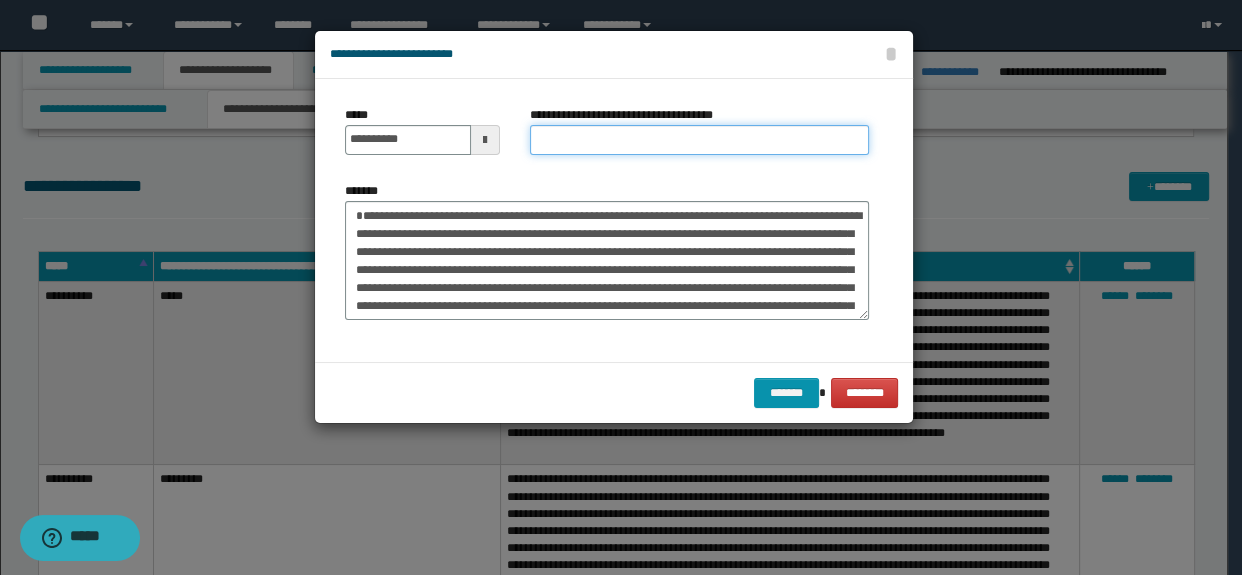 click on "**********" at bounding box center (700, 140) 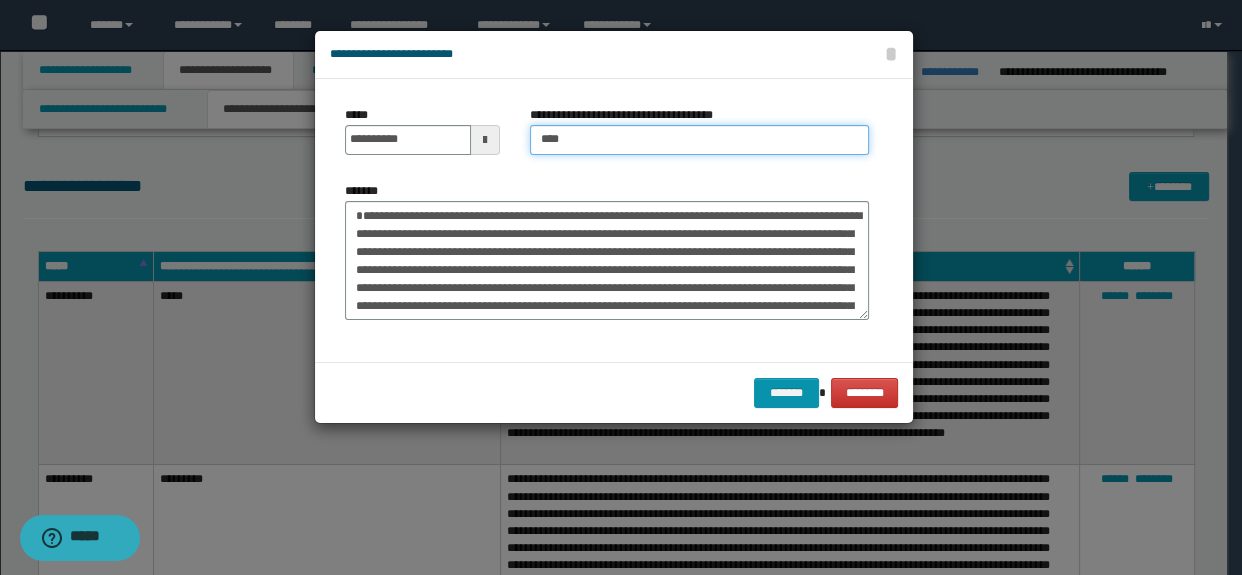 type on "**********" 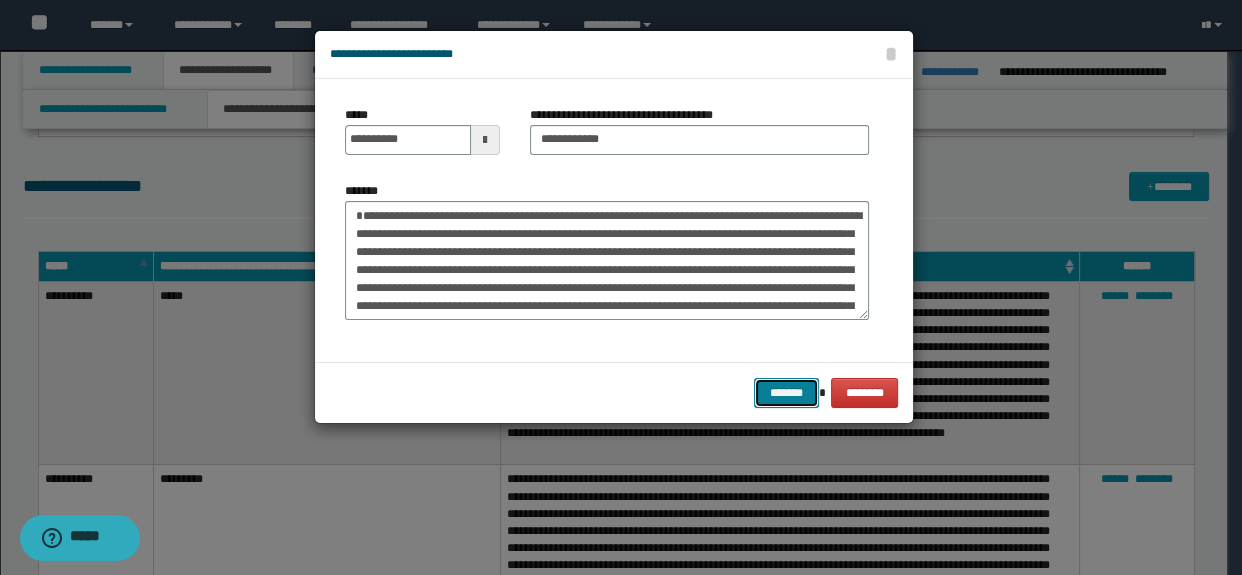 click on "*******" at bounding box center [786, 393] 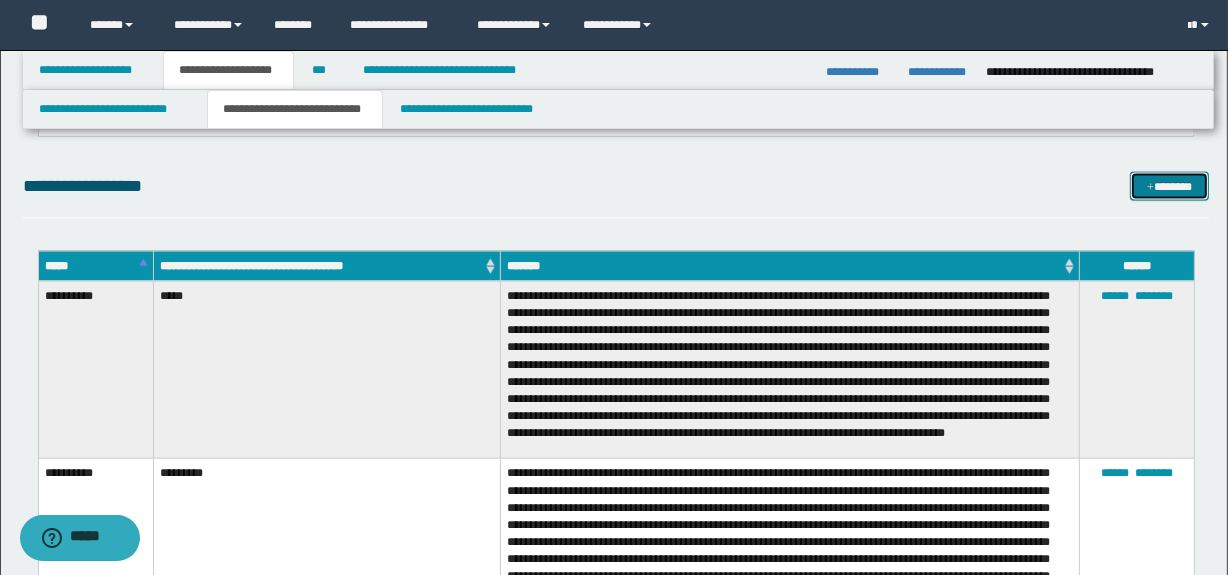 click on "*******" at bounding box center (1170, 187) 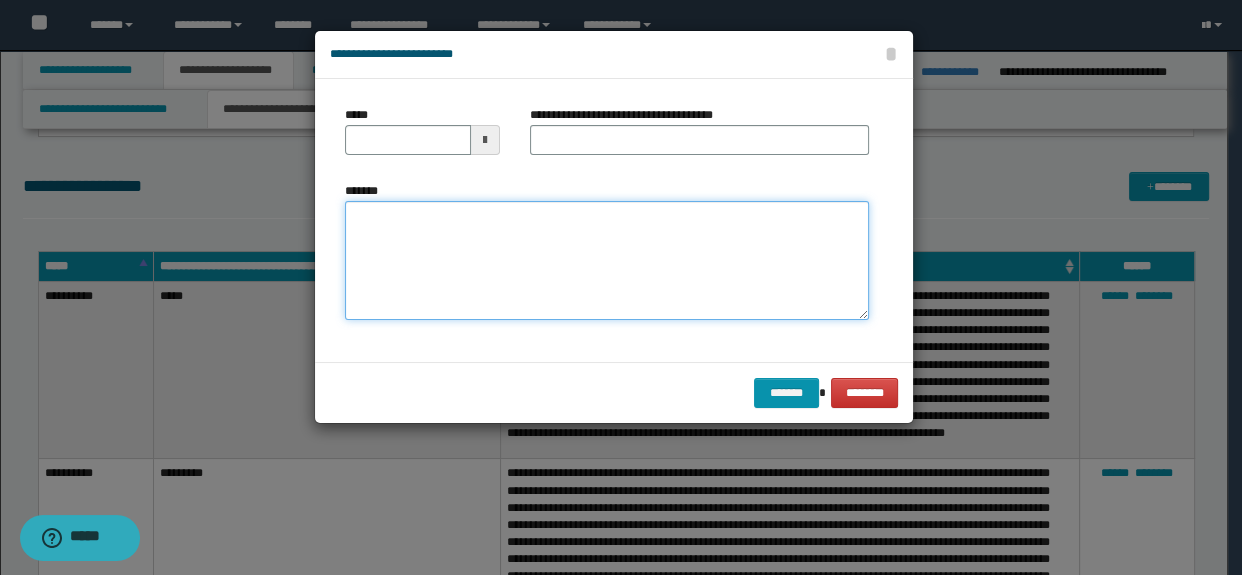 paste on "**********" 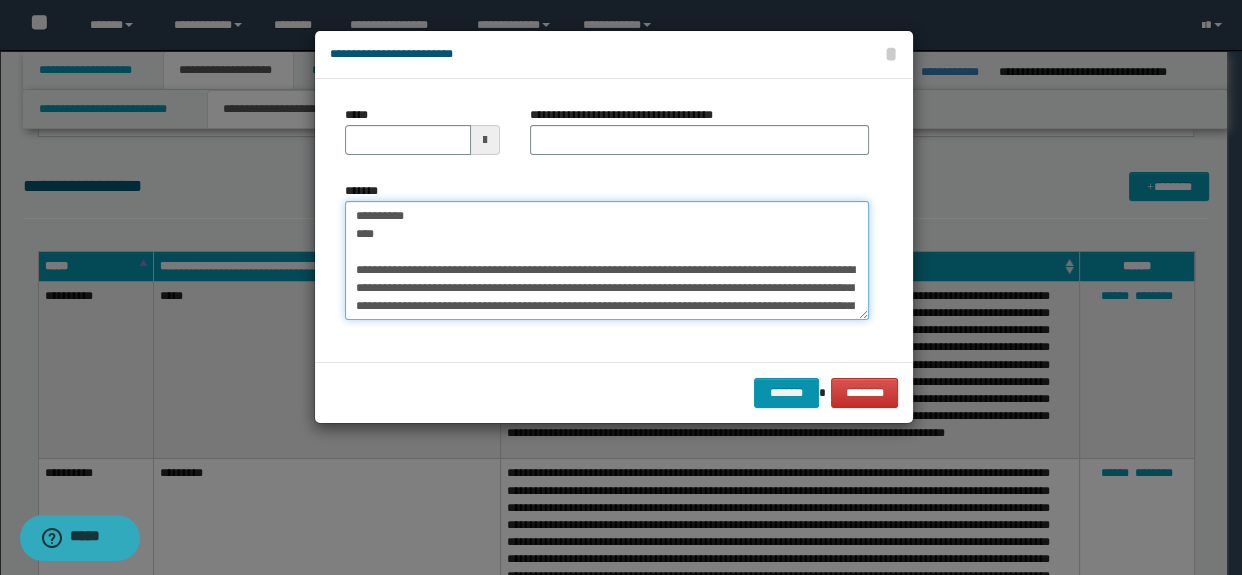 scroll, scrollTop: 228, scrollLeft: 0, axis: vertical 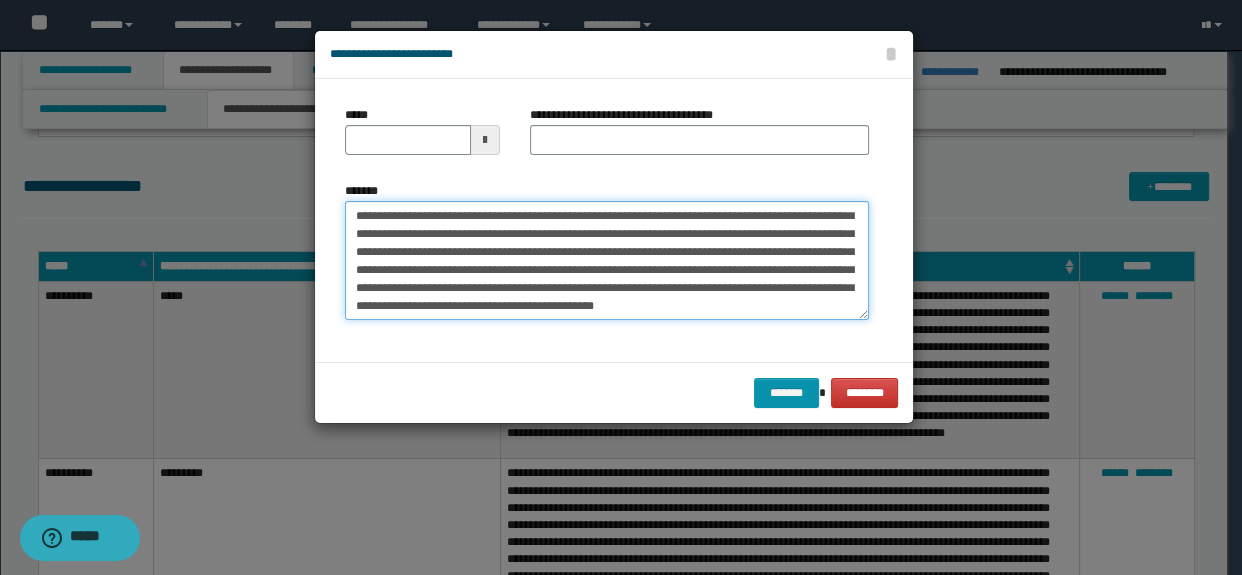 click on "*******" at bounding box center (607, 261) 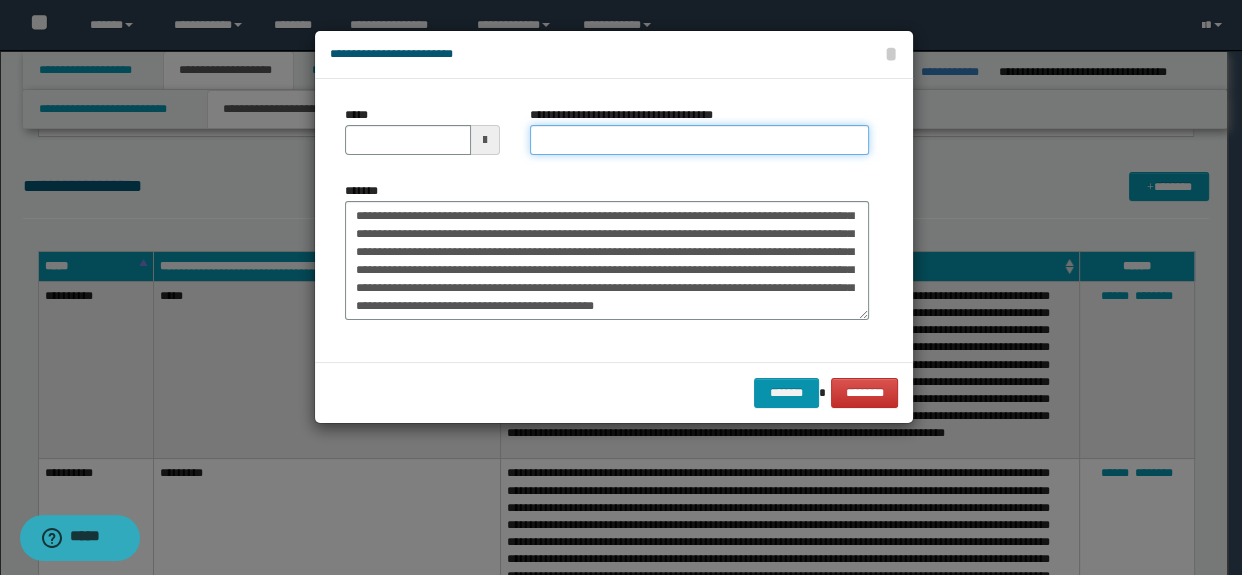 click on "**********" at bounding box center [700, 140] 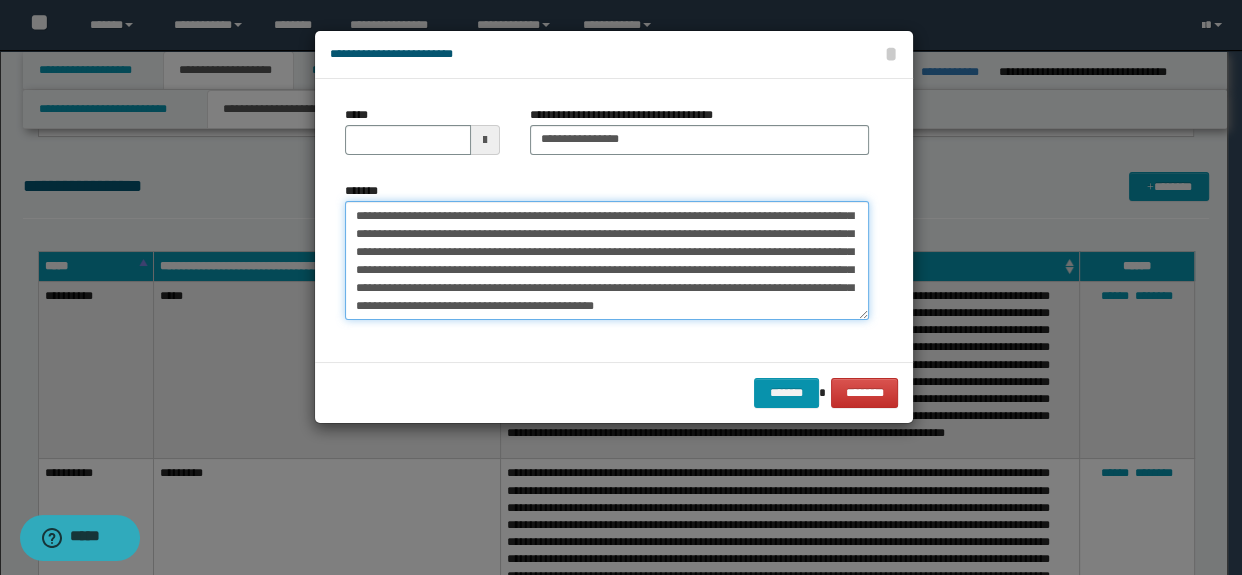 drag, startPoint x: 868, startPoint y: 276, endPoint x: 863, endPoint y: 251, distance: 25.495098 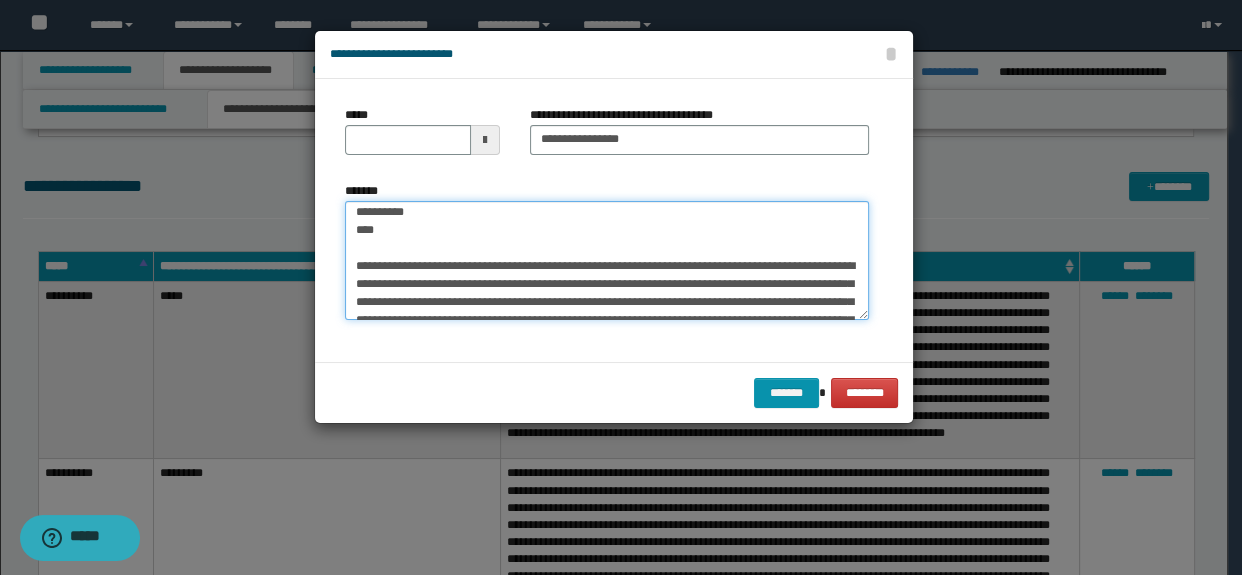 scroll, scrollTop: 0, scrollLeft: 0, axis: both 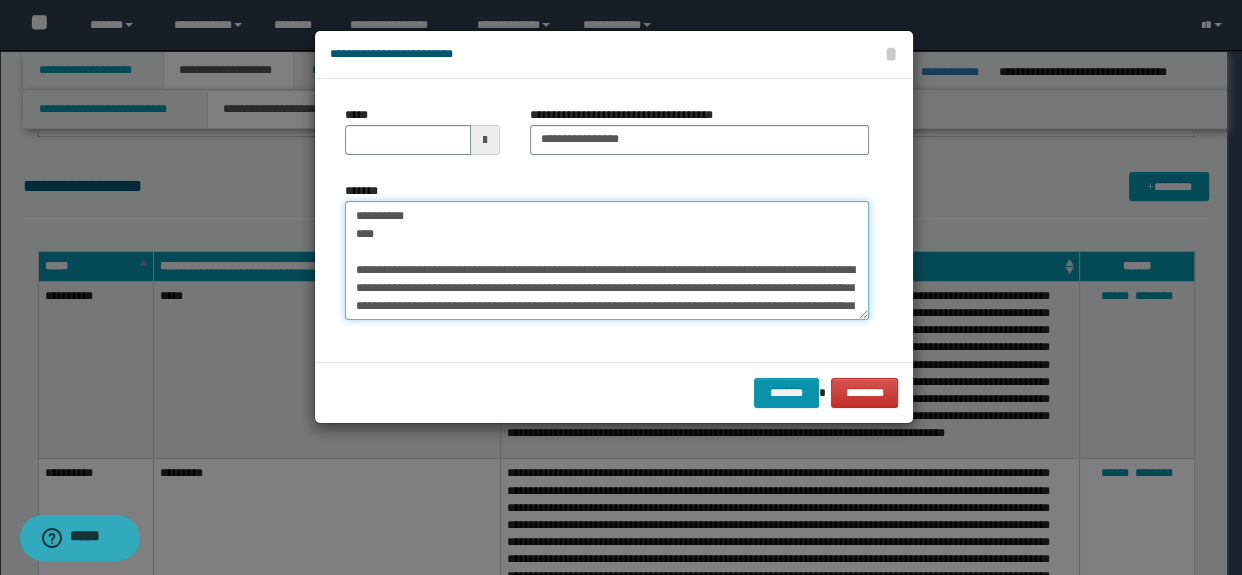 drag, startPoint x: 391, startPoint y: 229, endPoint x: 336, endPoint y: 208, distance: 58.872746 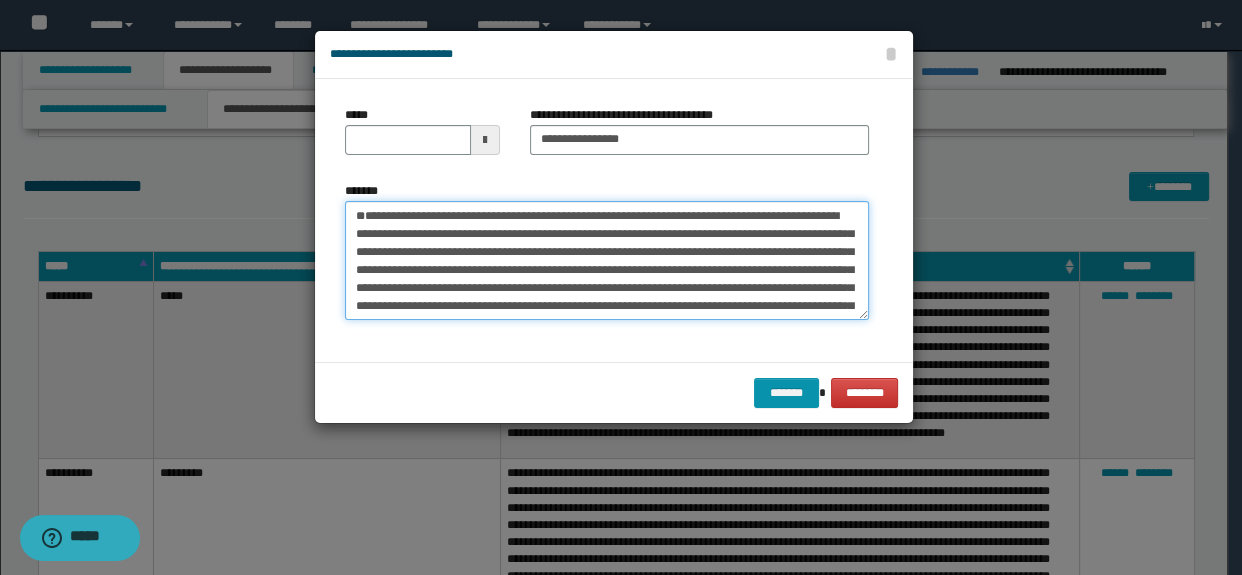 type 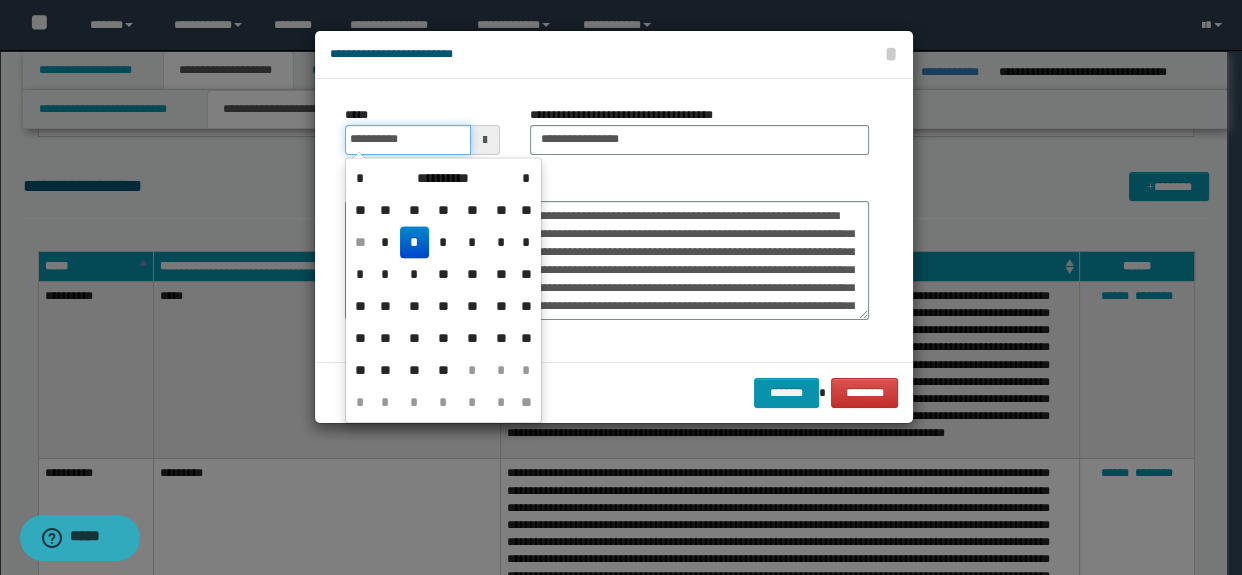 click on "**********" at bounding box center (408, 140) 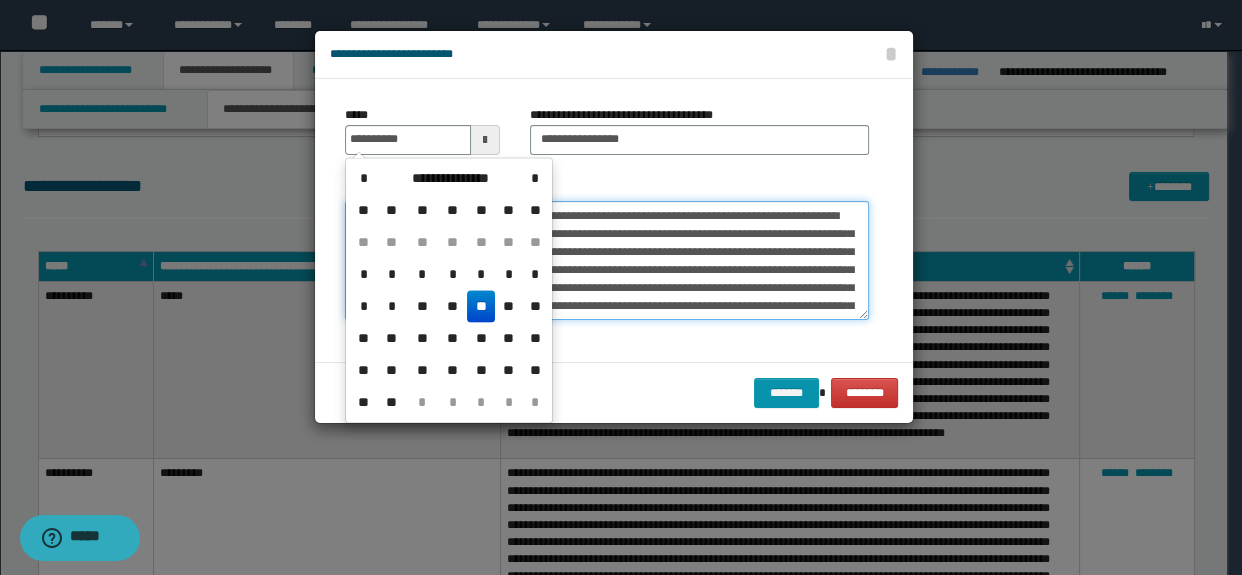 type on "**********" 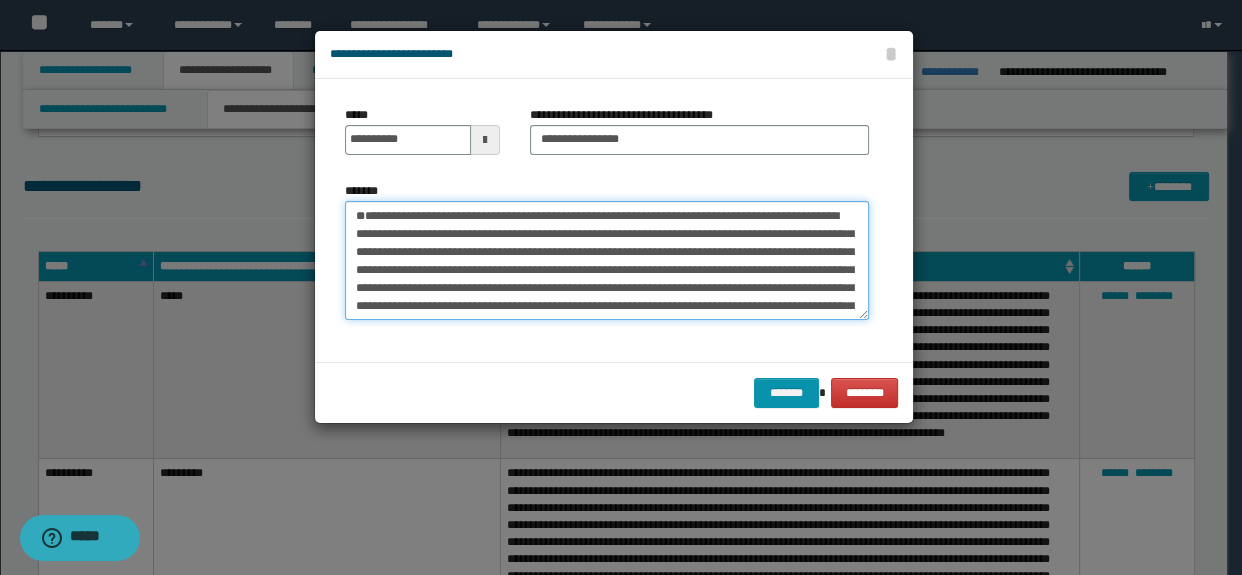 click on "*******" at bounding box center [607, 261] 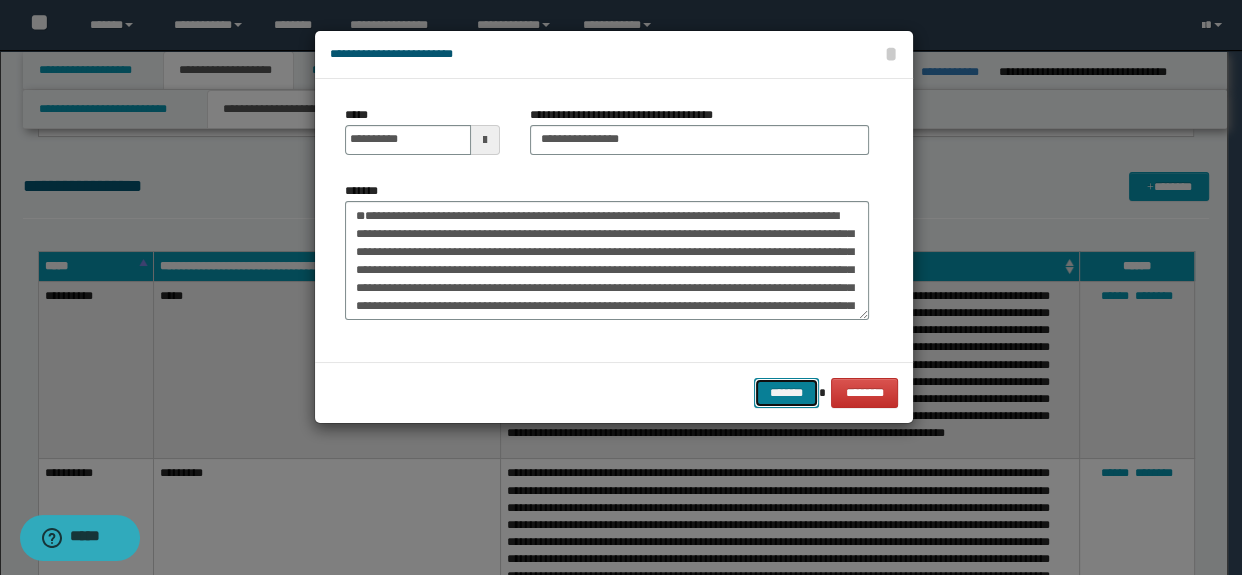click on "*******" at bounding box center (786, 393) 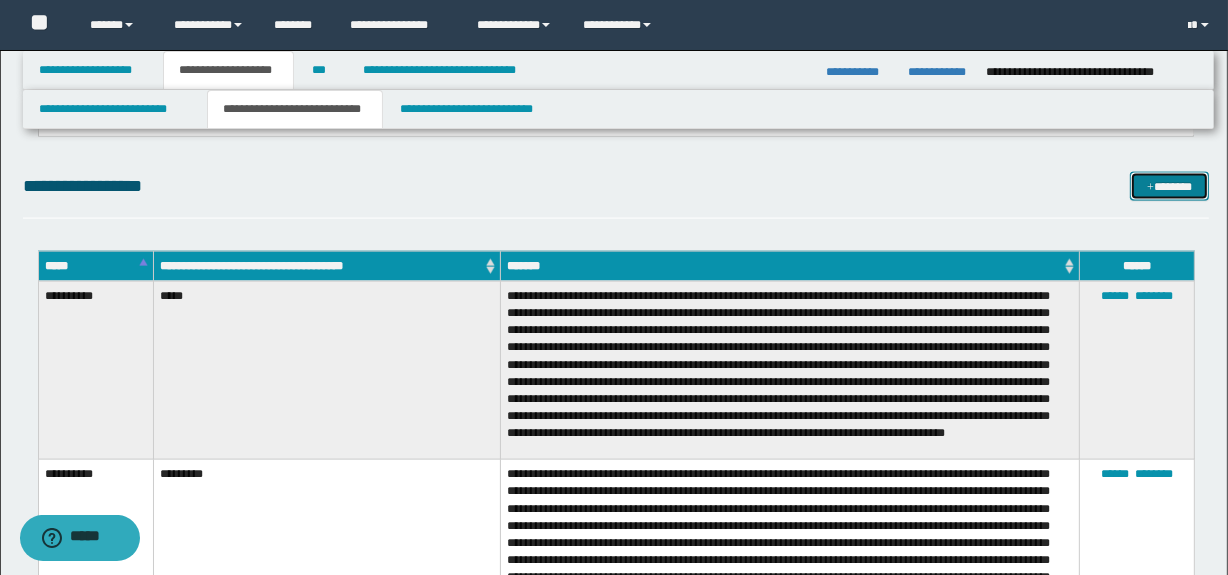 click on "*******" at bounding box center [1170, 187] 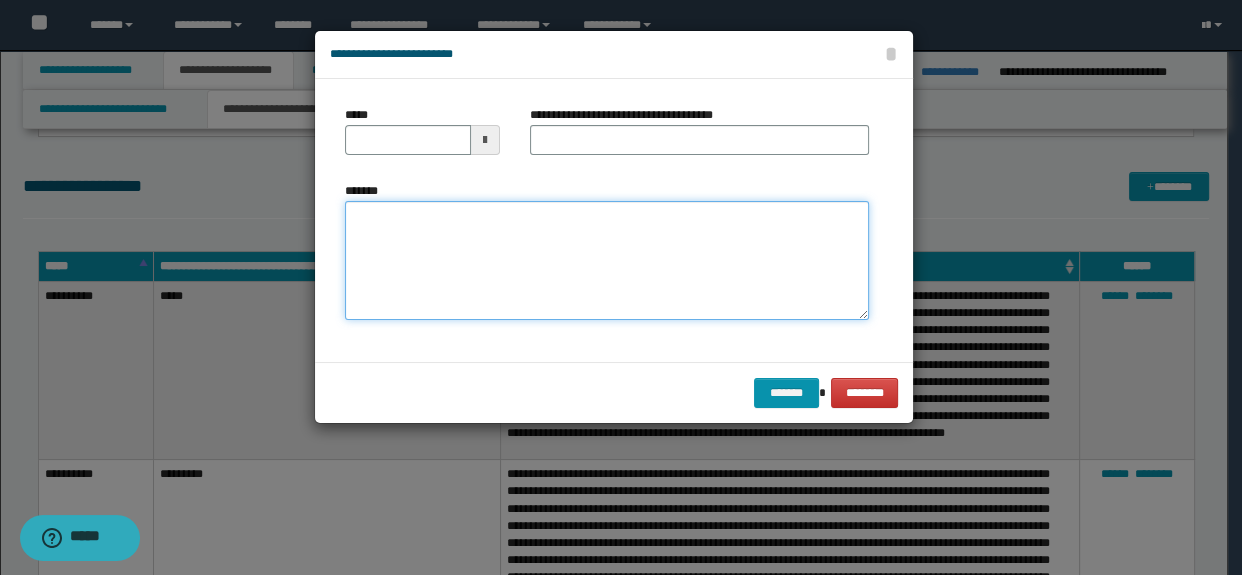 paste on "**********" 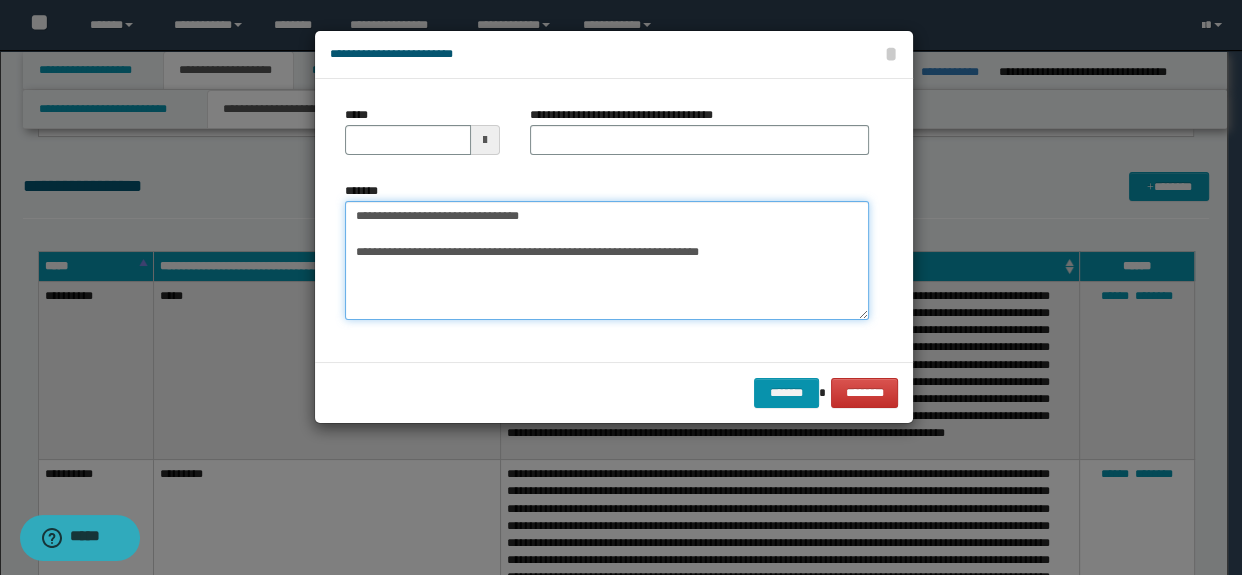 type on "**********" 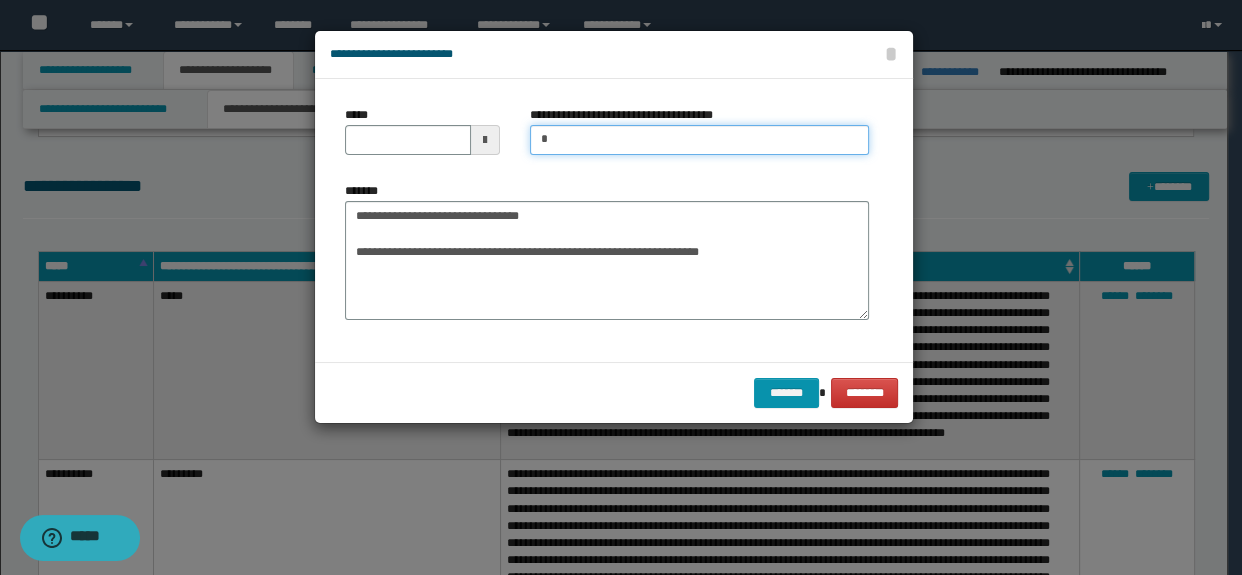 click on "*" at bounding box center (700, 140) 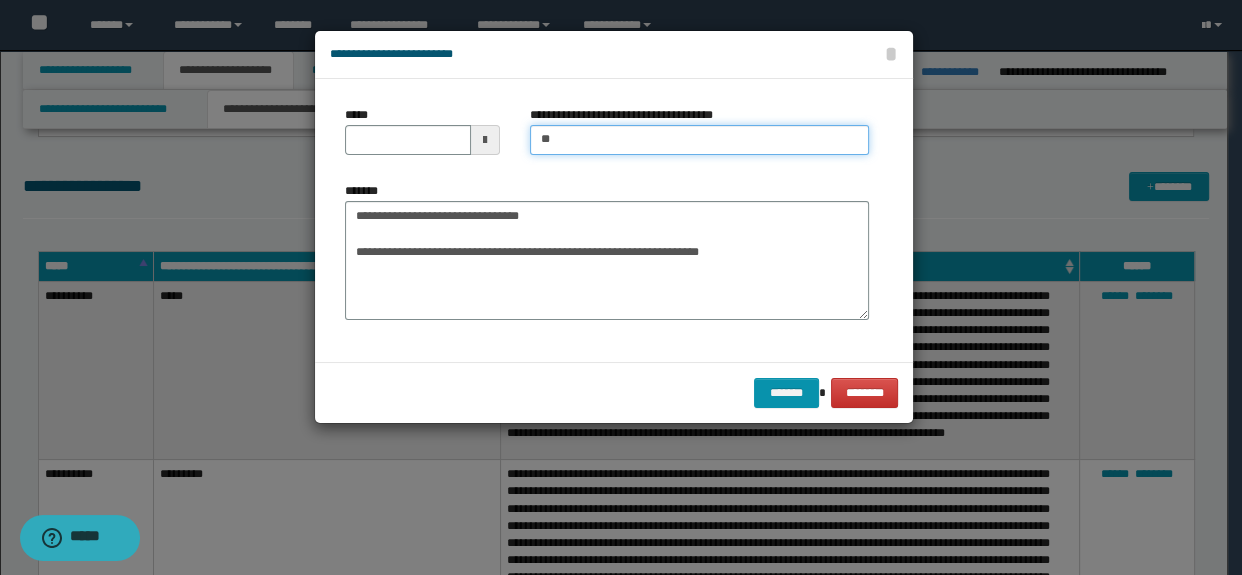 type on "**********" 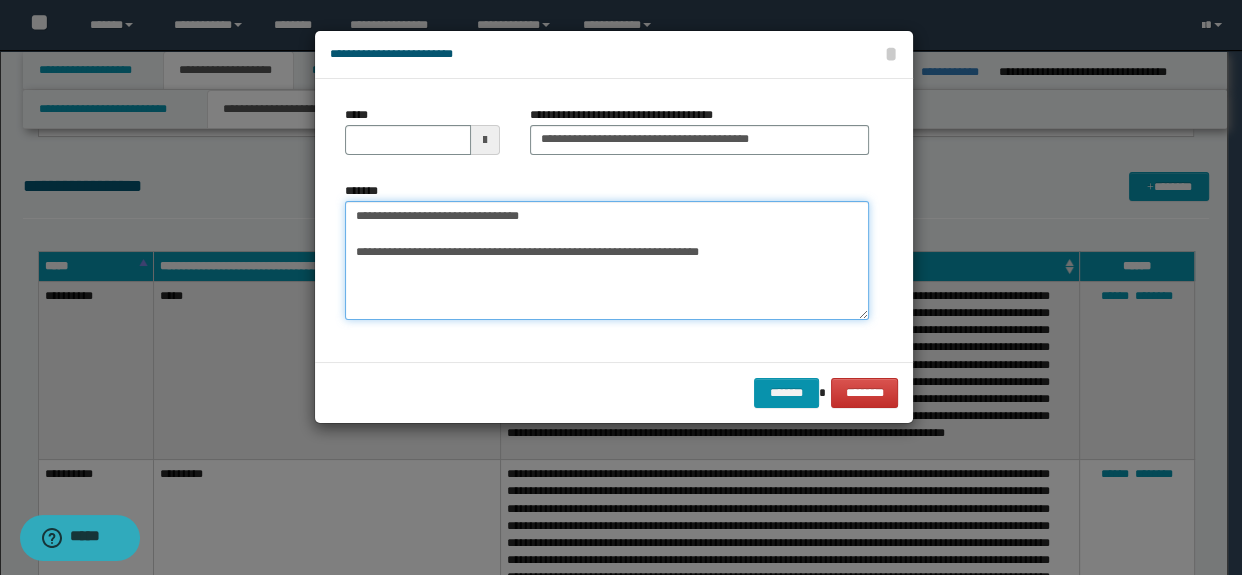 drag, startPoint x: 611, startPoint y: 221, endPoint x: 299, endPoint y: 204, distance: 312.4628 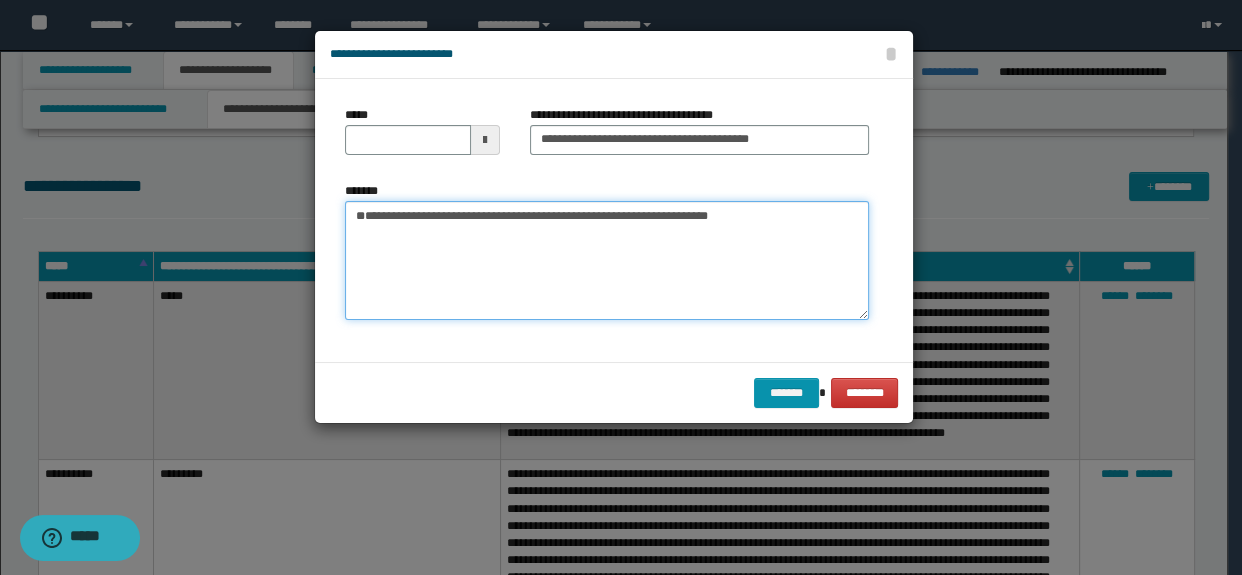 type 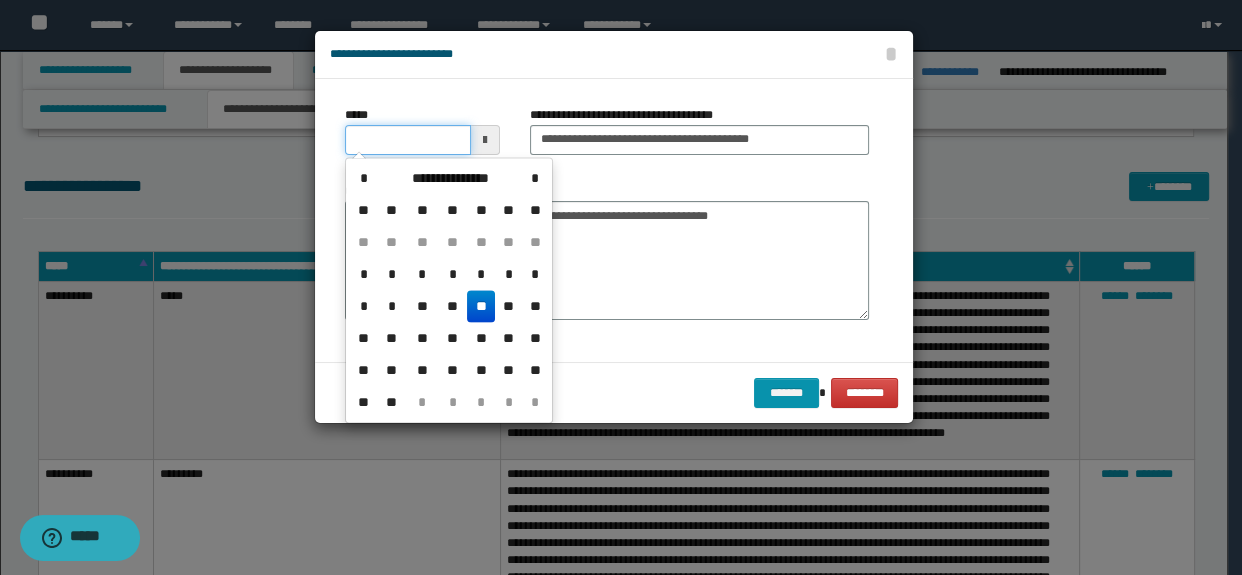 click on "*****" at bounding box center (408, 140) 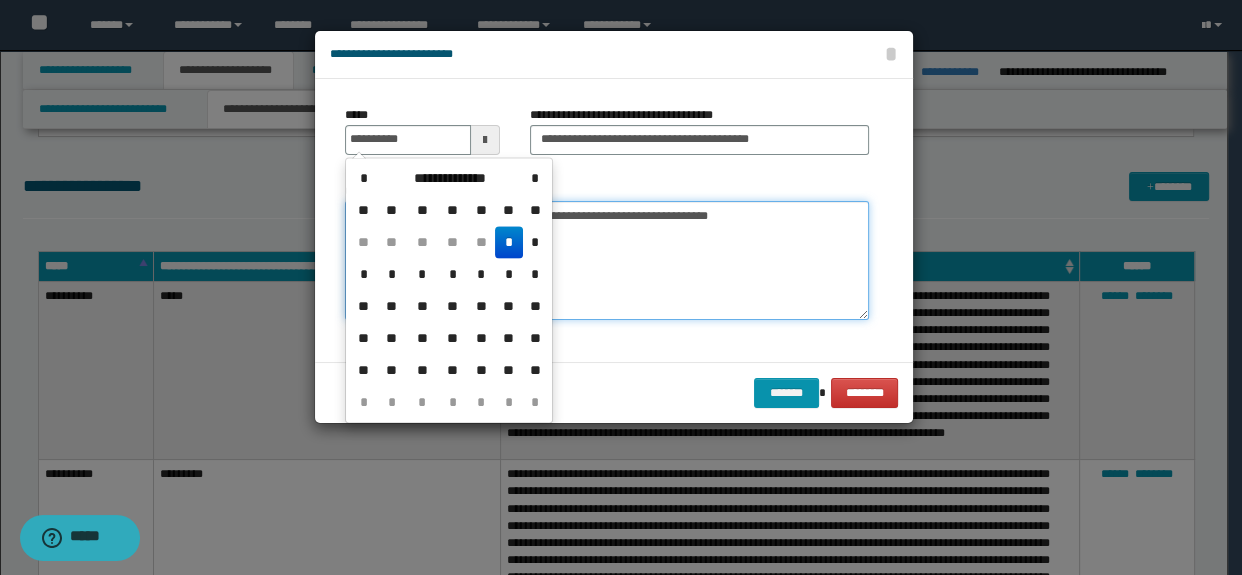 type on "**********" 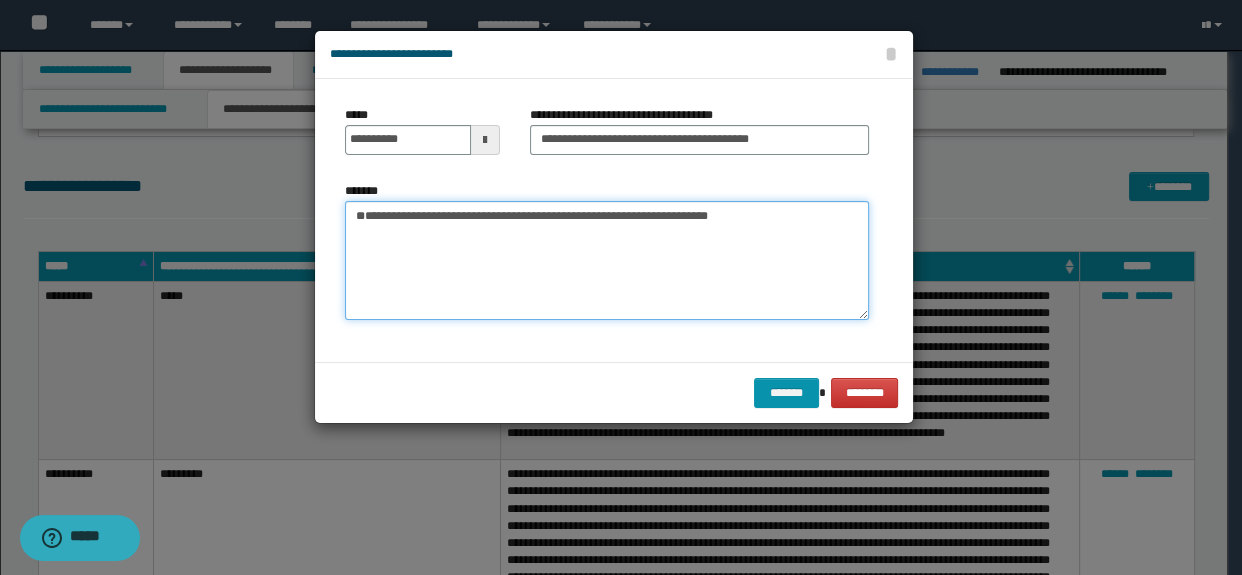 click on "**********" at bounding box center [607, 261] 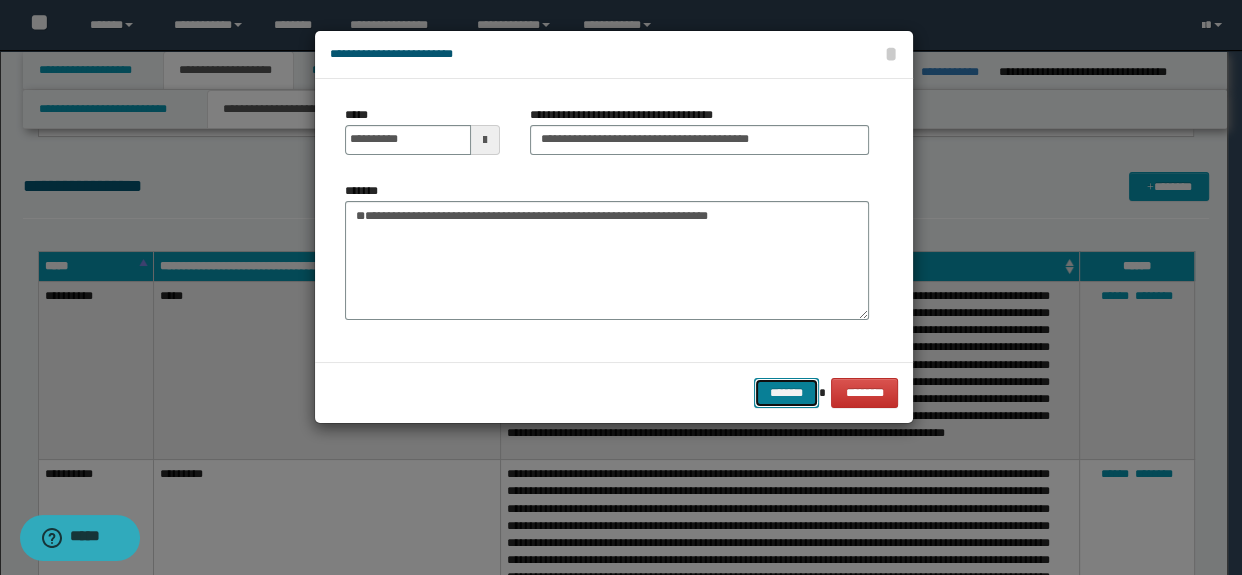 click on "*******" at bounding box center [786, 393] 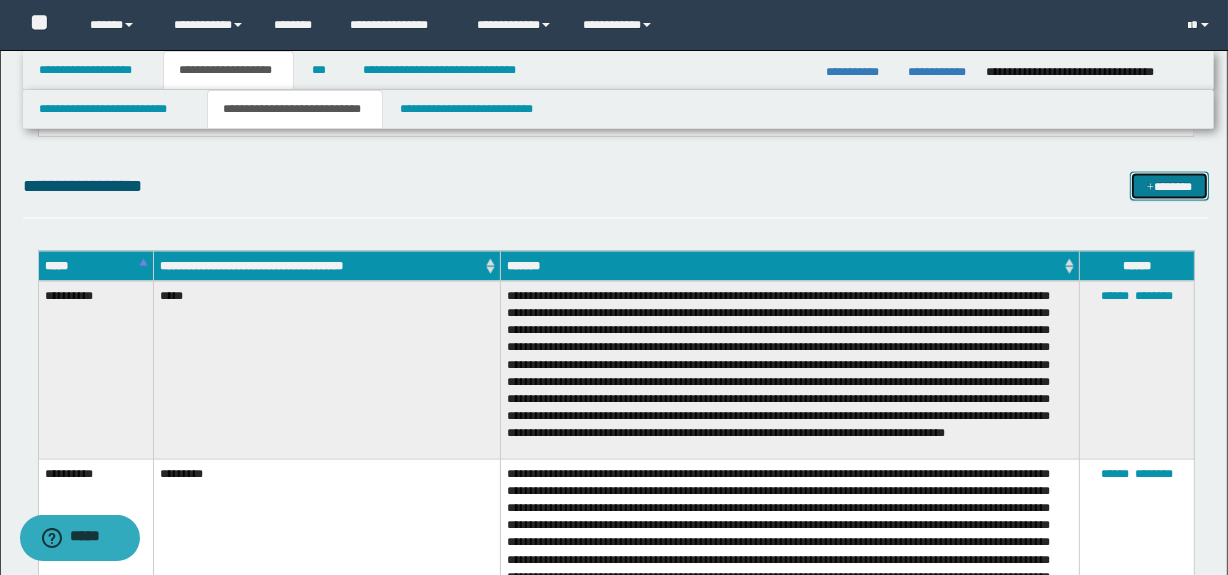 click at bounding box center (1150, 188) 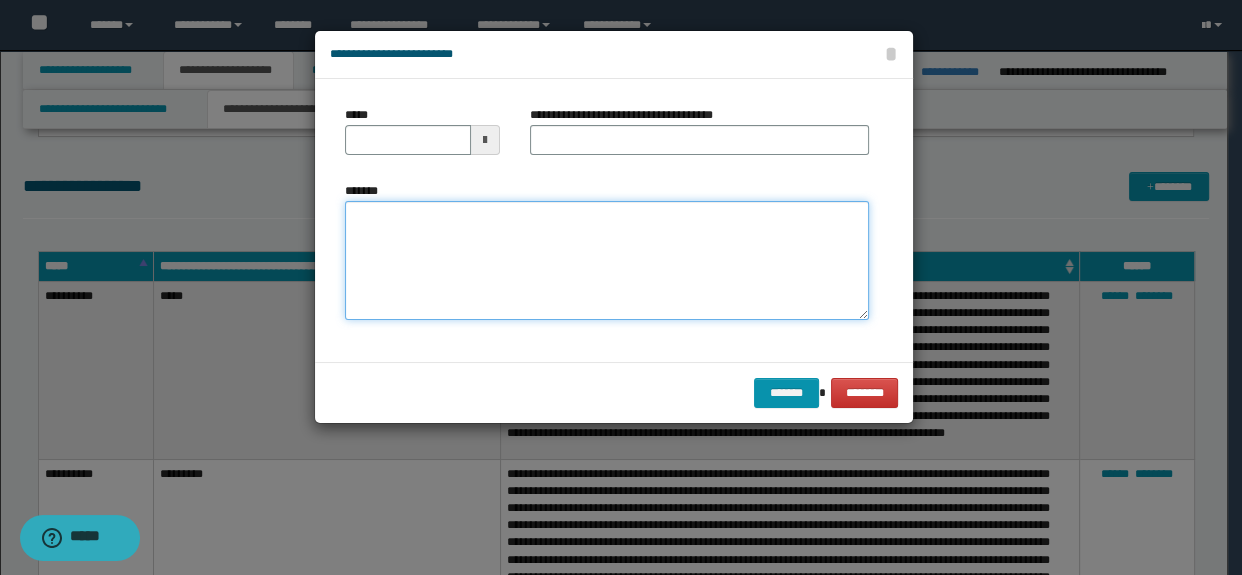 paste on "**********" 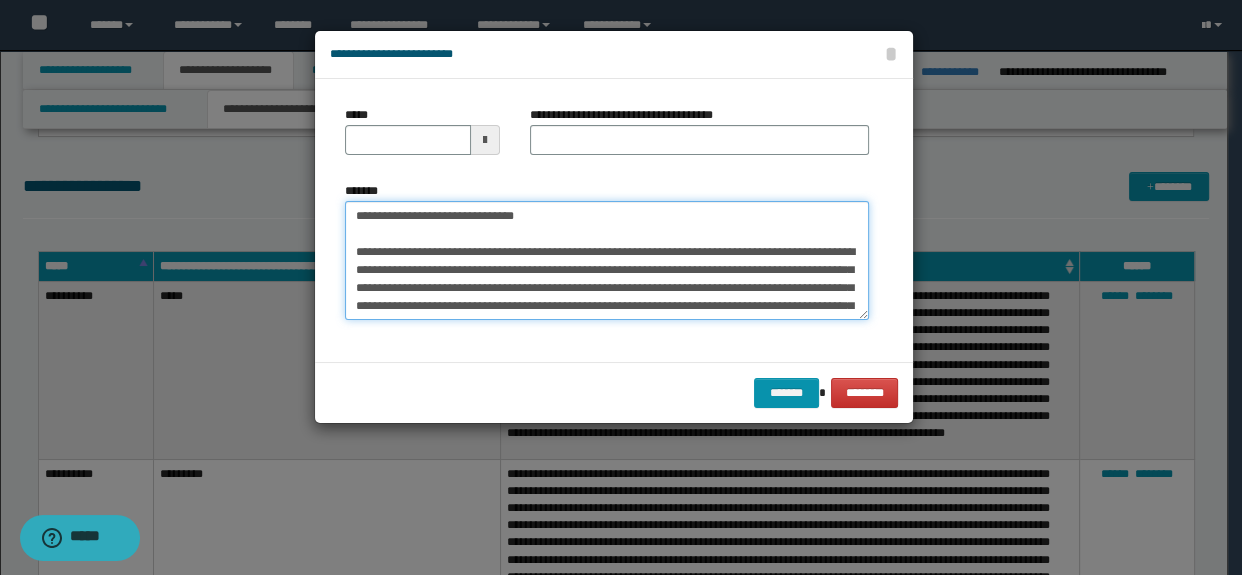 click on "**********" at bounding box center [607, 261] 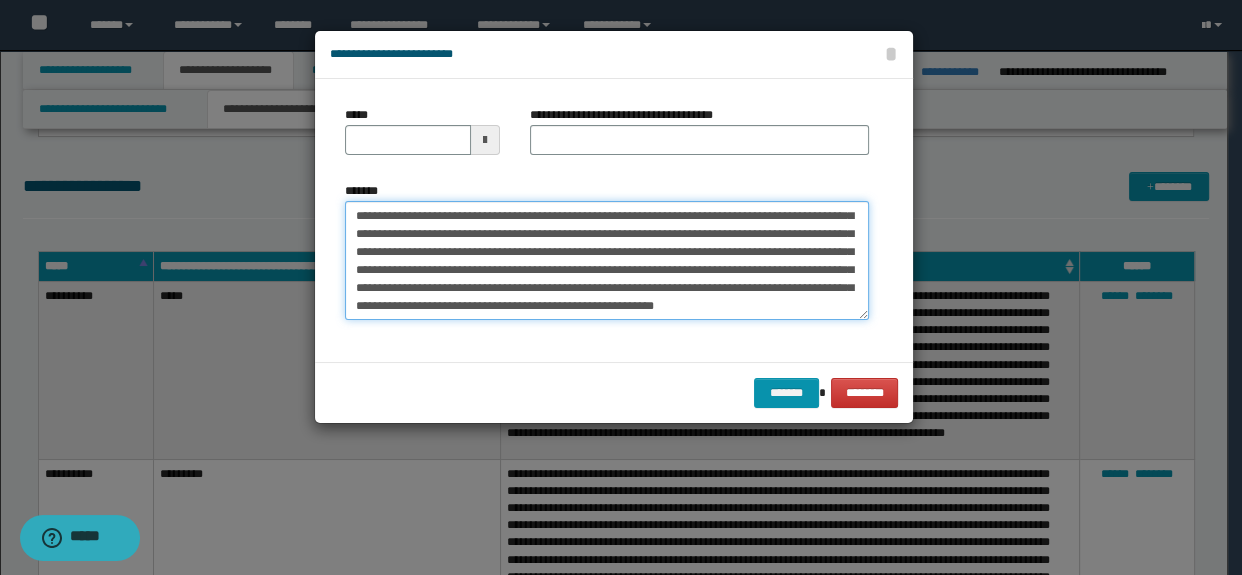 type on "**********" 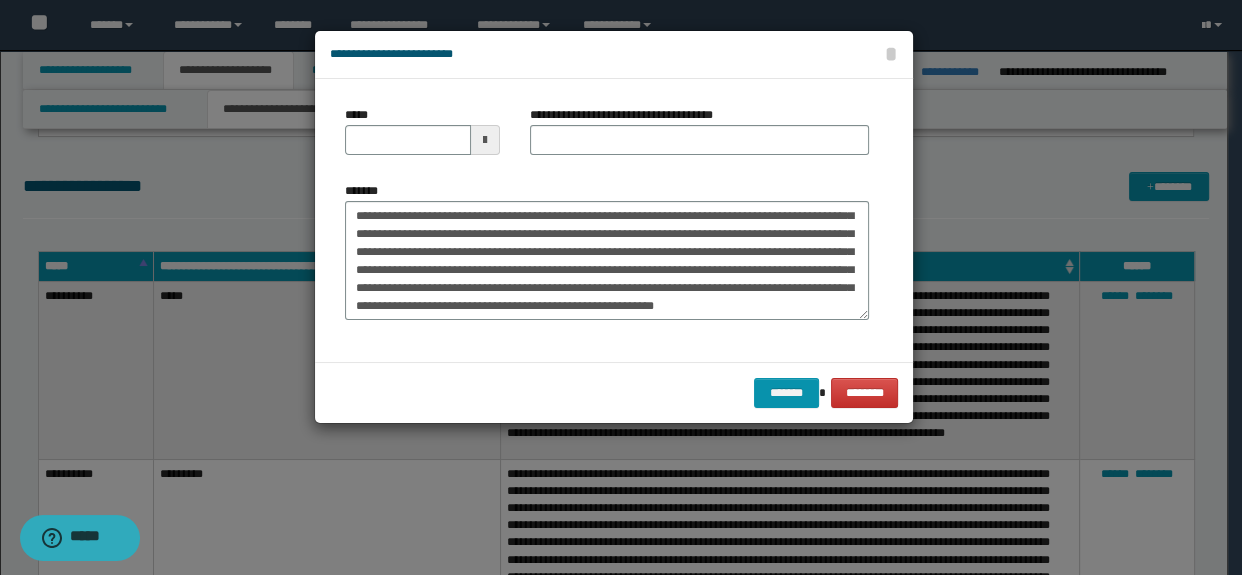 drag, startPoint x: 624, startPoint y: 155, endPoint x: 607, endPoint y: 140, distance: 22.671568 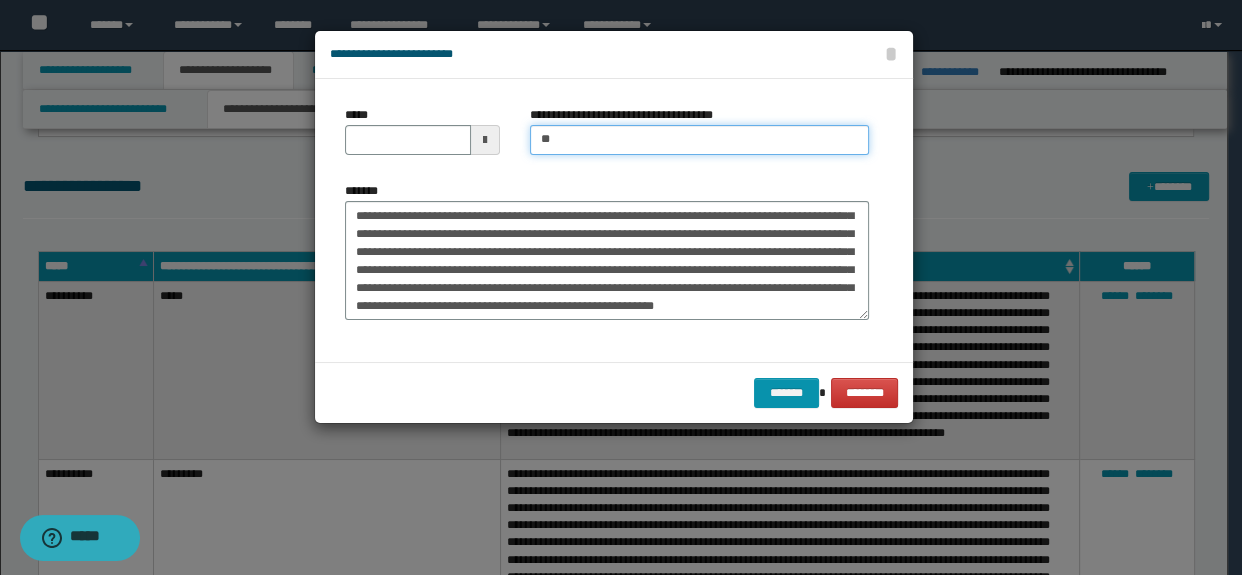 click on "**" at bounding box center (700, 140) 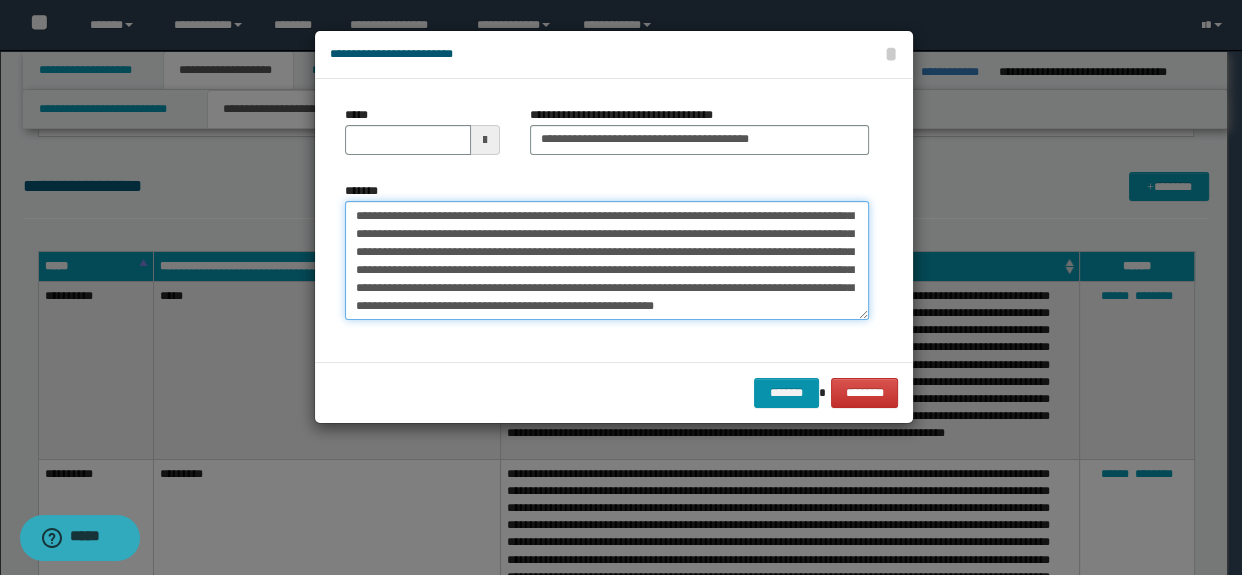 scroll, scrollTop: 0, scrollLeft: 0, axis: both 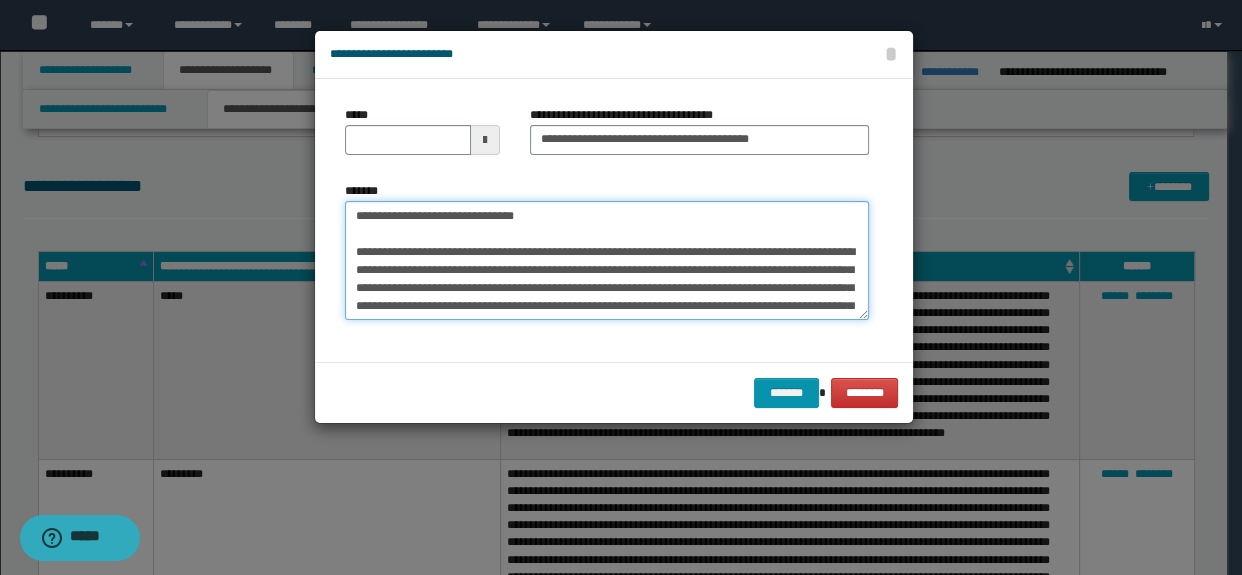 drag, startPoint x: 605, startPoint y: 210, endPoint x: 334, endPoint y: 210, distance: 271 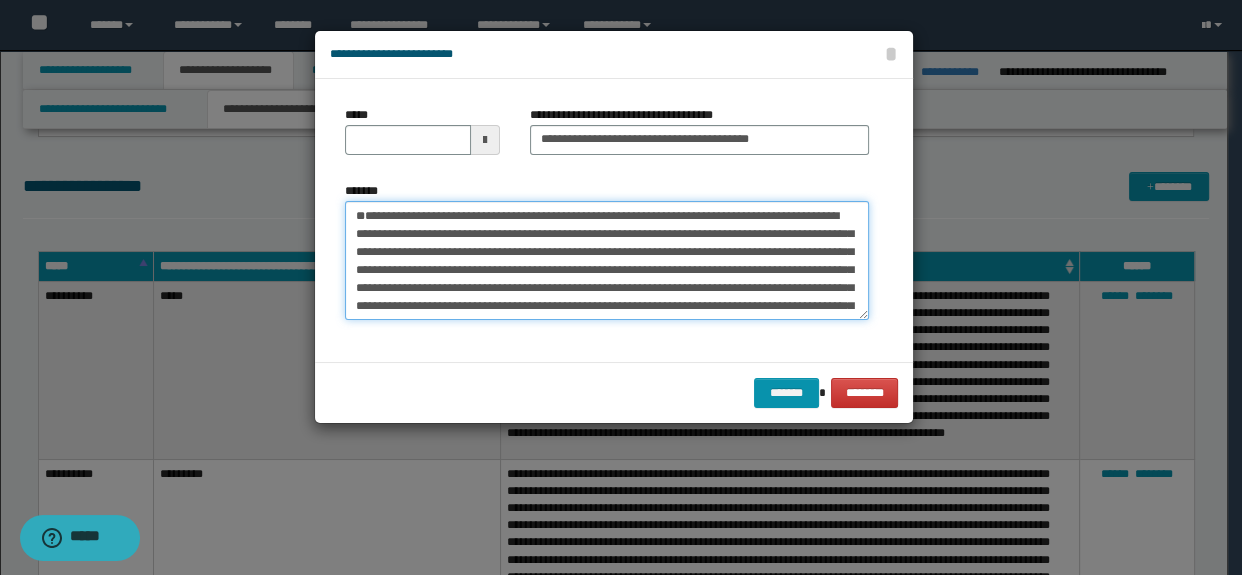 type 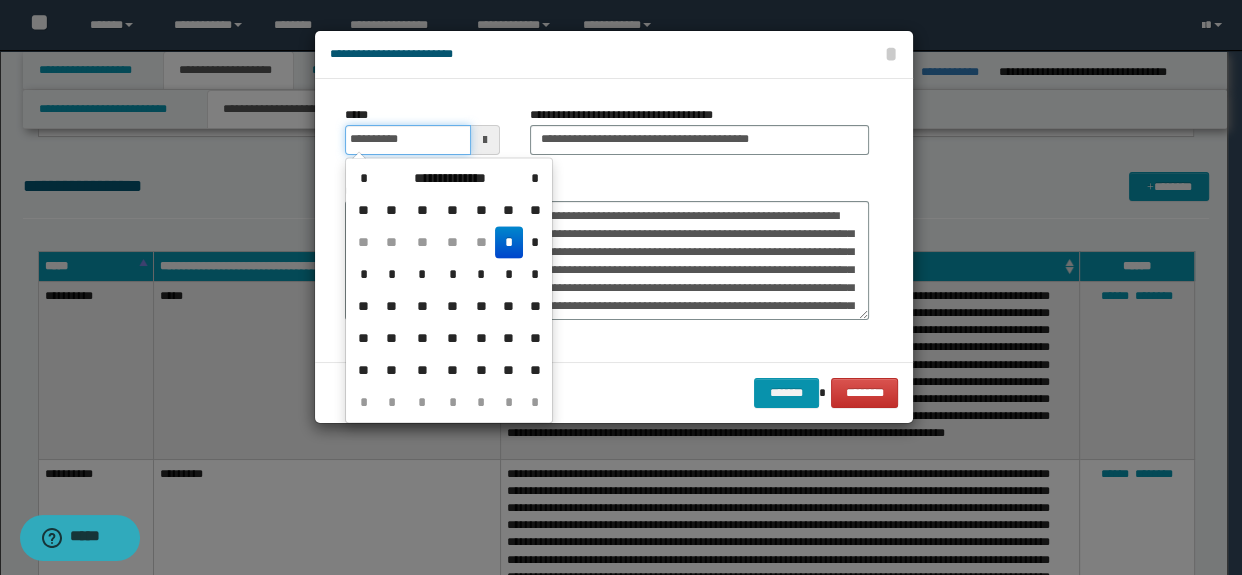 click on "**********" at bounding box center (408, 140) 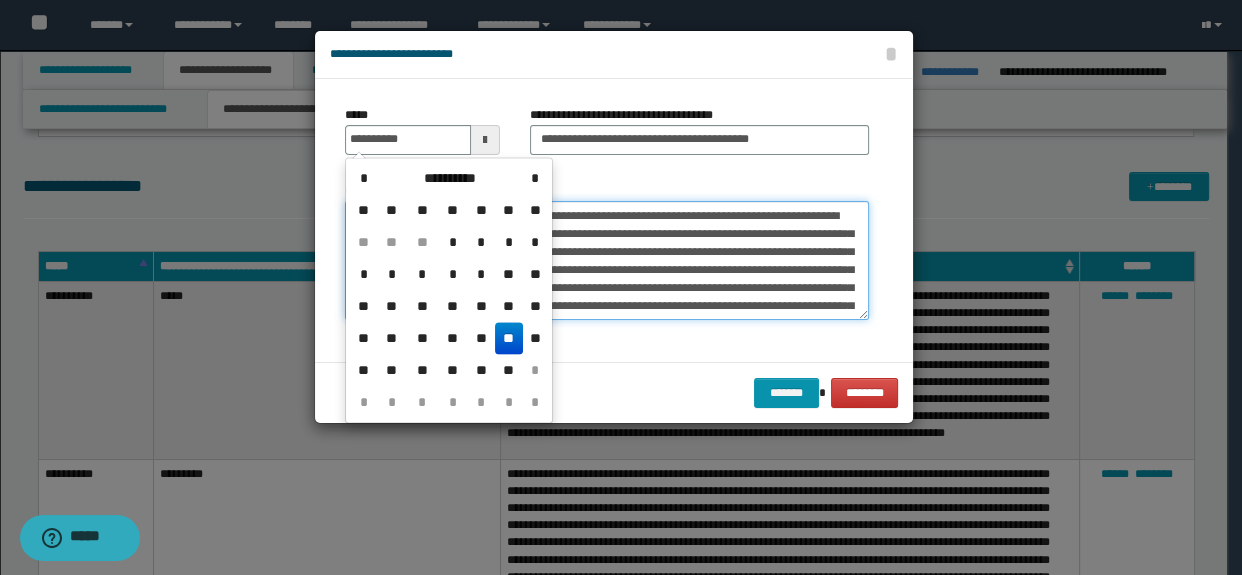 type on "**********" 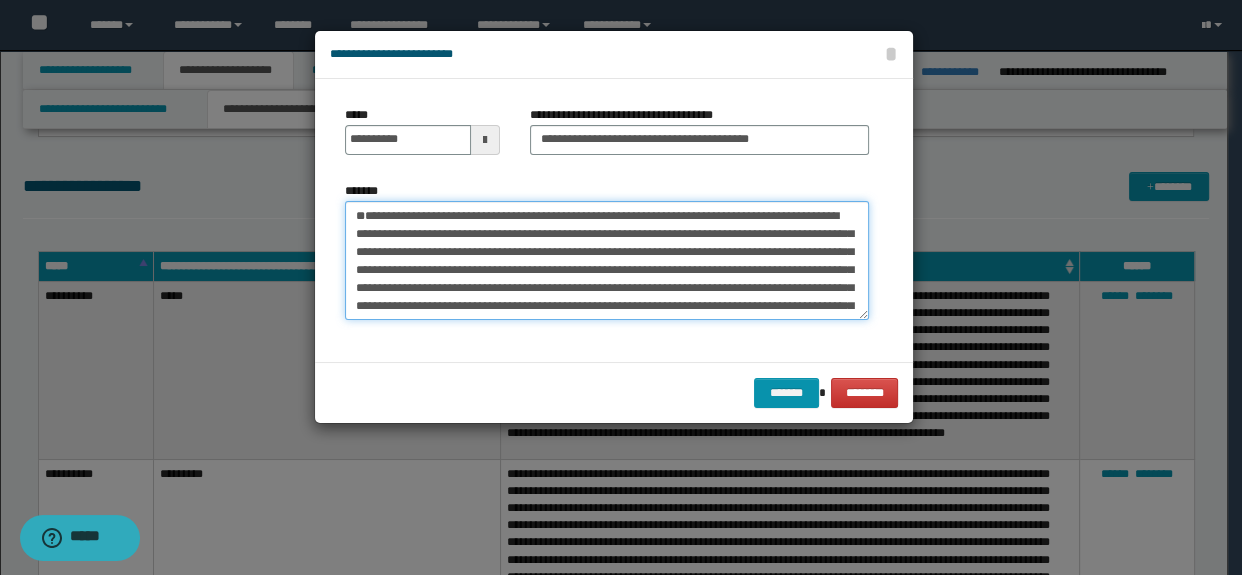 click on "**********" at bounding box center [607, 261] 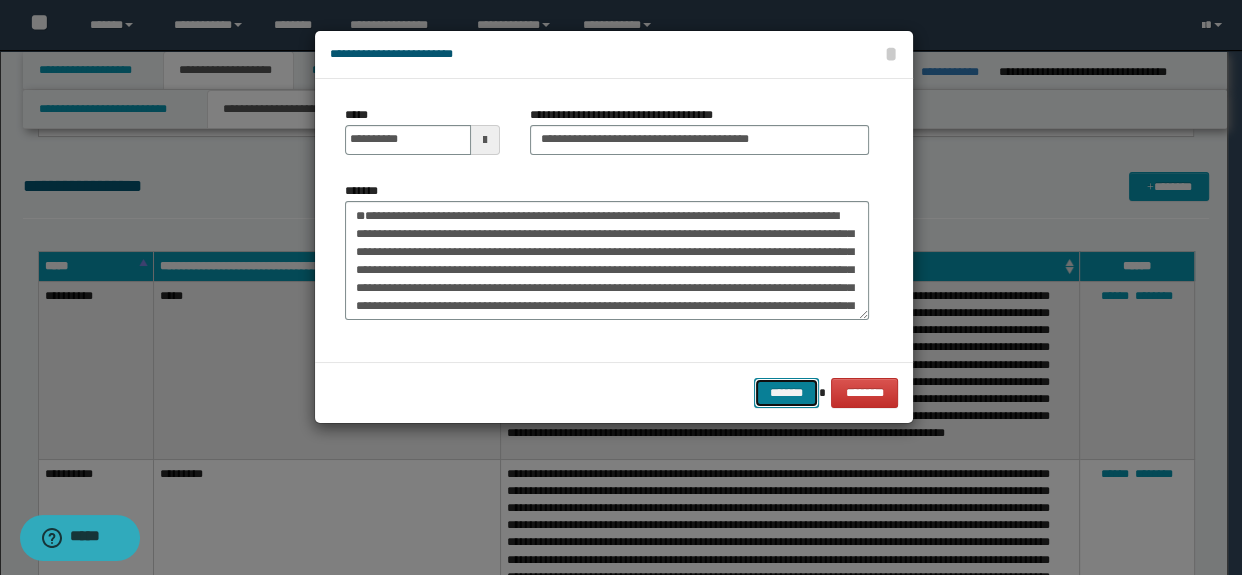 click on "*******" at bounding box center [786, 393] 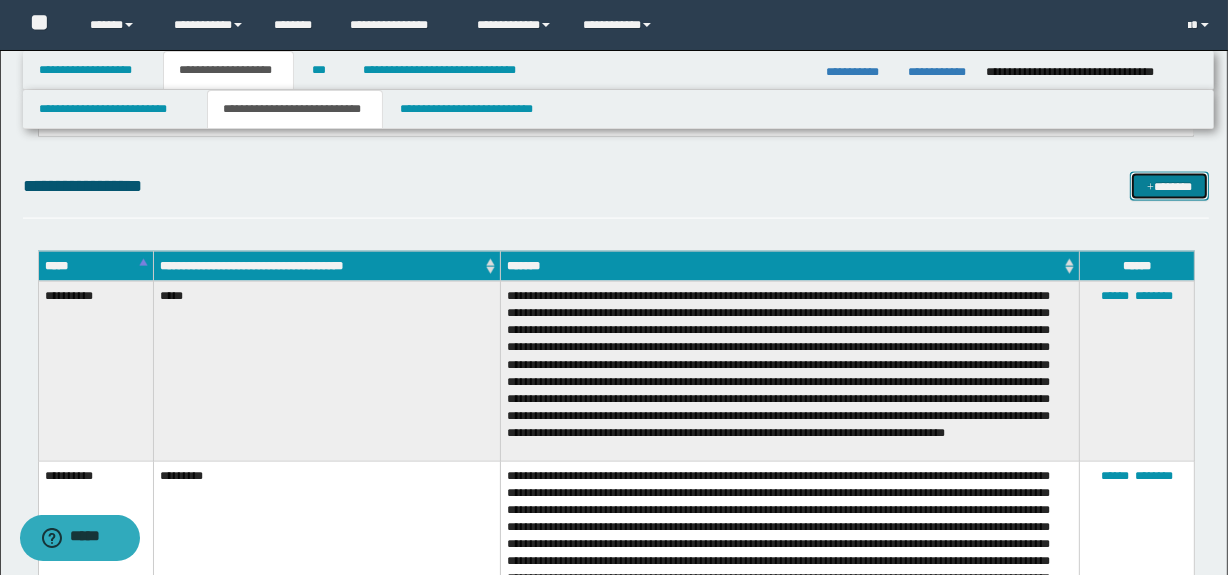 click on "*******" at bounding box center [1170, 187] 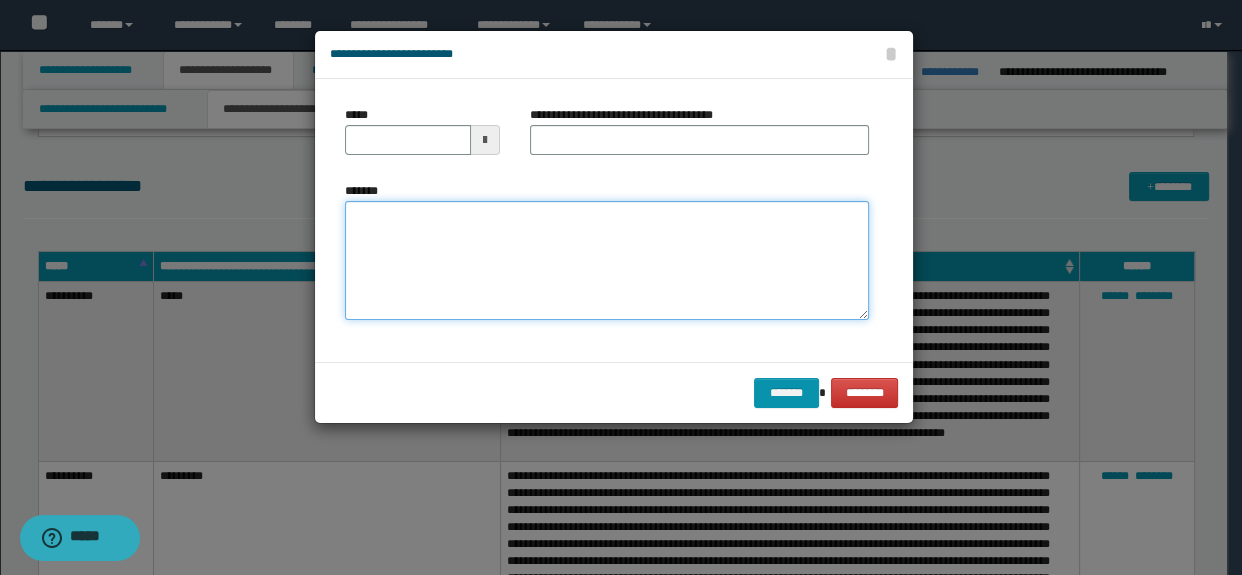 paste on "**********" 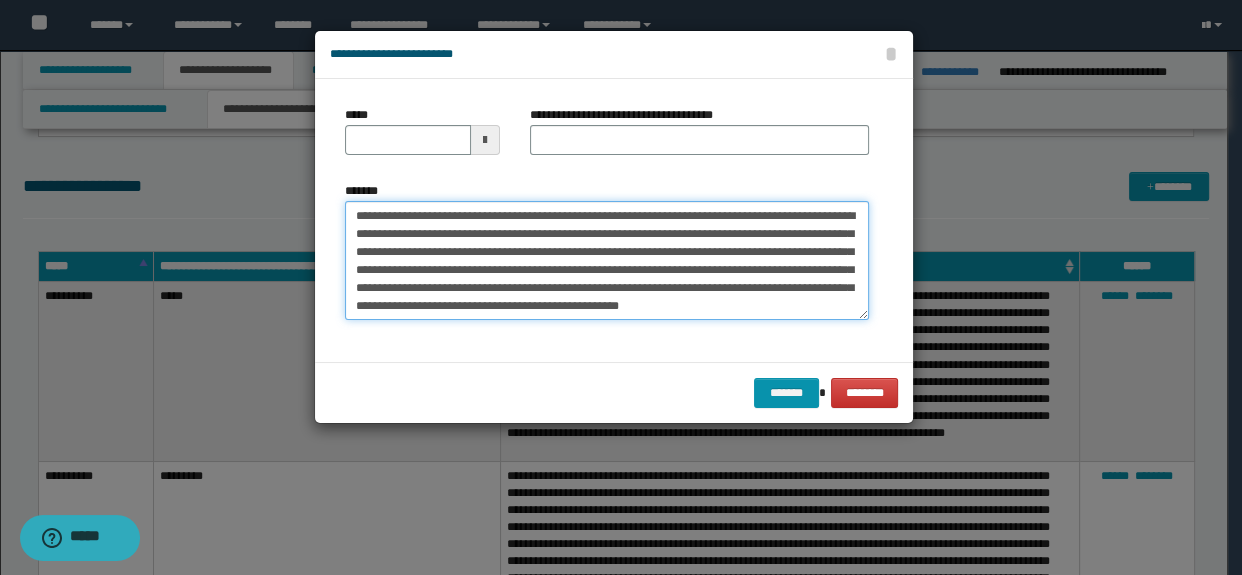 click on "**********" at bounding box center [607, 261] 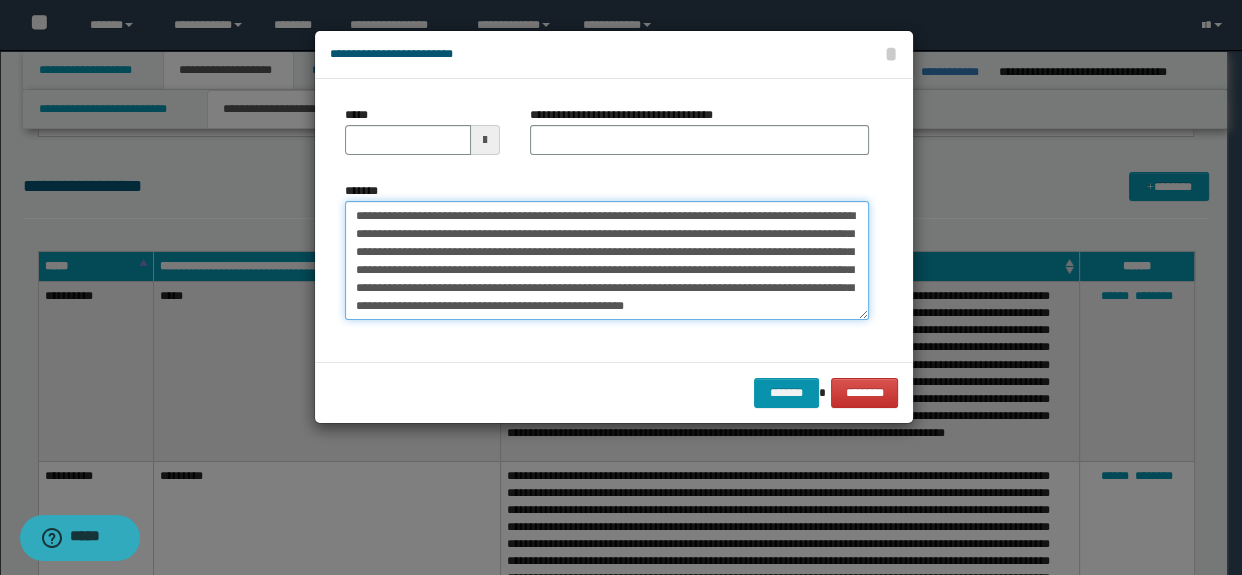 scroll, scrollTop: 0, scrollLeft: 0, axis: both 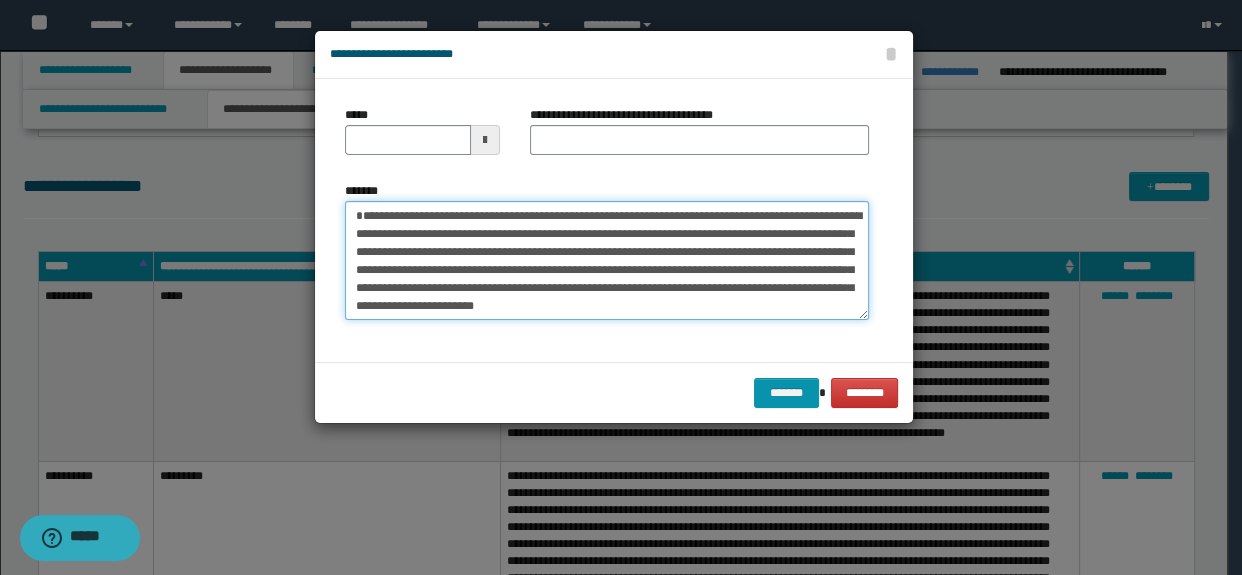 type 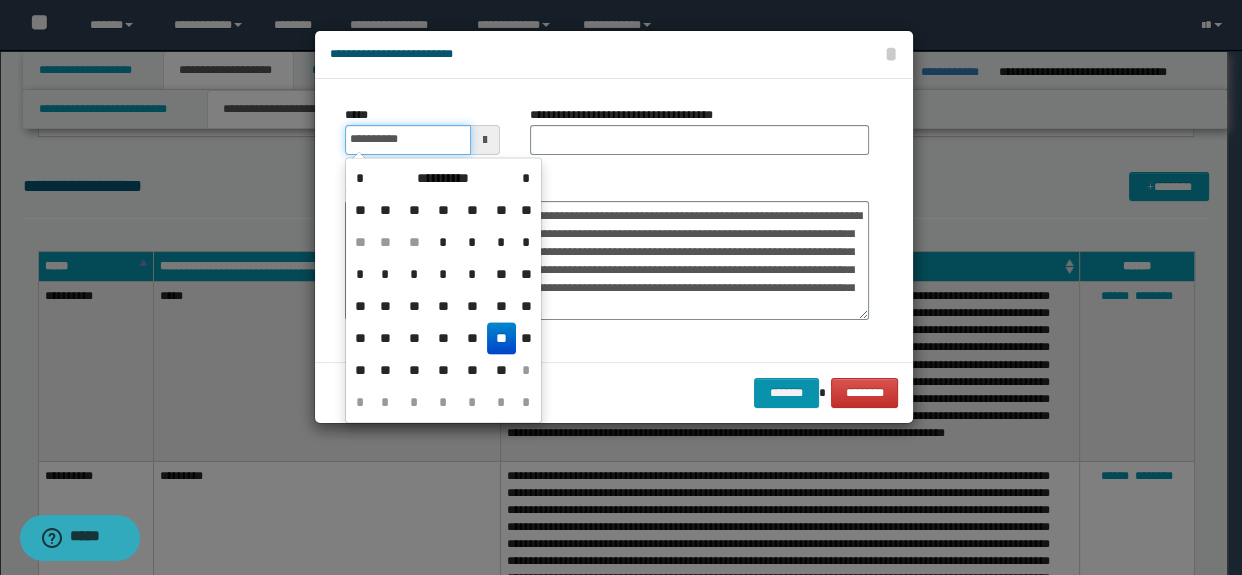 click on "**********" at bounding box center (408, 140) 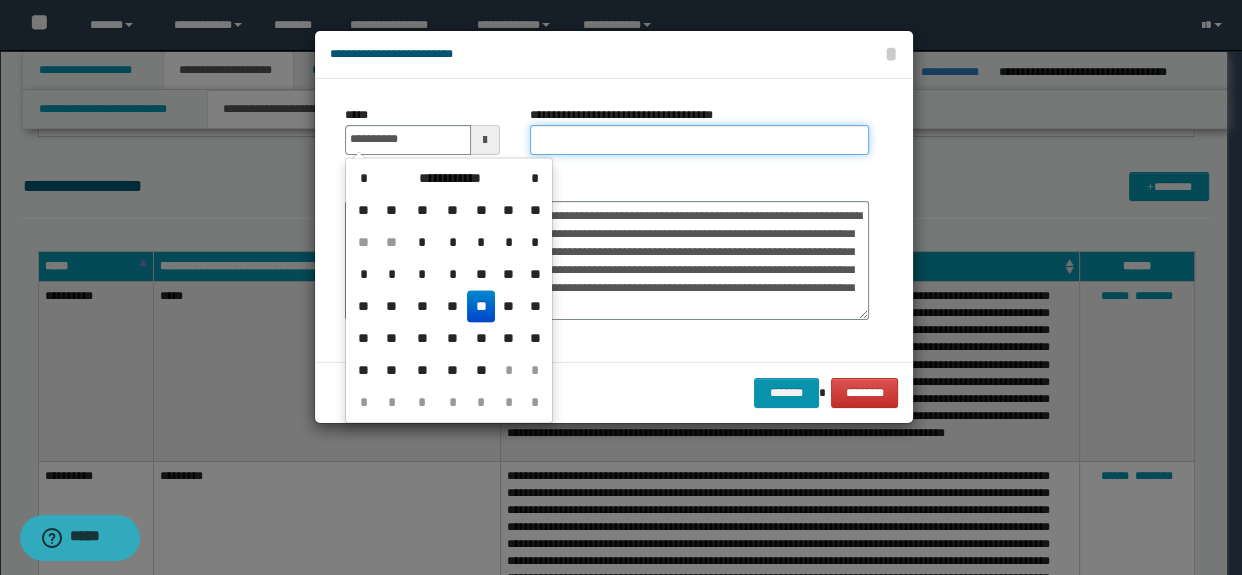 type on "**********" 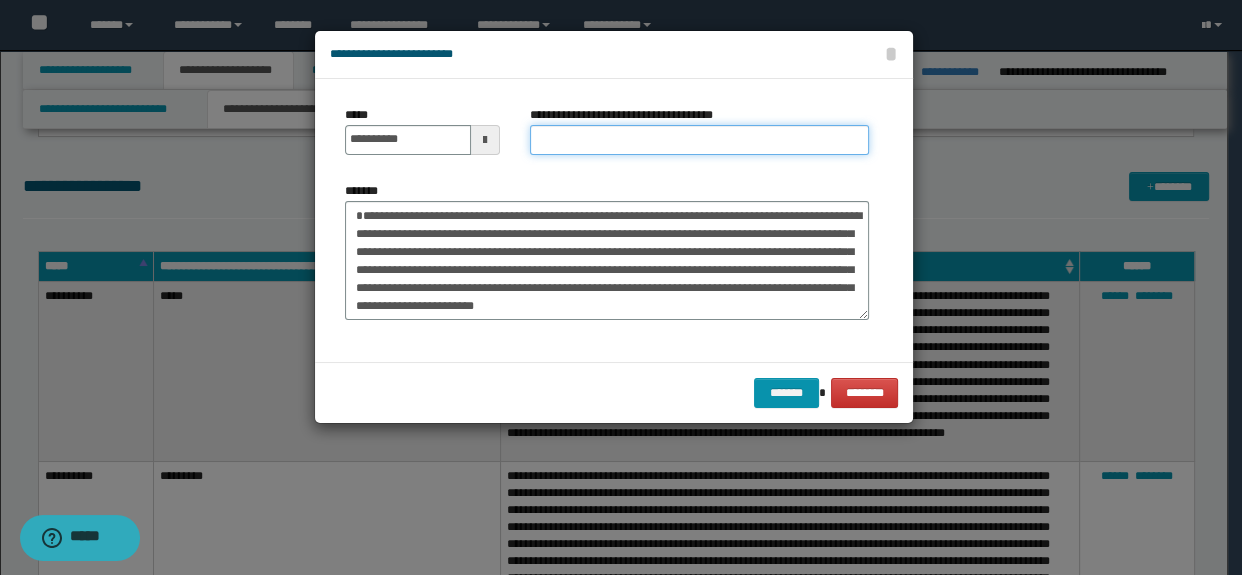 click on "**********" at bounding box center [700, 140] 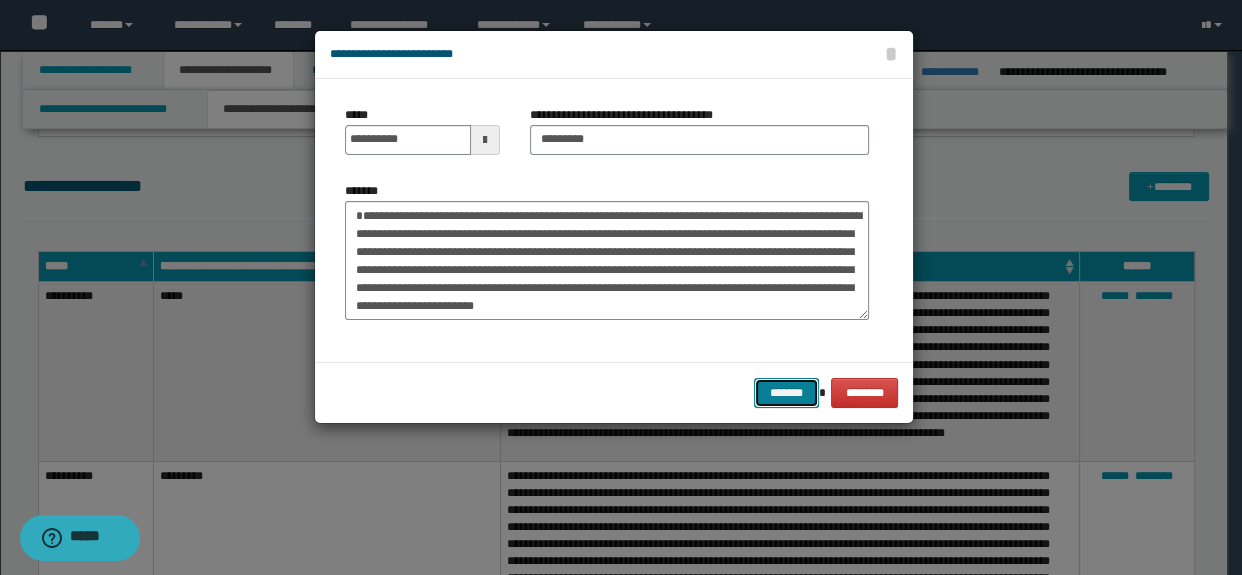 click on "*******" at bounding box center (786, 393) 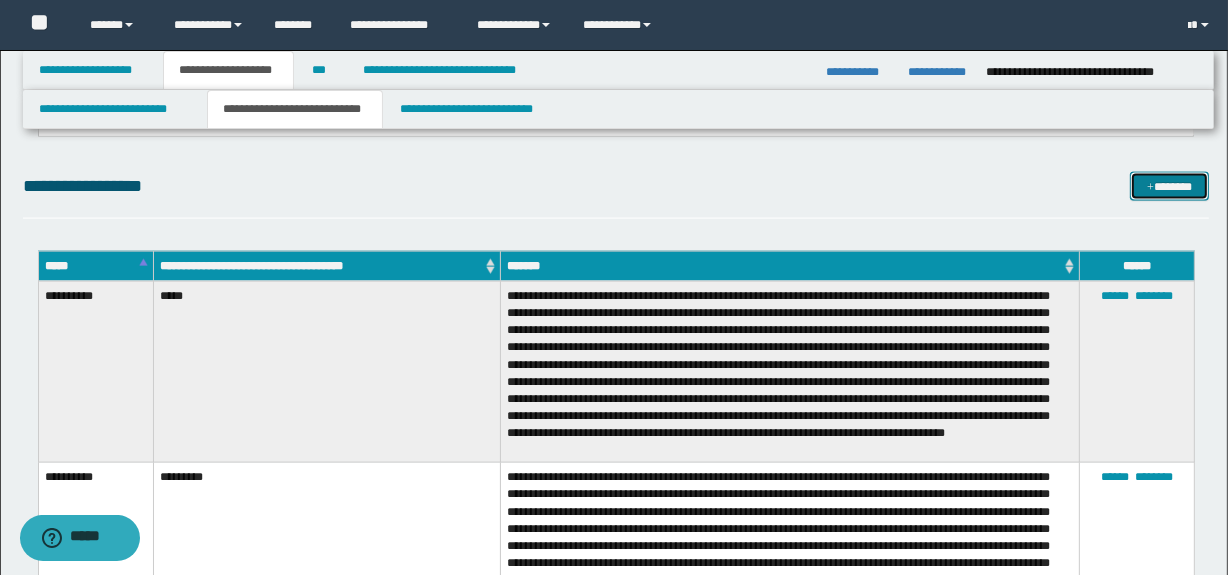 click on "*******" at bounding box center [1170, 187] 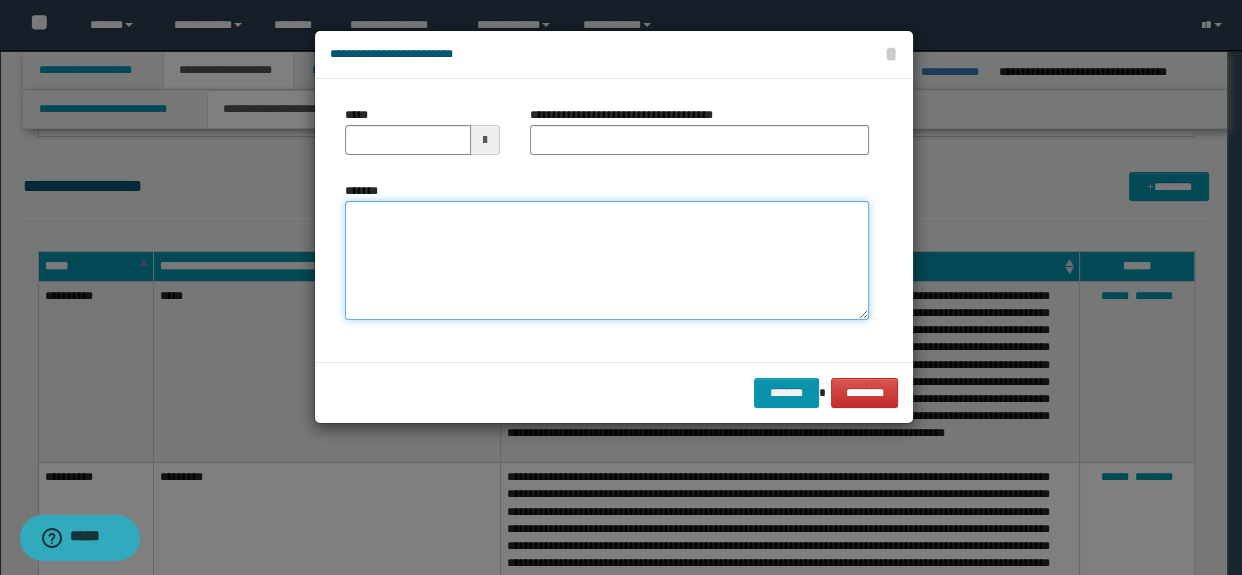 paste on "**********" 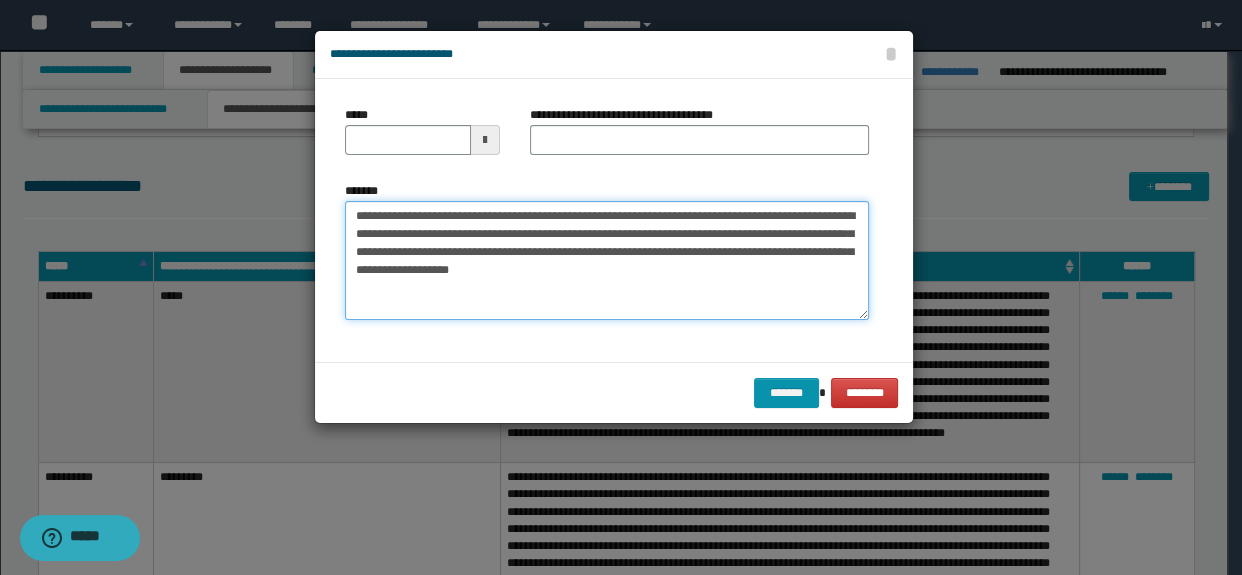 click on "**********" at bounding box center [607, 261] 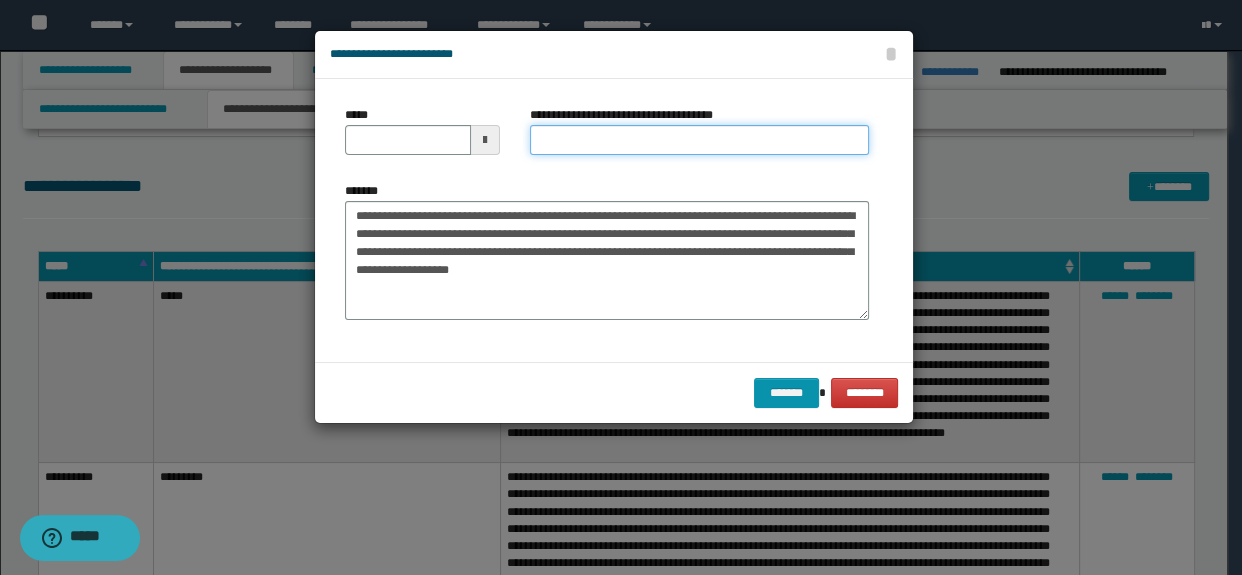 click on "**********" at bounding box center [700, 140] 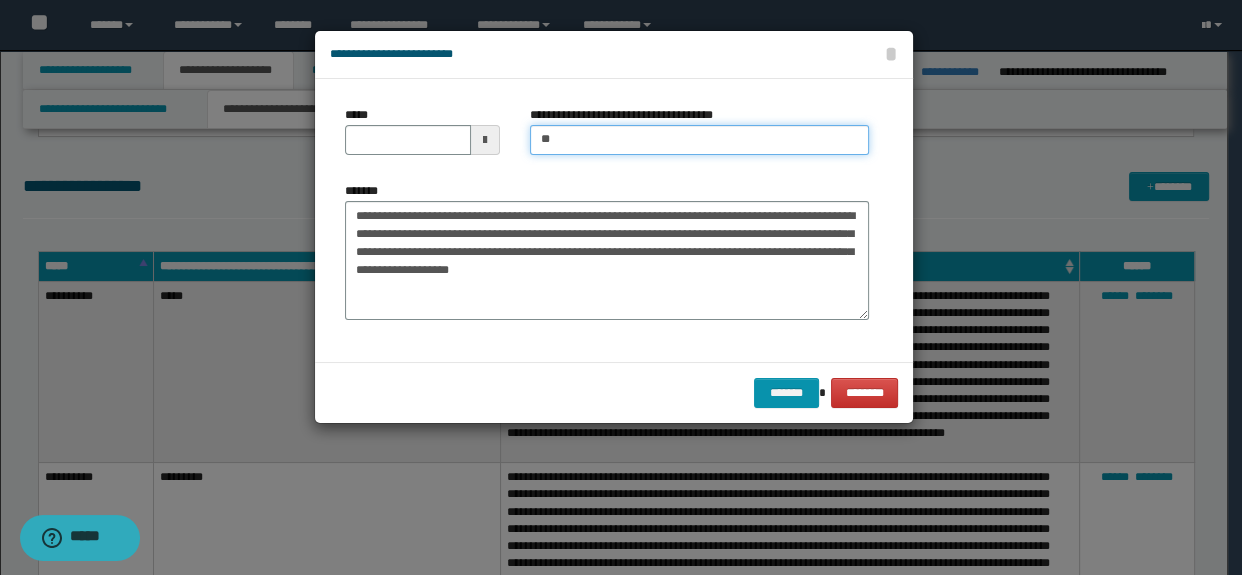 type on "**********" 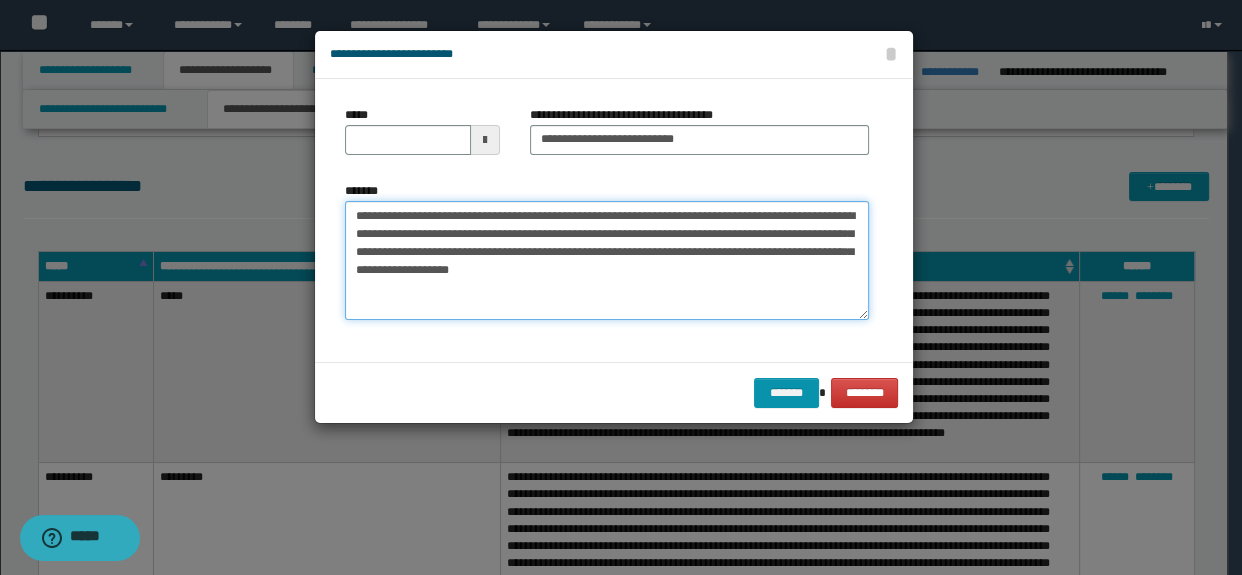 drag, startPoint x: 594, startPoint y: 216, endPoint x: 279, endPoint y: 215, distance: 315.0016 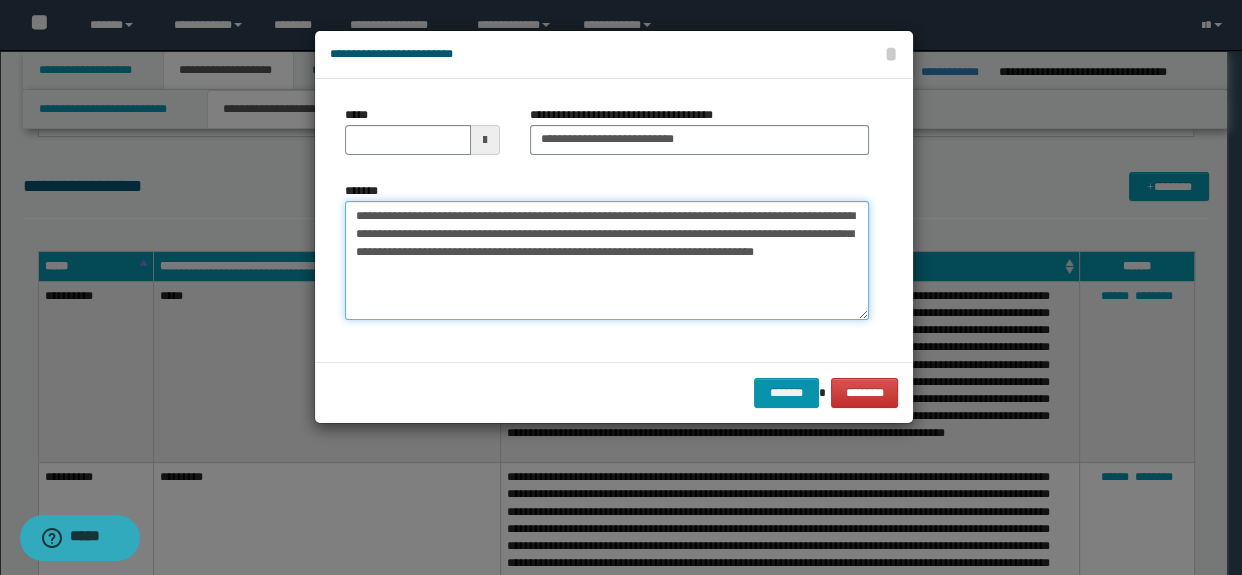 type on "**********" 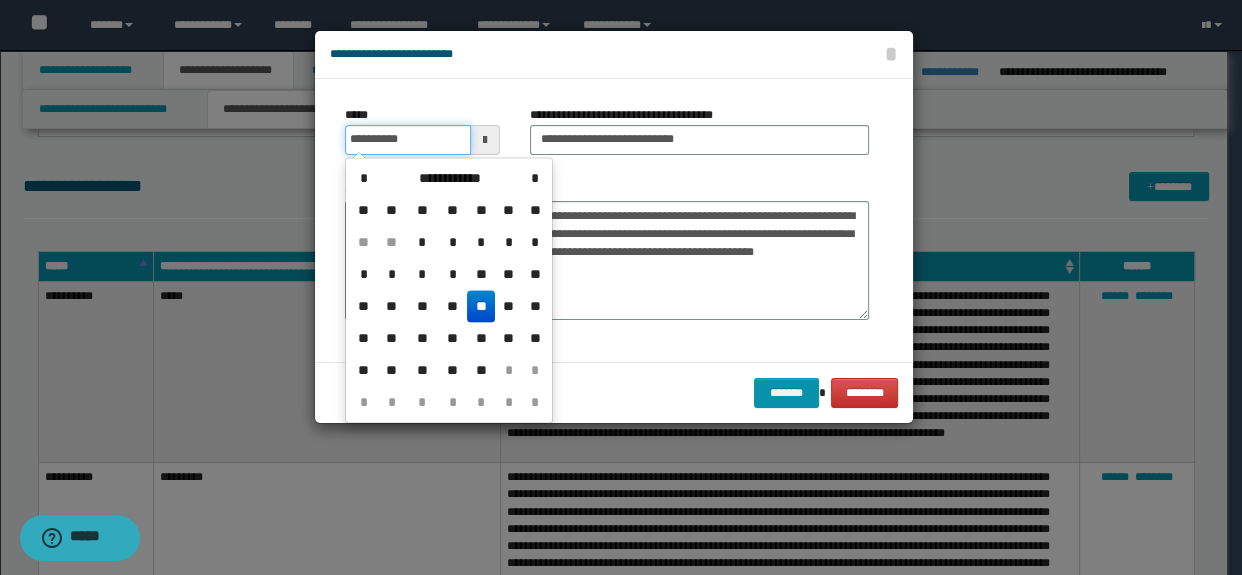 click on "**********" at bounding box center (408, 140) 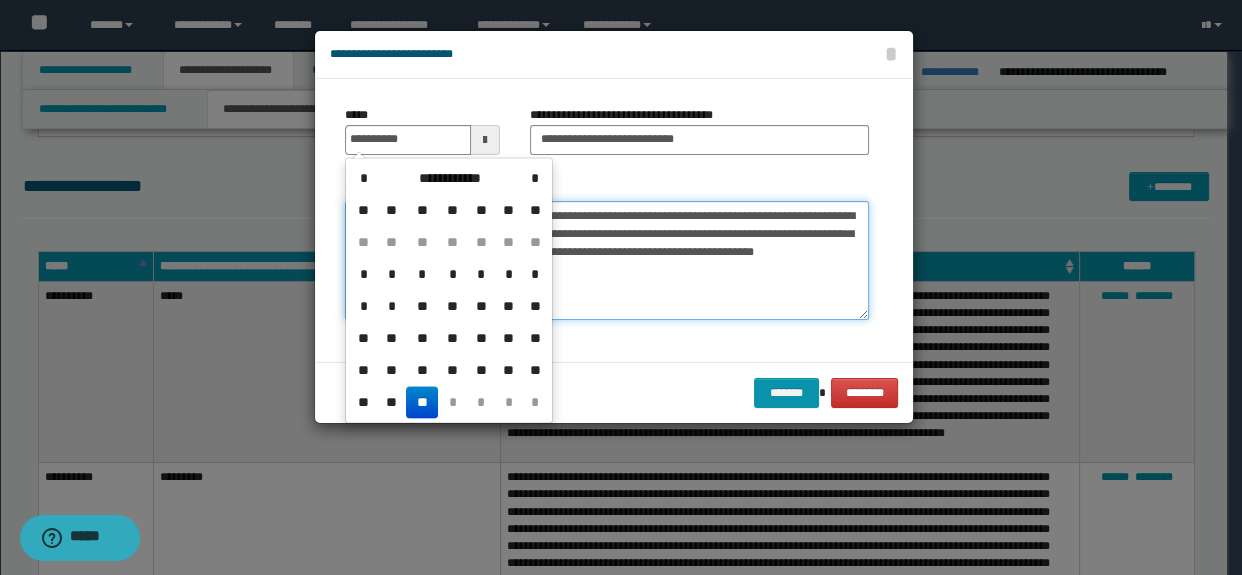 type on "**********" 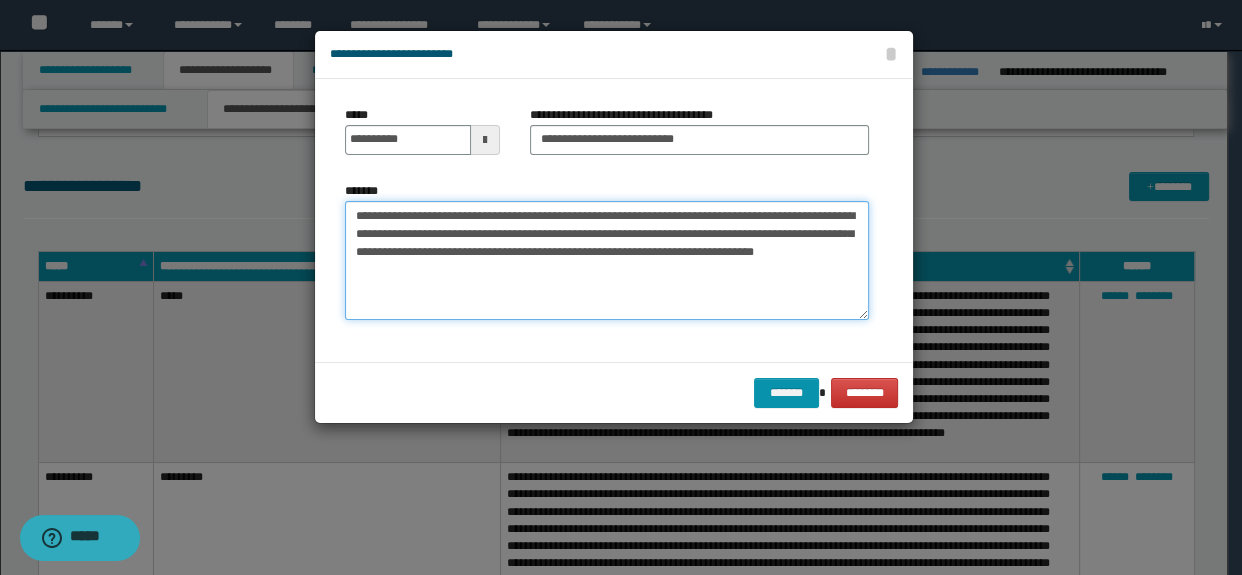 click on "**********" at bounding box center (607, 261) 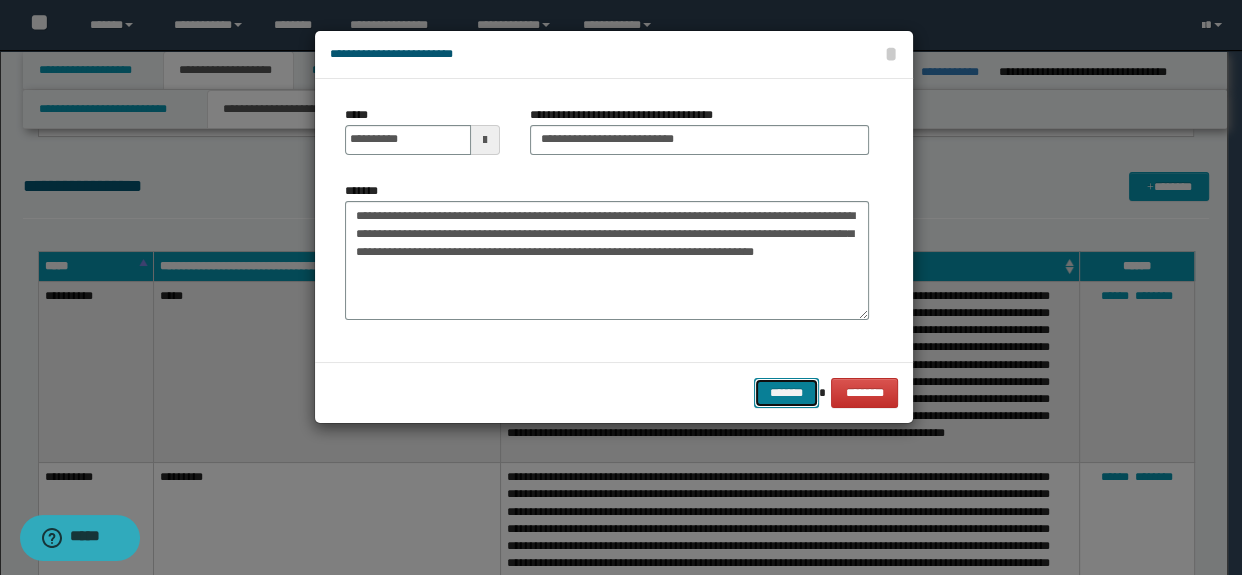 click on "*******" at bounding box center [786, 393] 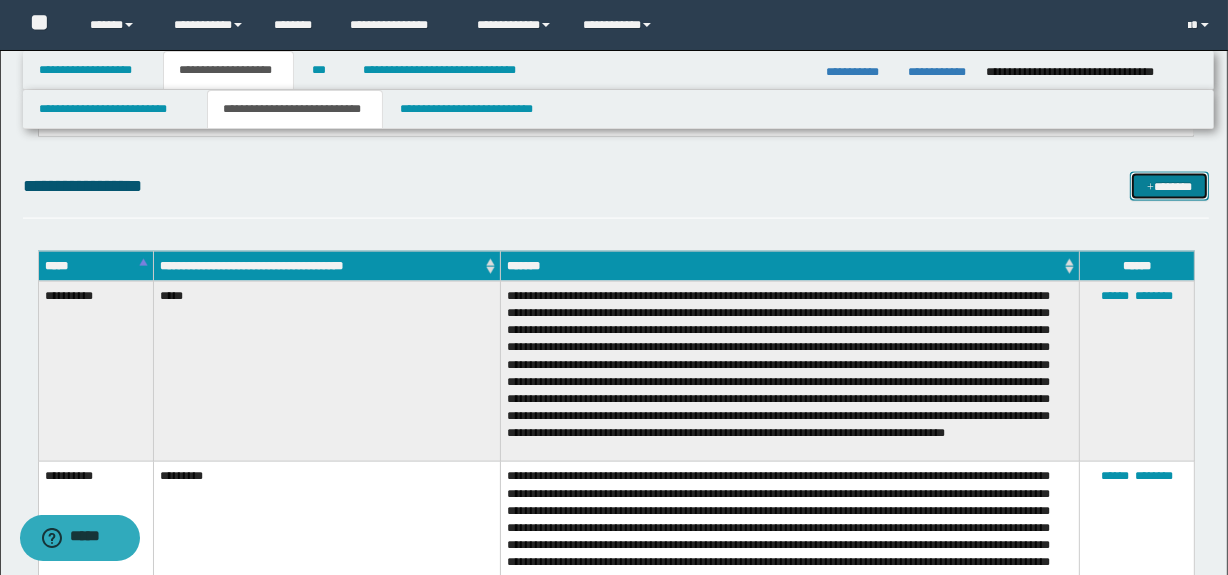 click on "*******" at bounding box center [1170, 187] 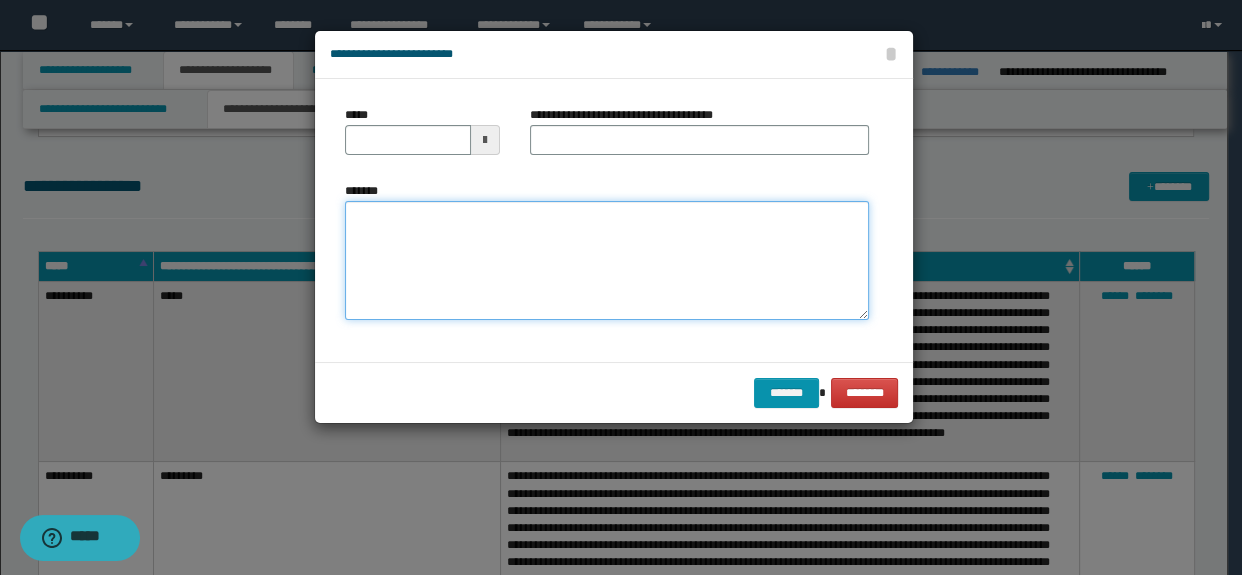paste on "**********" 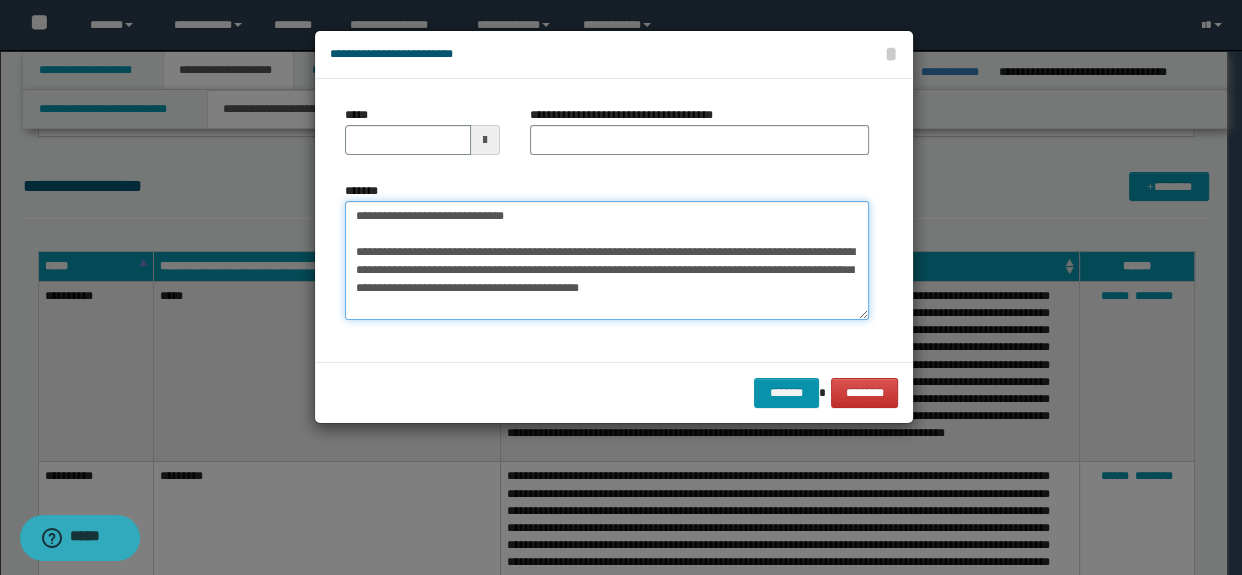 click on "**********" at bounding box center (607, 261) 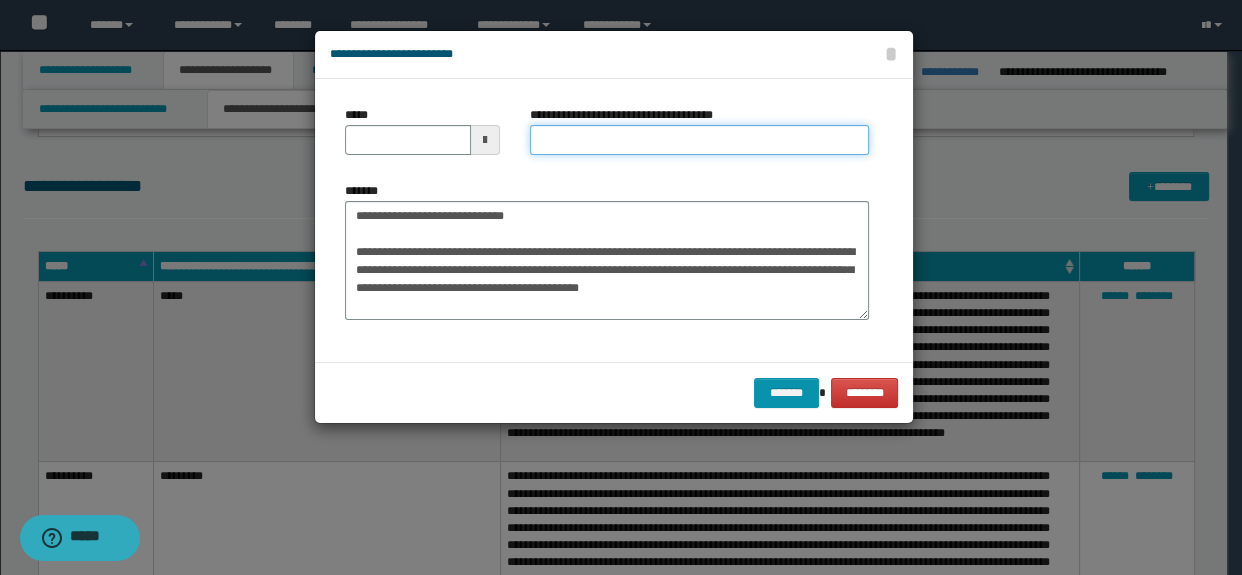 click on "**********" at bounding box center (700, 140) 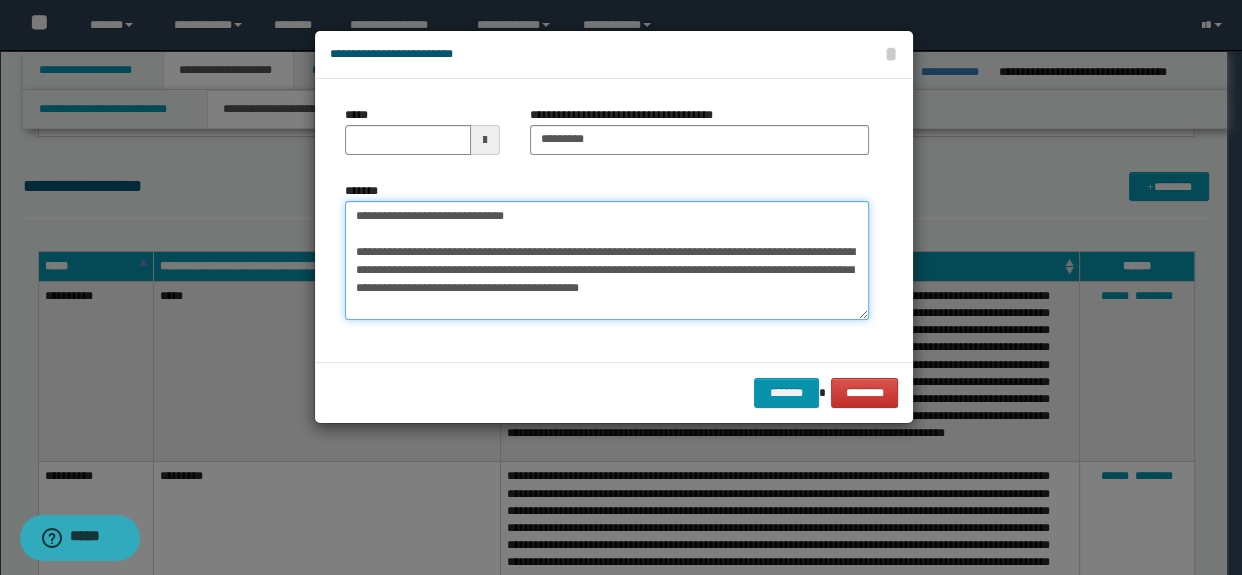 drag, startPoint x: 595, startPoint y: 201, endPoint x: 225, endPoint y: 210, distance: 370.10944 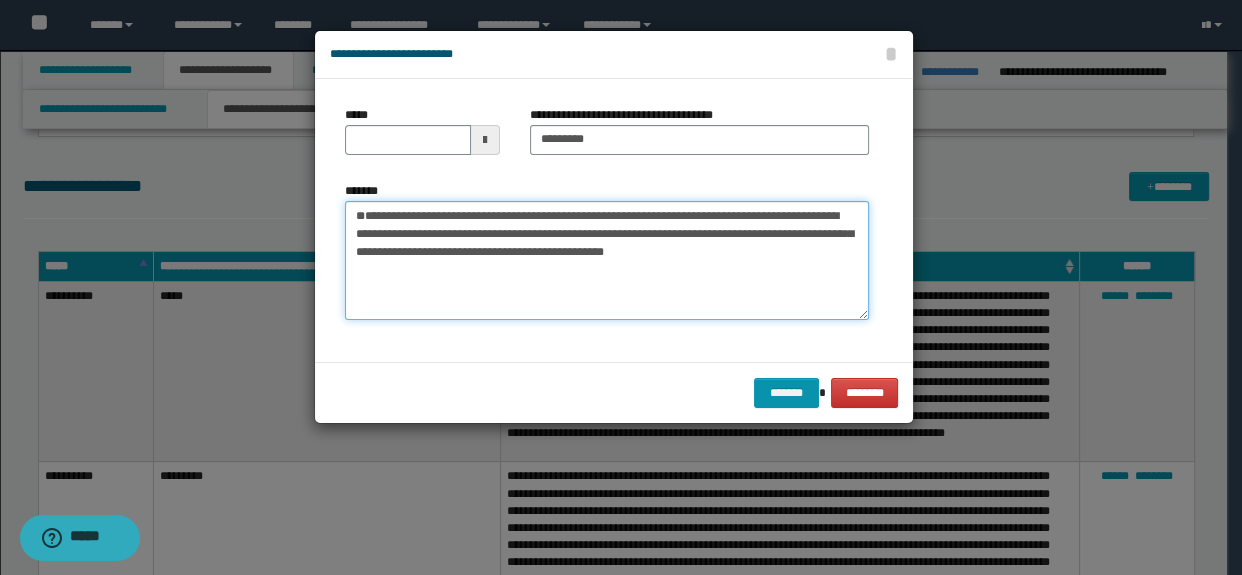 type on "**********" 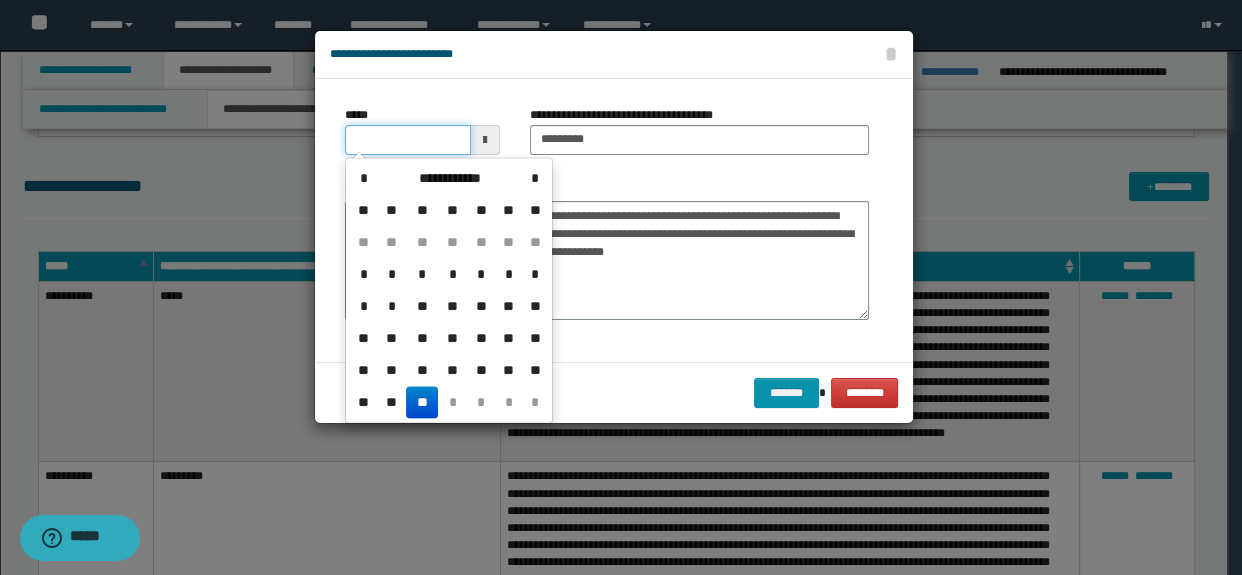 click on "*****" at bounding box center (408, 140) 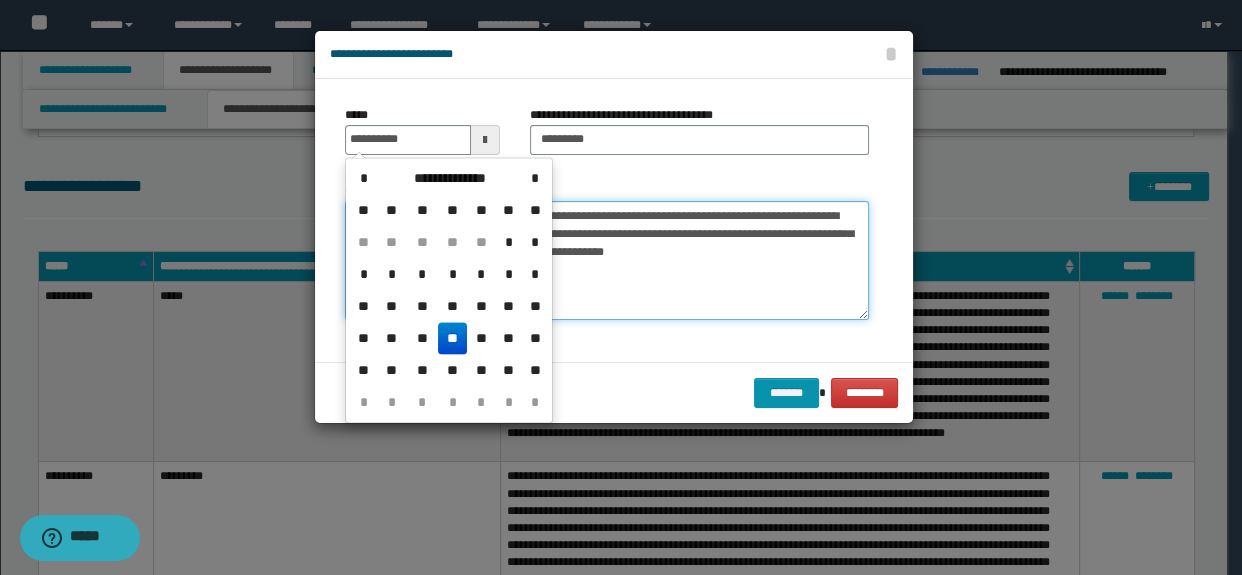 type on "**********" 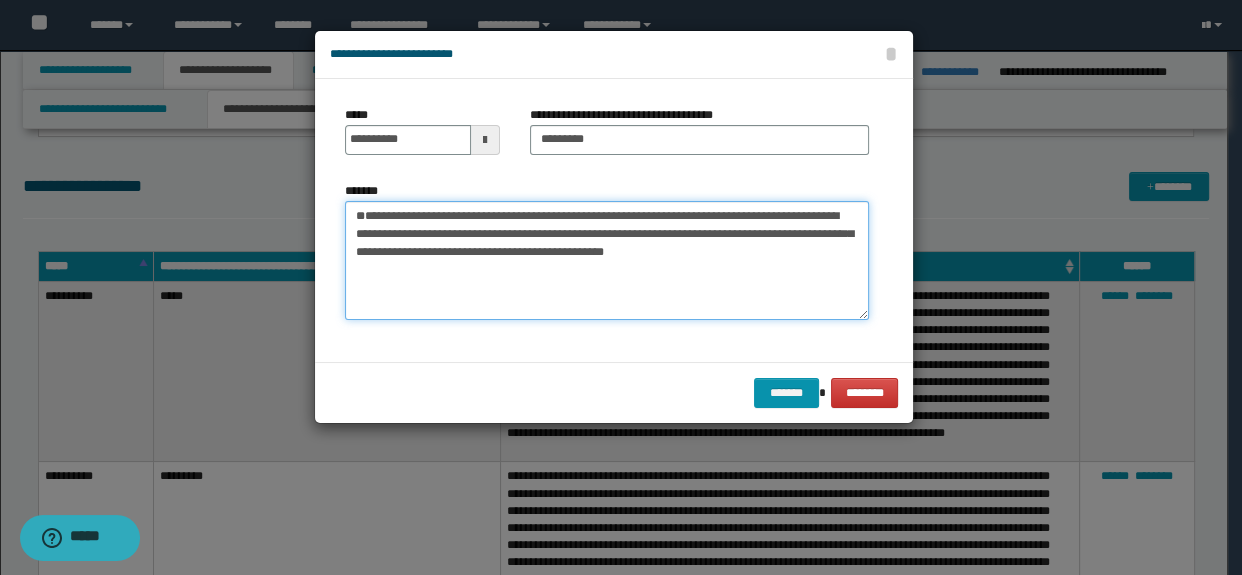 click on "**********" at bounding box center (607, 261) 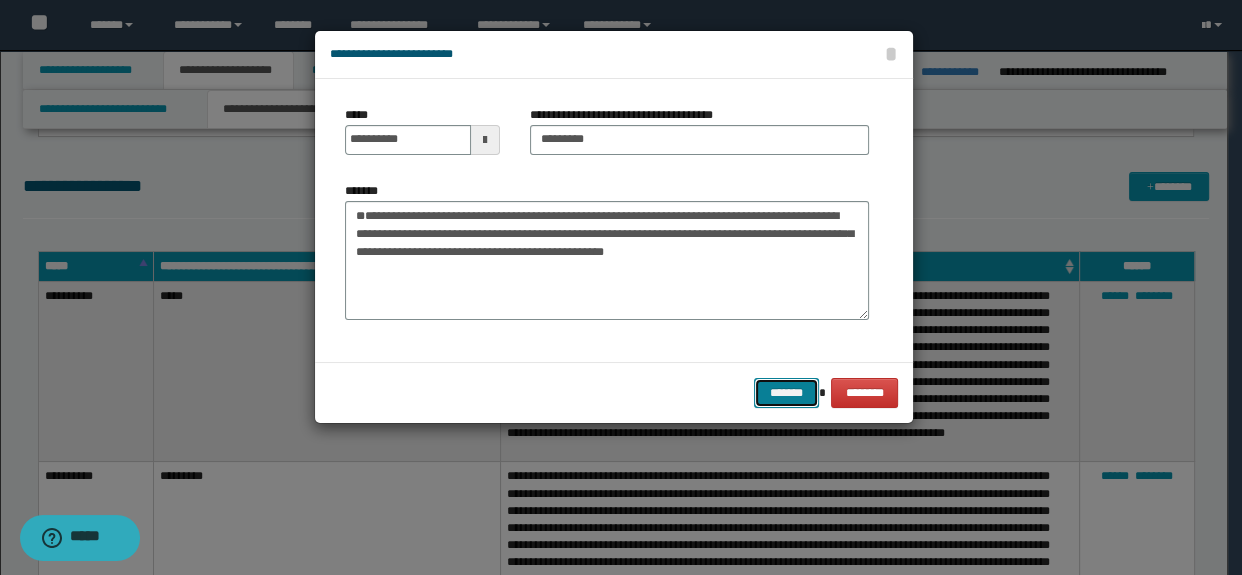 click on "*******" at bounding box center [786, 393] 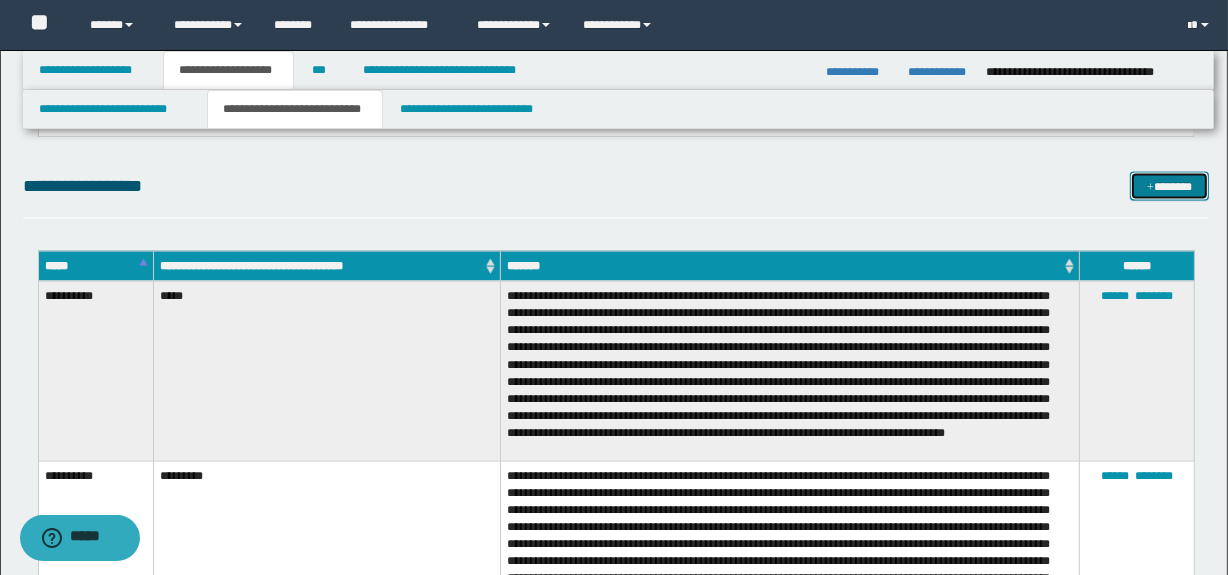 click on "*******" at bounding box center [1170, 187] 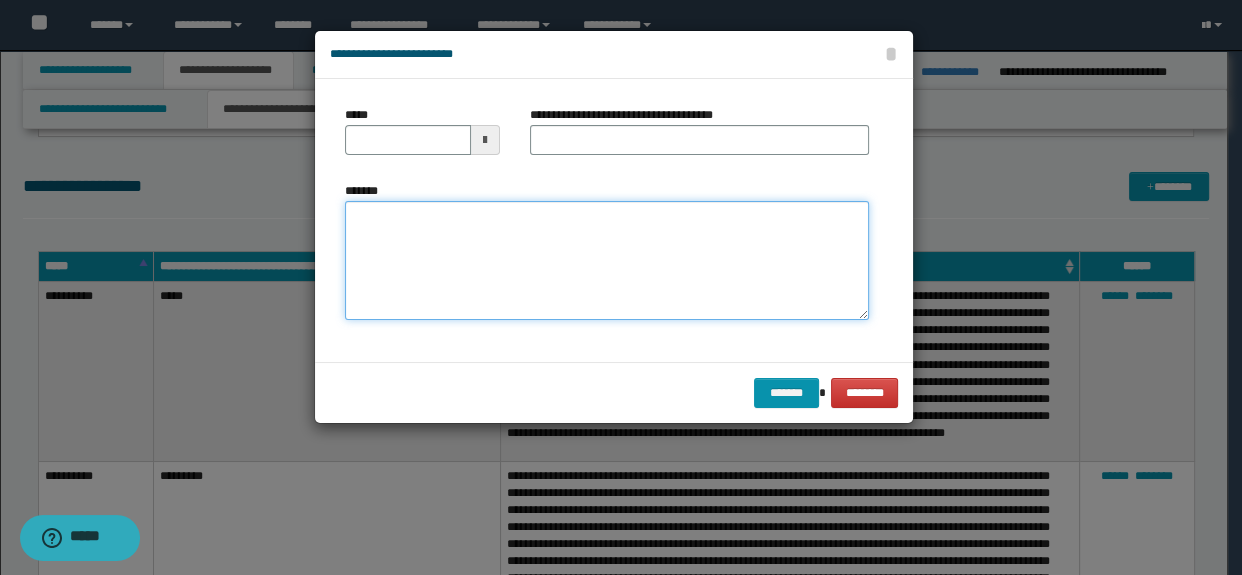 click on "*******" at bounding box center (607, 261) 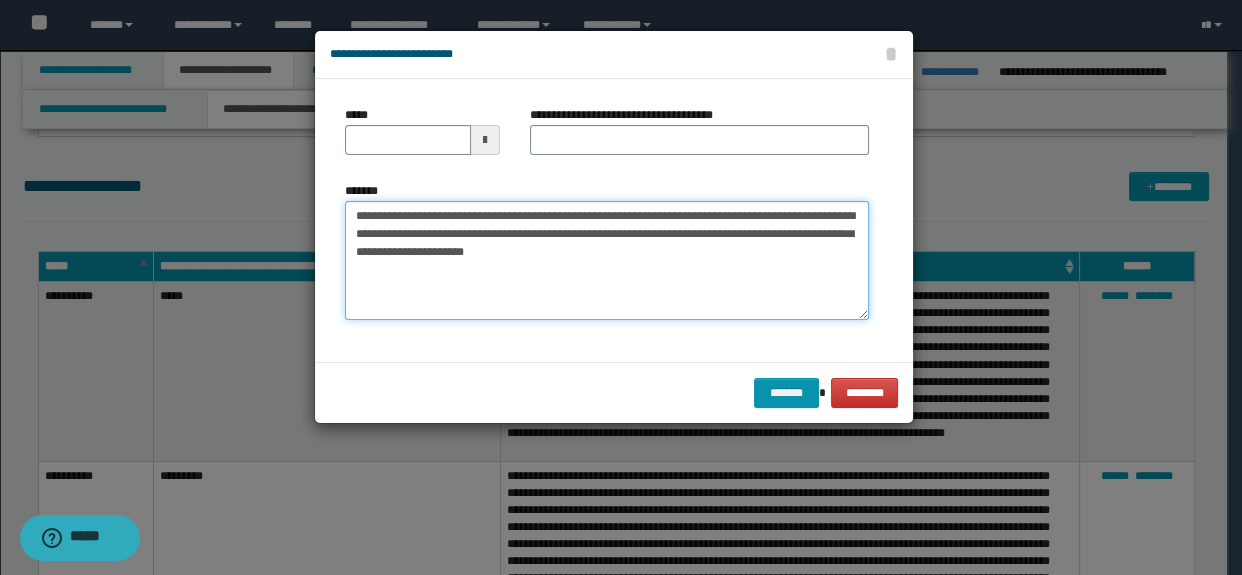 type on "**********" 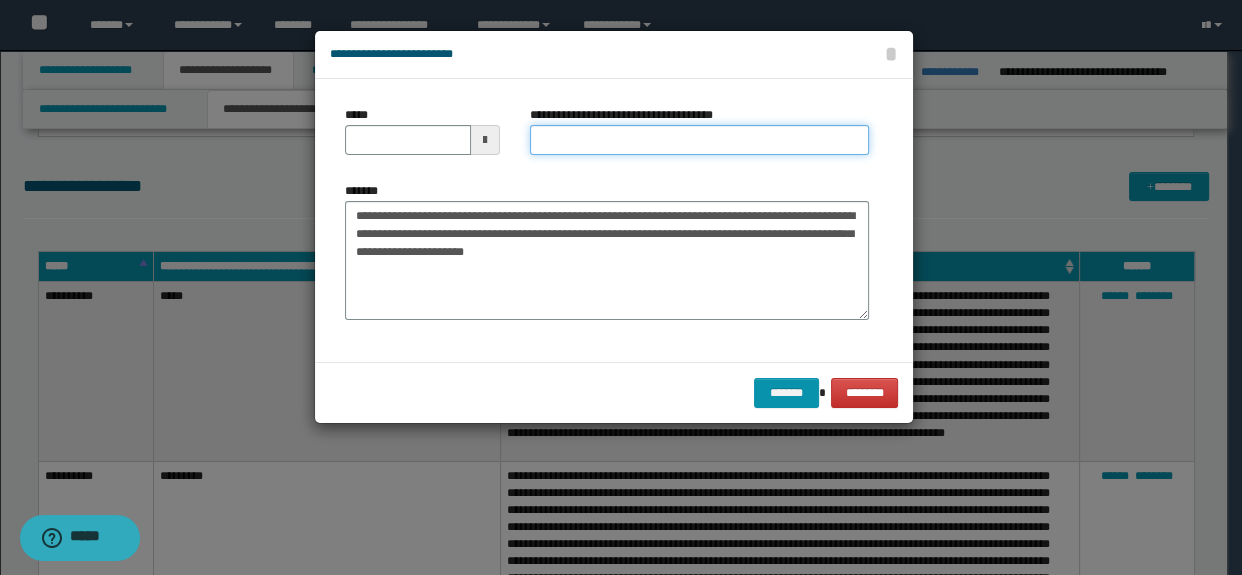 click on "**********" at bounding box center (700, 140) 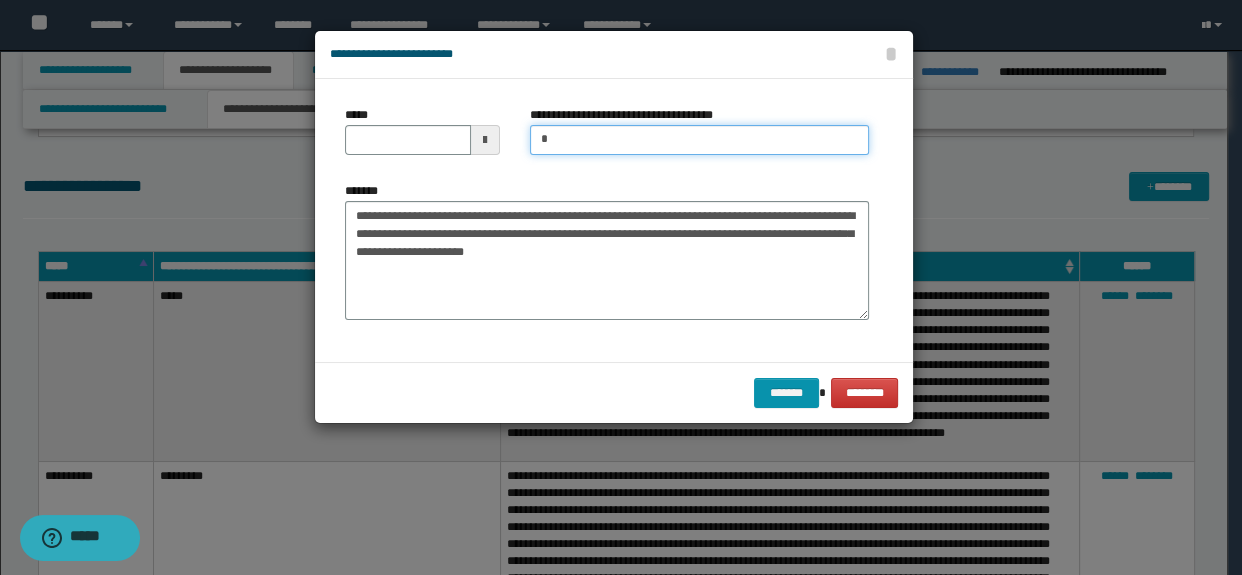 type on "**********" 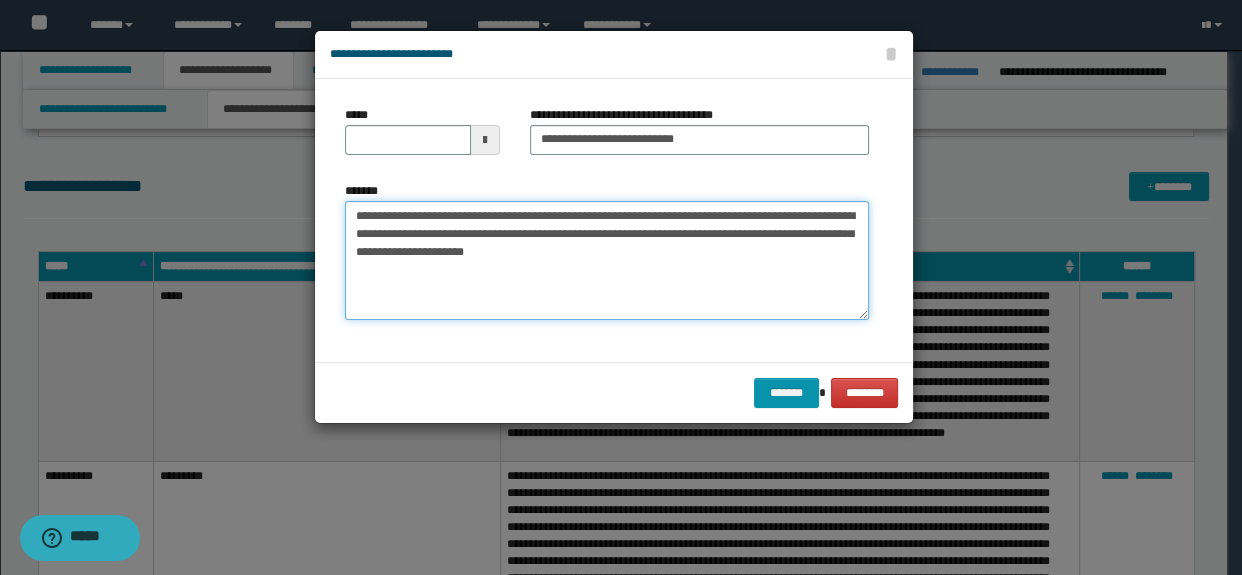 drag, startPoint x: 592, startPoint y: 216, endPoint x: 340, endPoint y: 207, distance: 252.16066 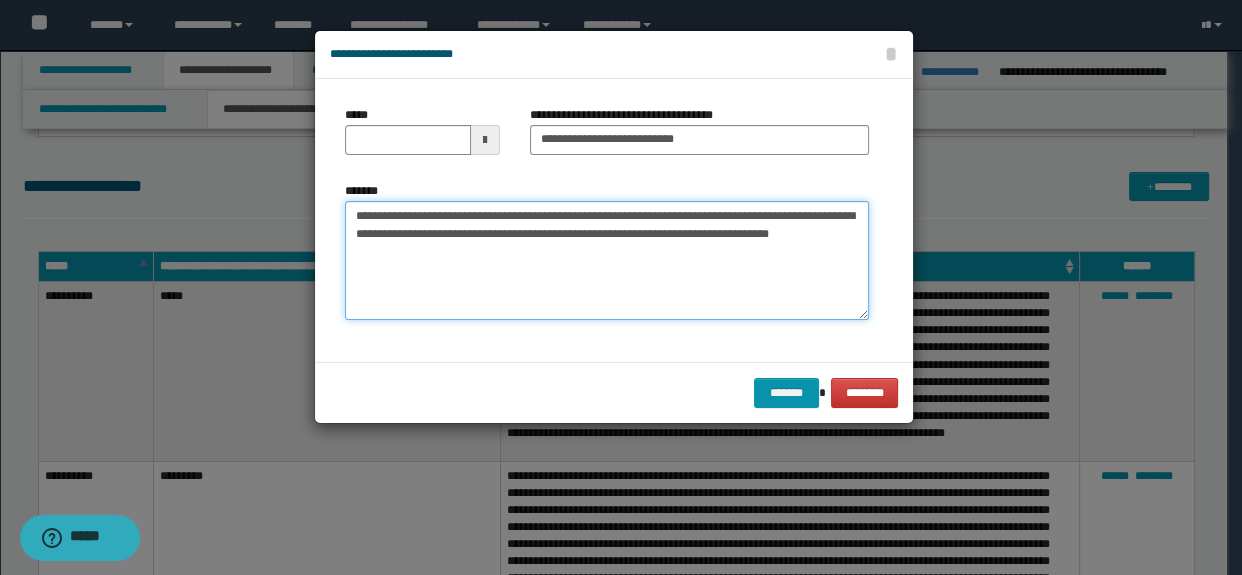 type 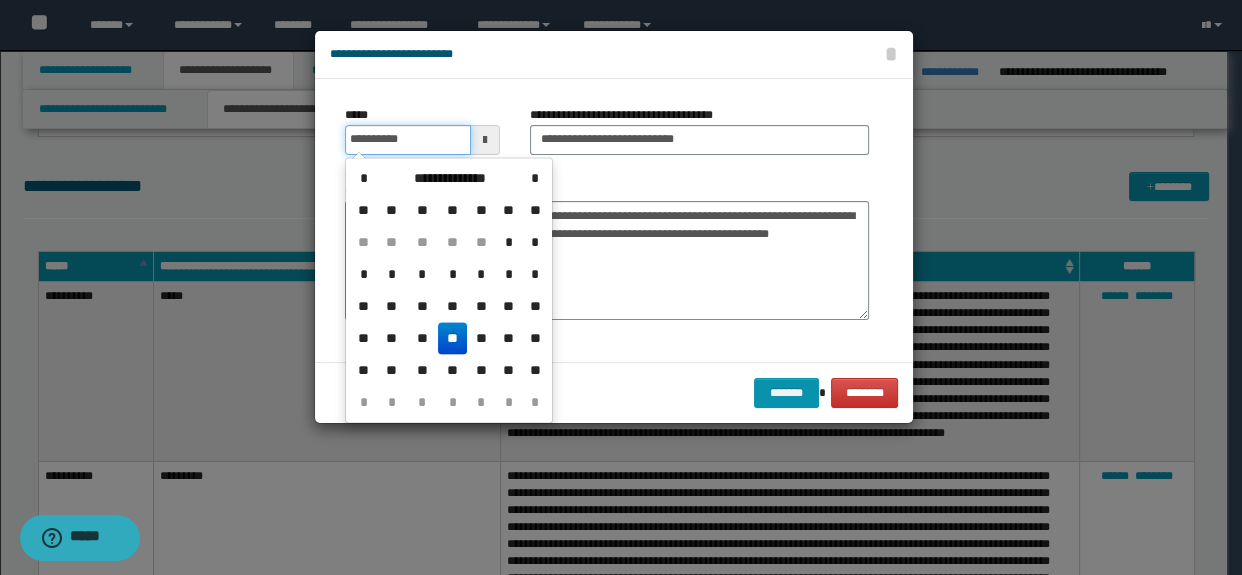 click on "**********" at bounding box center [408, 140] 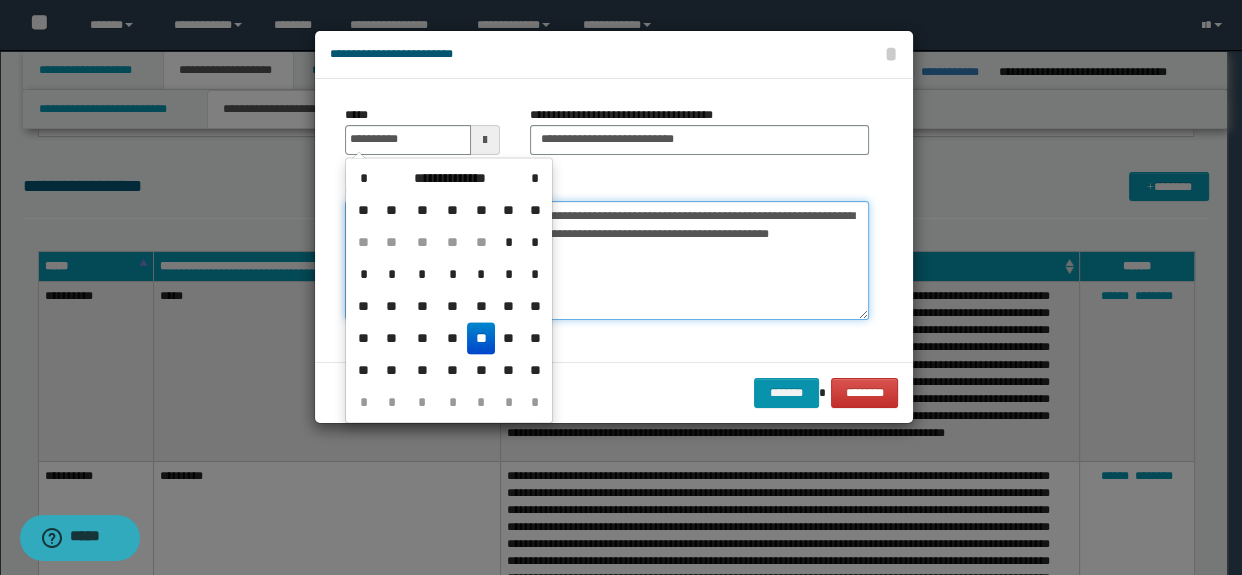 type on "**********" 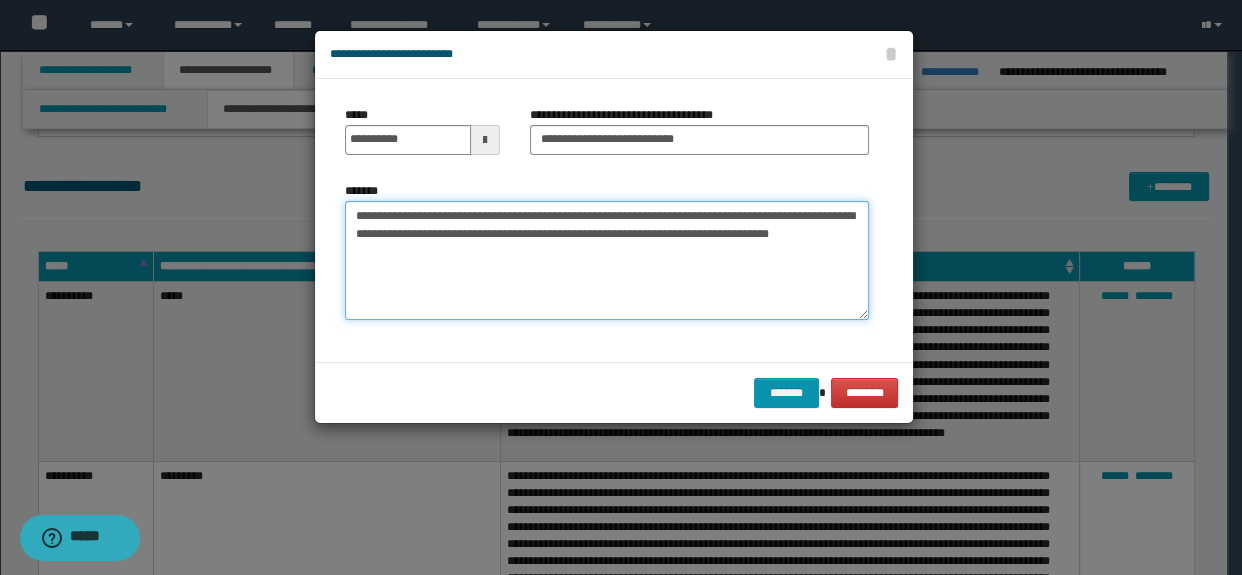 drag, startPoint x: 667, startPoint y: 239, endPoint x: 646, endPoint y: 245, distance: 21.84033 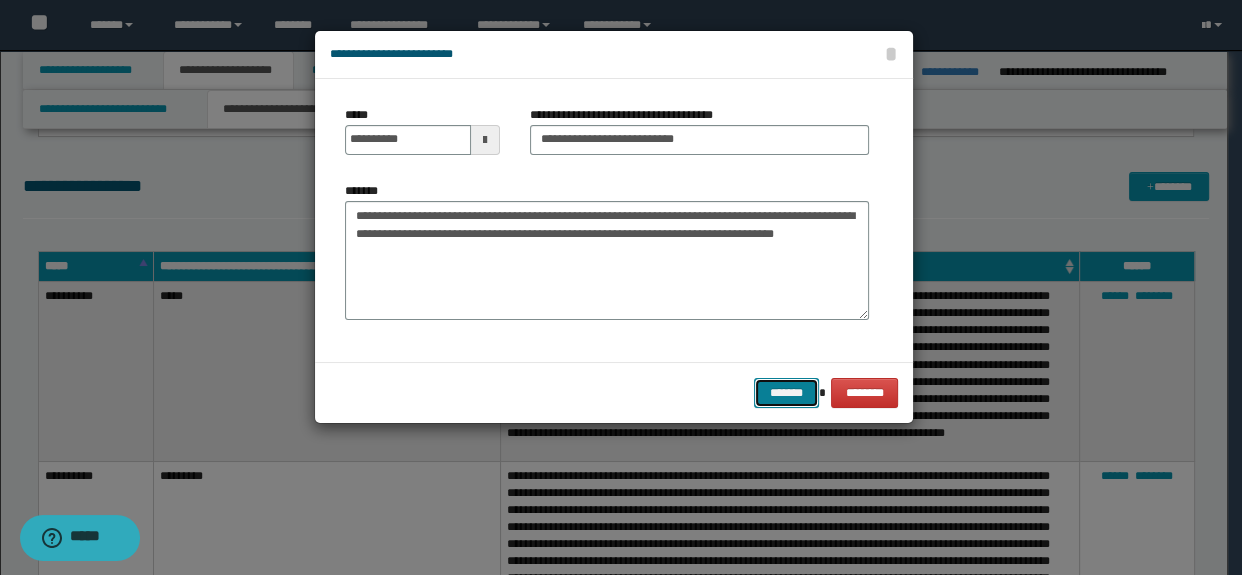 click on "*******" at bounding box center [786, 393] 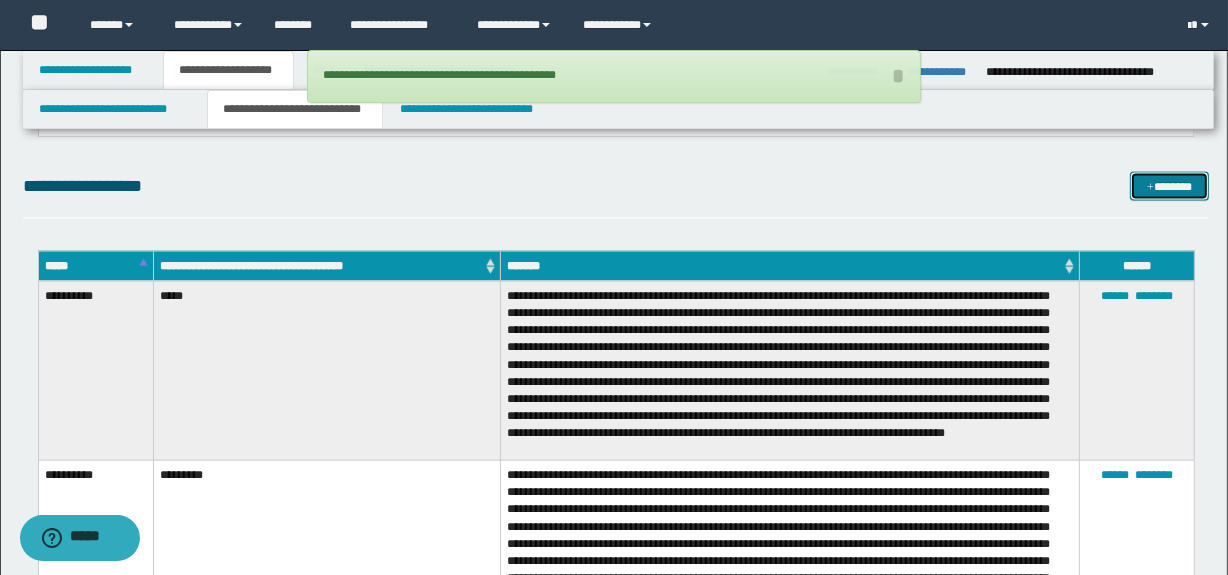 click on "*******" at bounding box center [1170, 187] 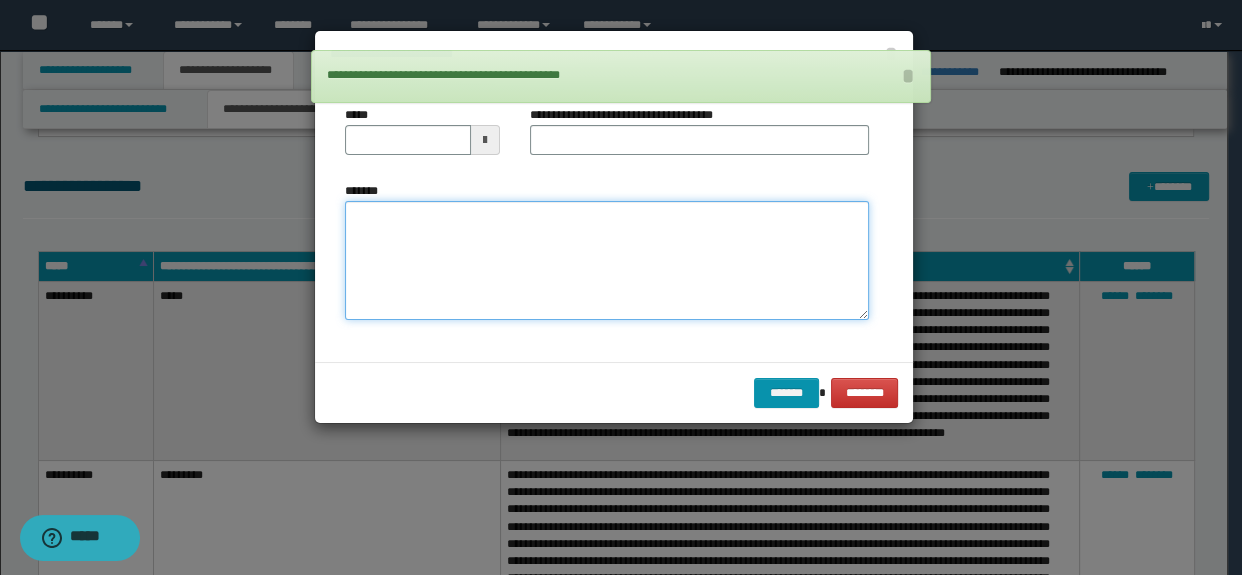 click on "*******" at bounding box center [607, 261] 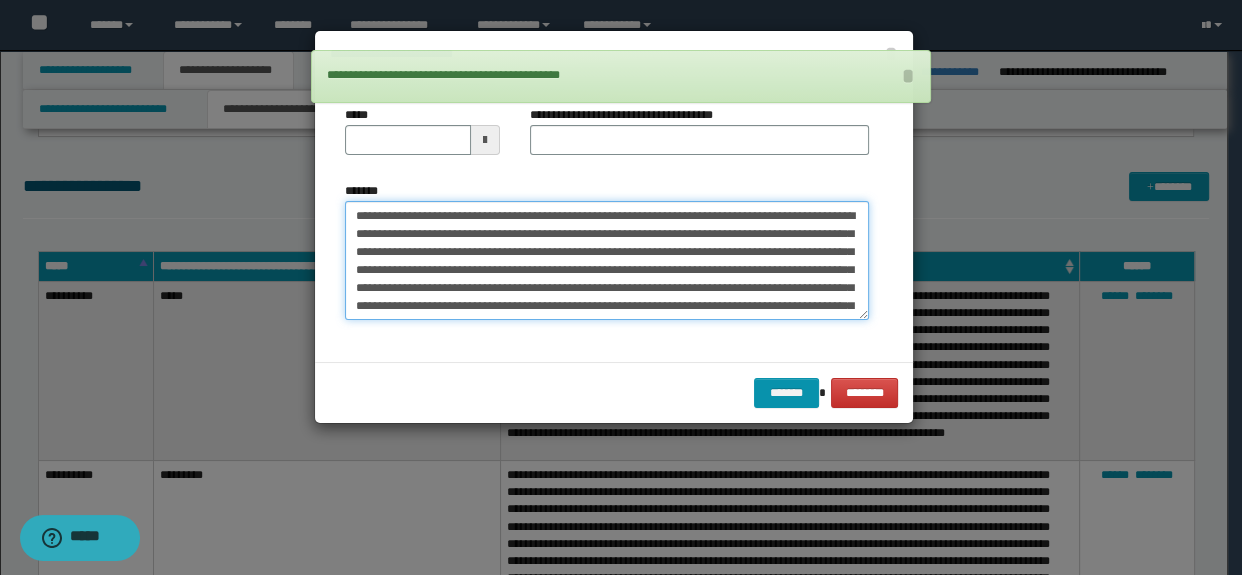 scroll, scrollTop: 371, scrollLeft: 0, axis: vertical 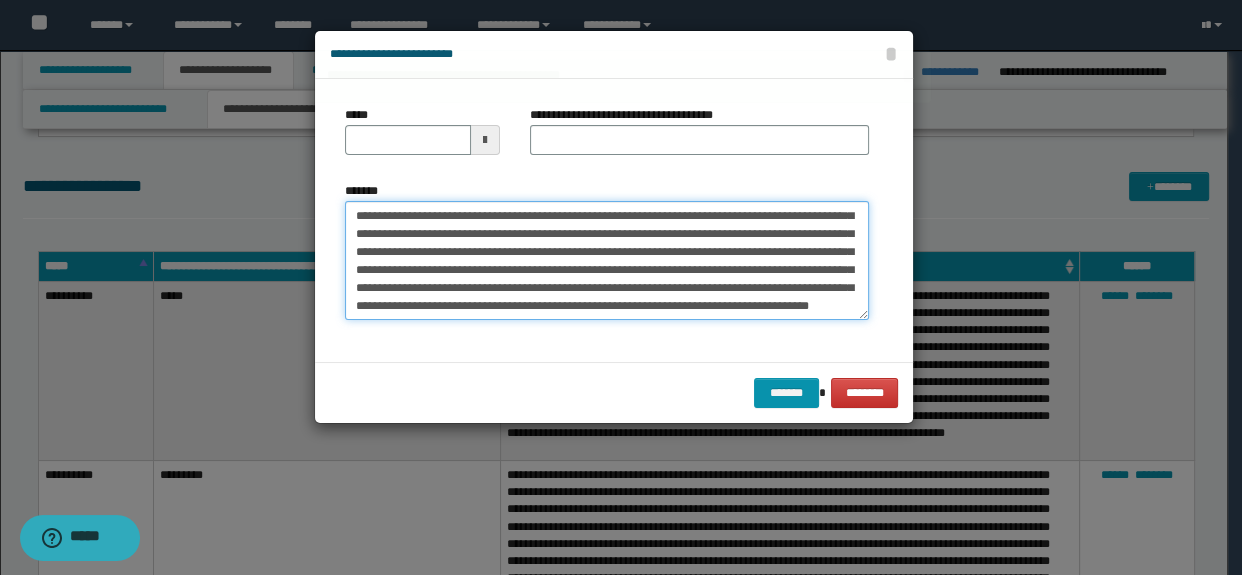 type on "**********" 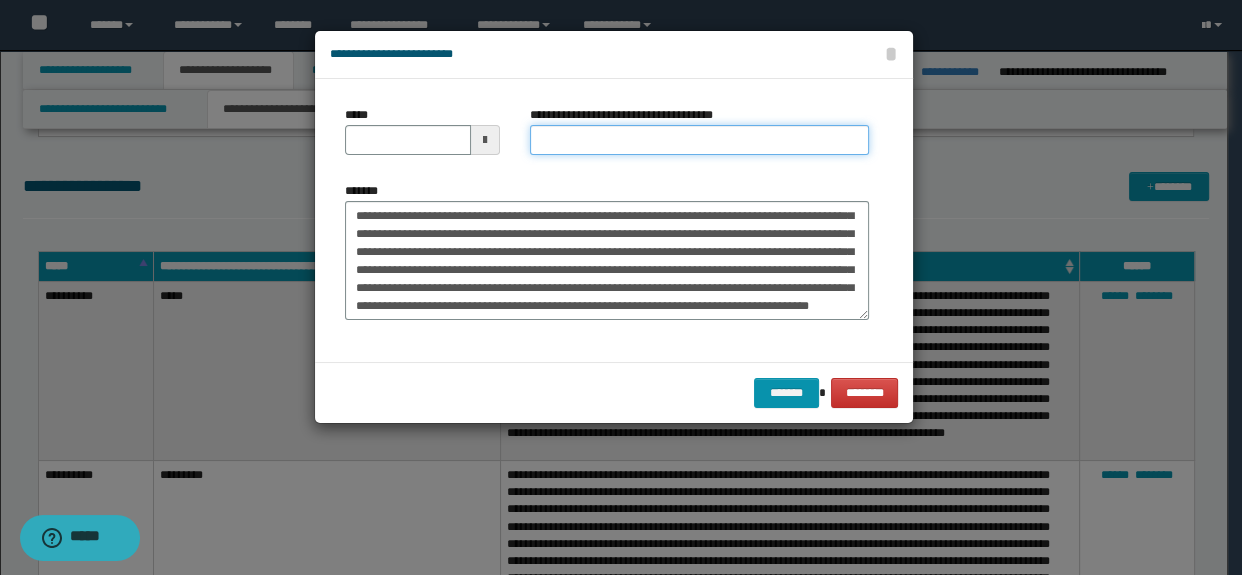 click on "**********" at bounding box center (700, 140) 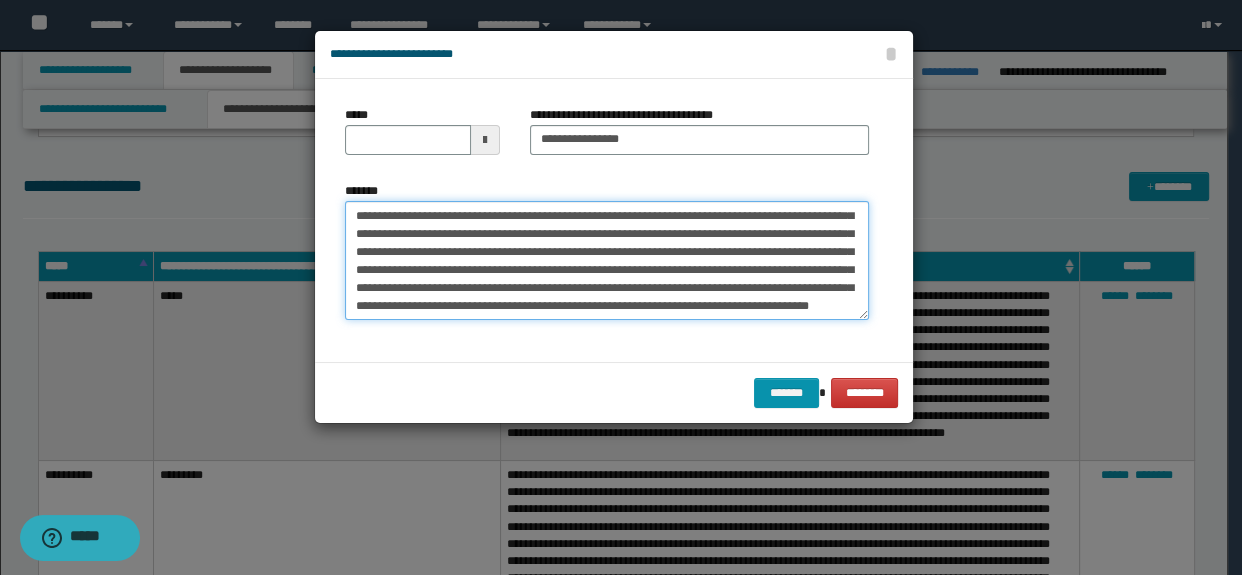 scroll, scrollTop: 0, scrollLeft: 0, axis: both 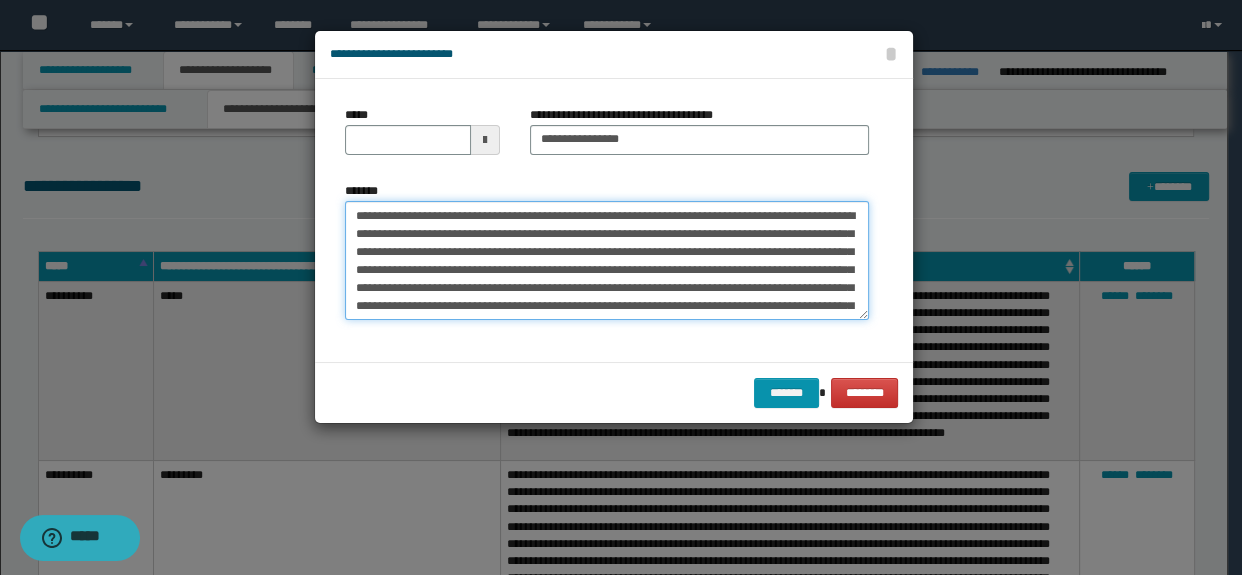 drag, startPoint x: 465, startPoint y: 213, endPoint x: 335, endPoint y: 213, distance: 130 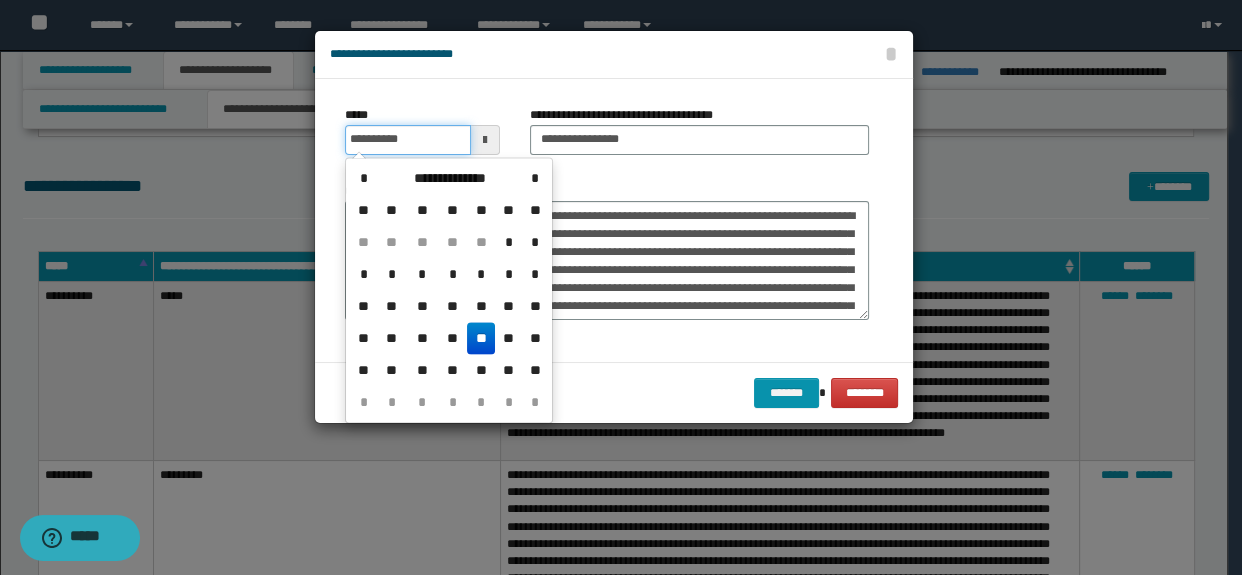click on "**********" at bounding box center (408, 140) 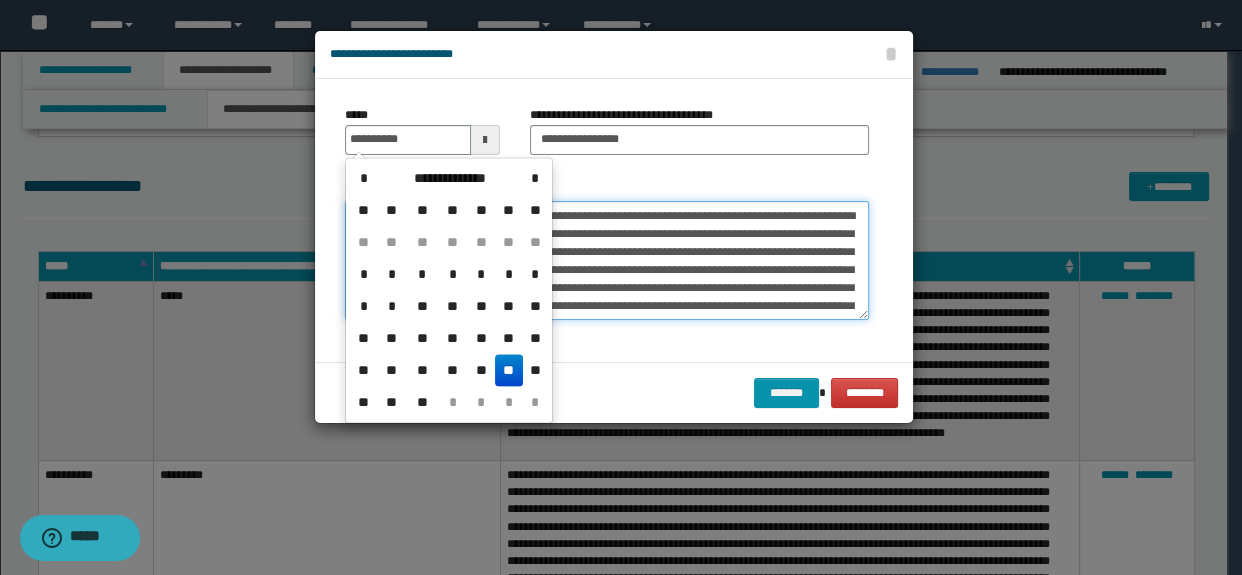 type on "**********" 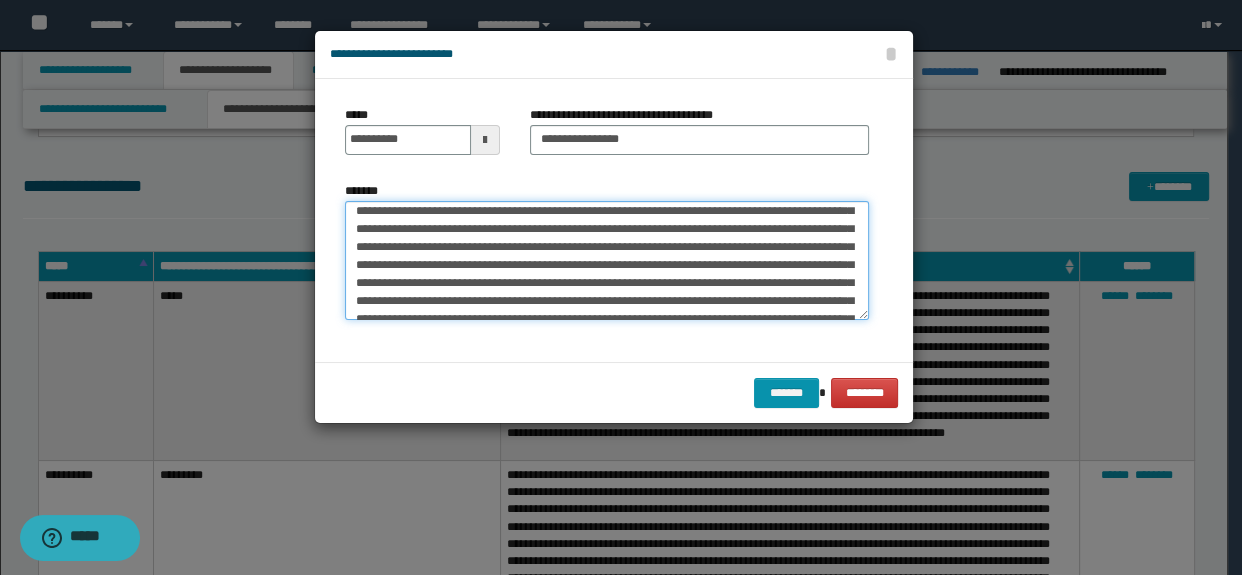 scroll, scrollTop: 199, scrollLeft: 0, axis: vertical 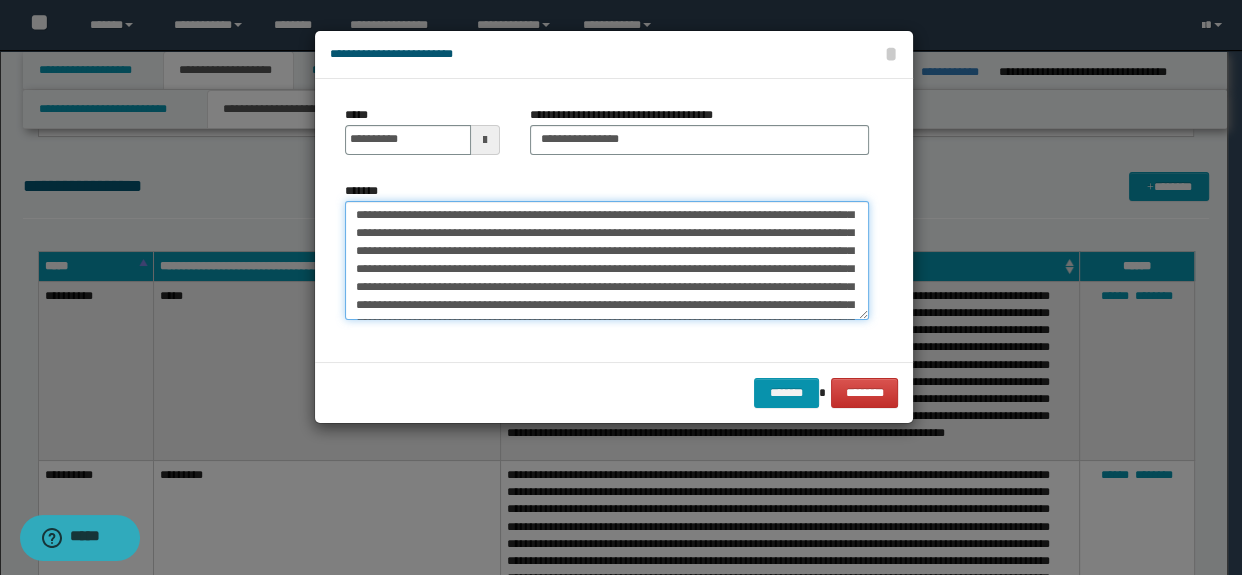 drag, startPoint x: 557, startPoint y: 274, endPoint x: 540, endPoint y: 269, distance: 17.720045 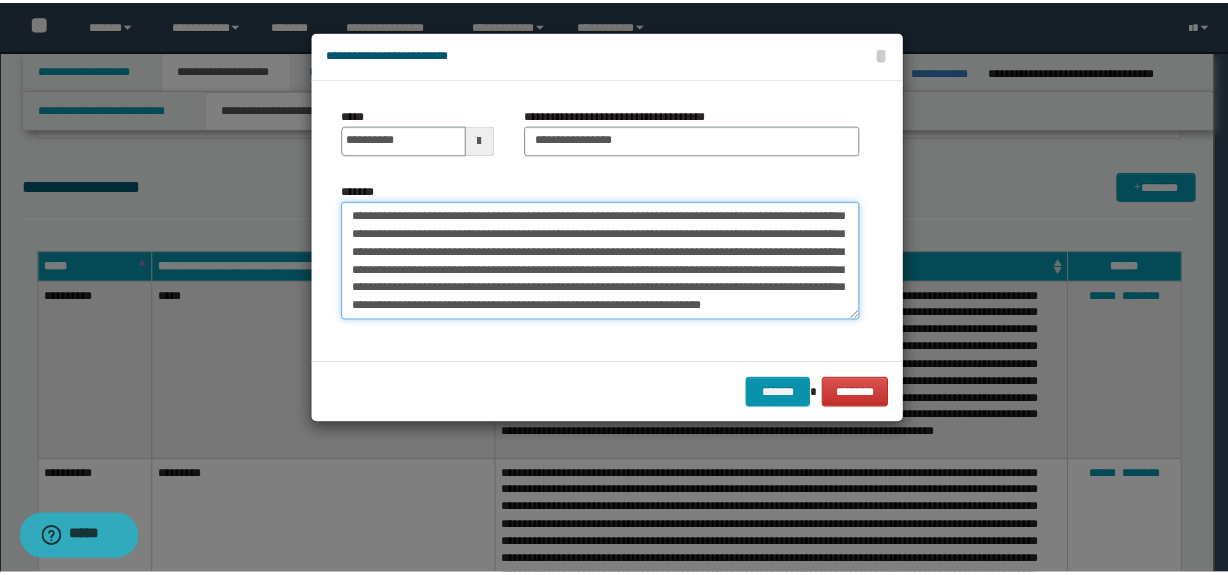 scroll, scrollTop: 378, scrollLeft: 0, axis: vertical 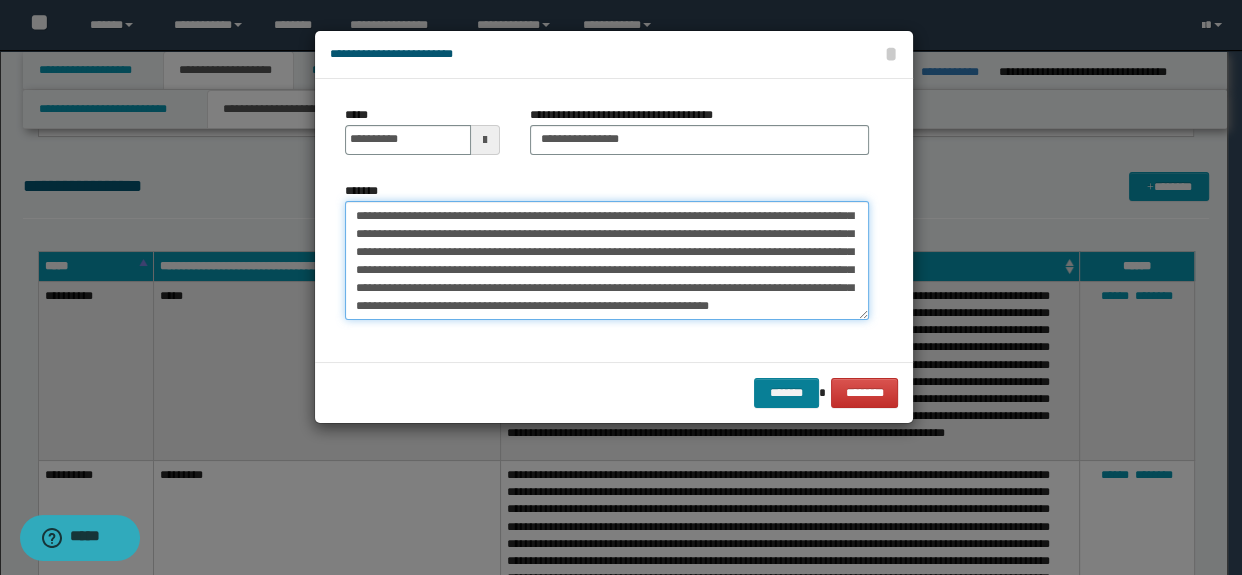 type on "**********" 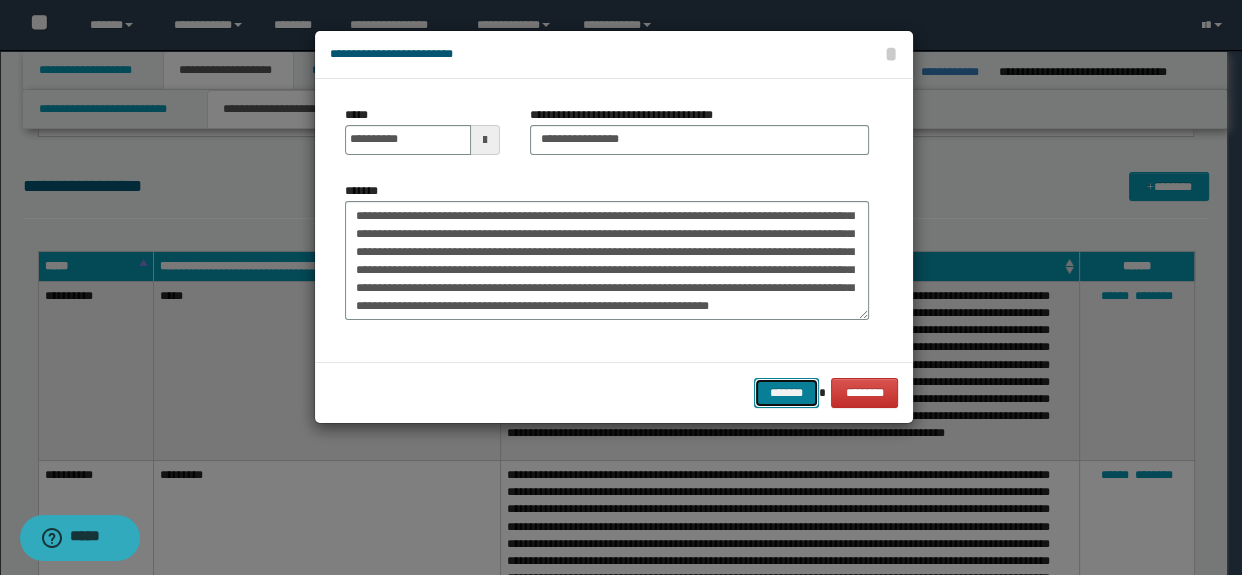 click on "*******" at bounding box center (786, 393) 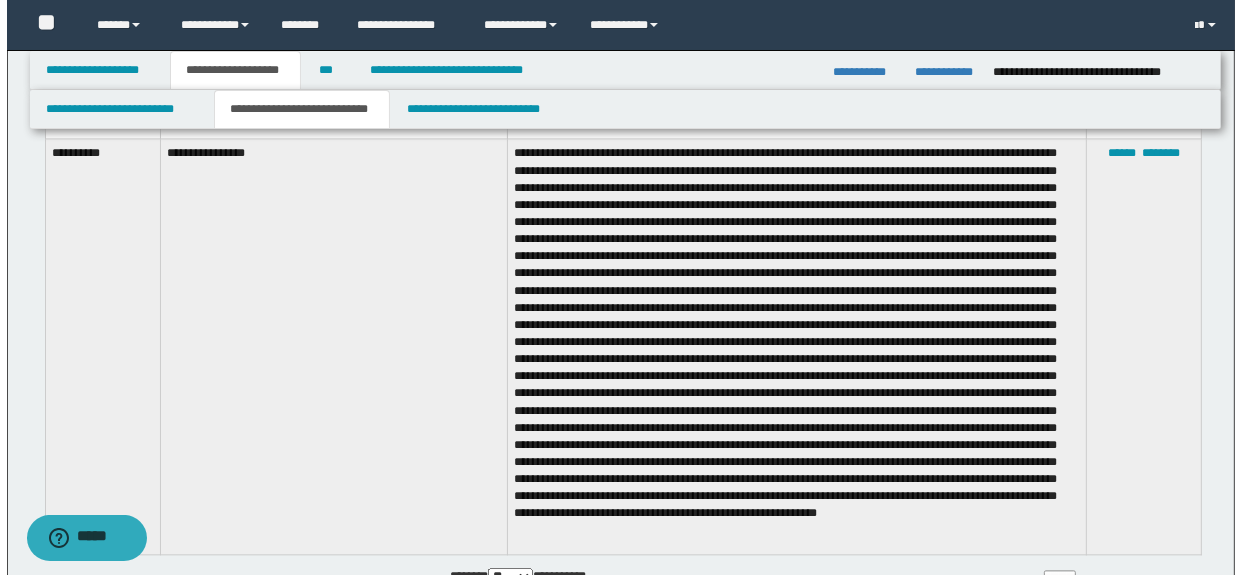 scroll, scrollTop: 3890, scrollLeft: 0, axis: vertical 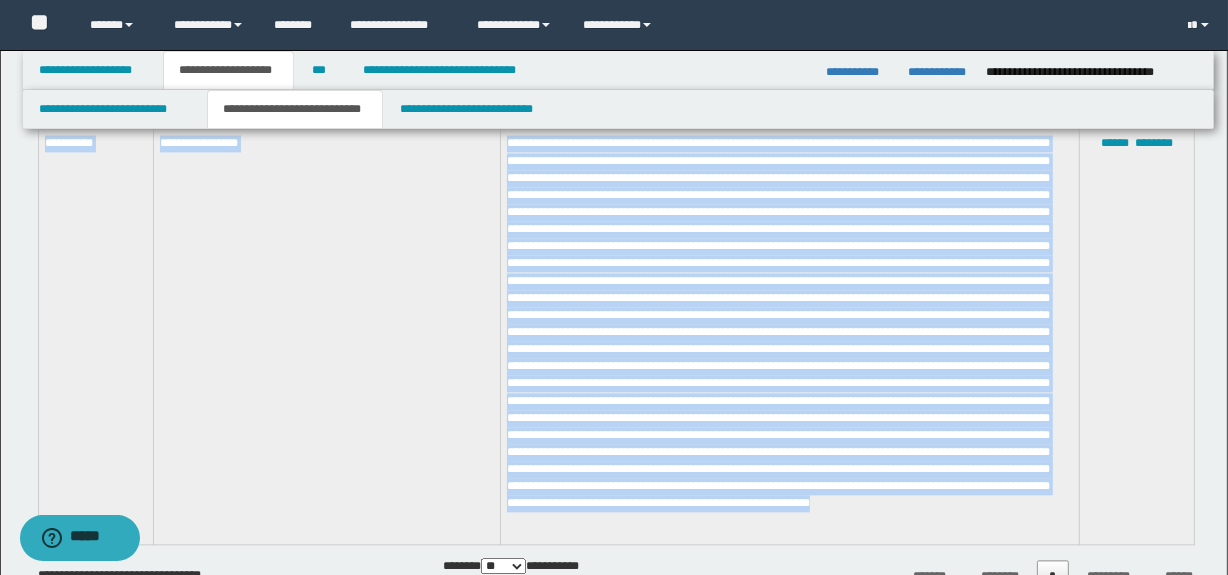 drag, startPoint x: 928, startPoint y: 529, endPoint x: 26, endPoint y: 152, distance: 977.61597 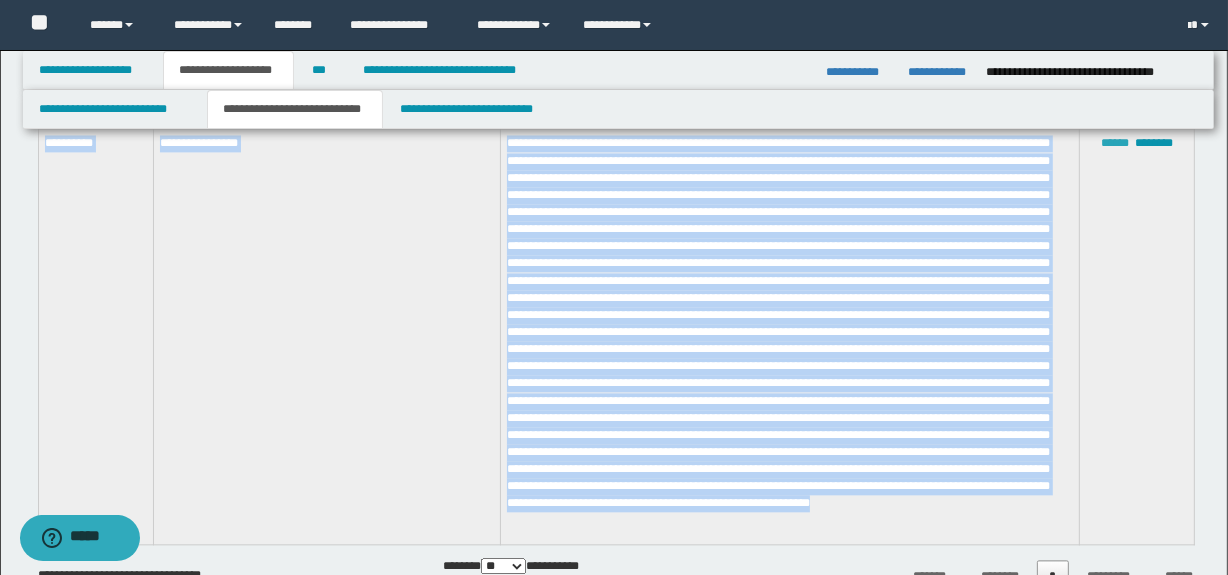 click on "******" at bounding box center (1115, 143) 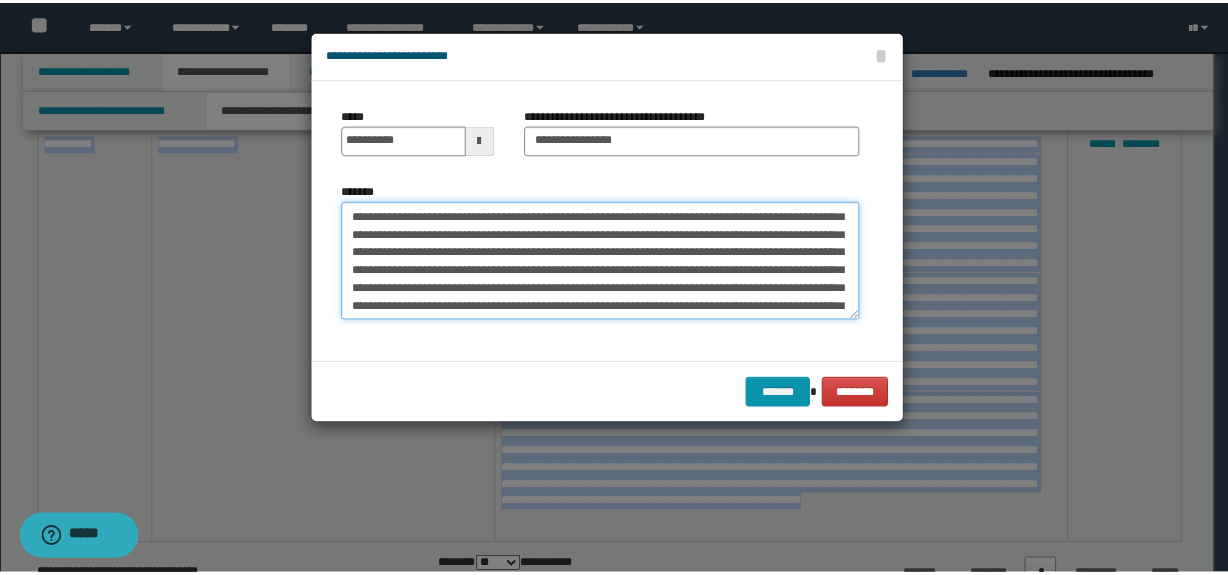 scroll, scrollTop: 83, scrollLeft: 0, axis: vertical 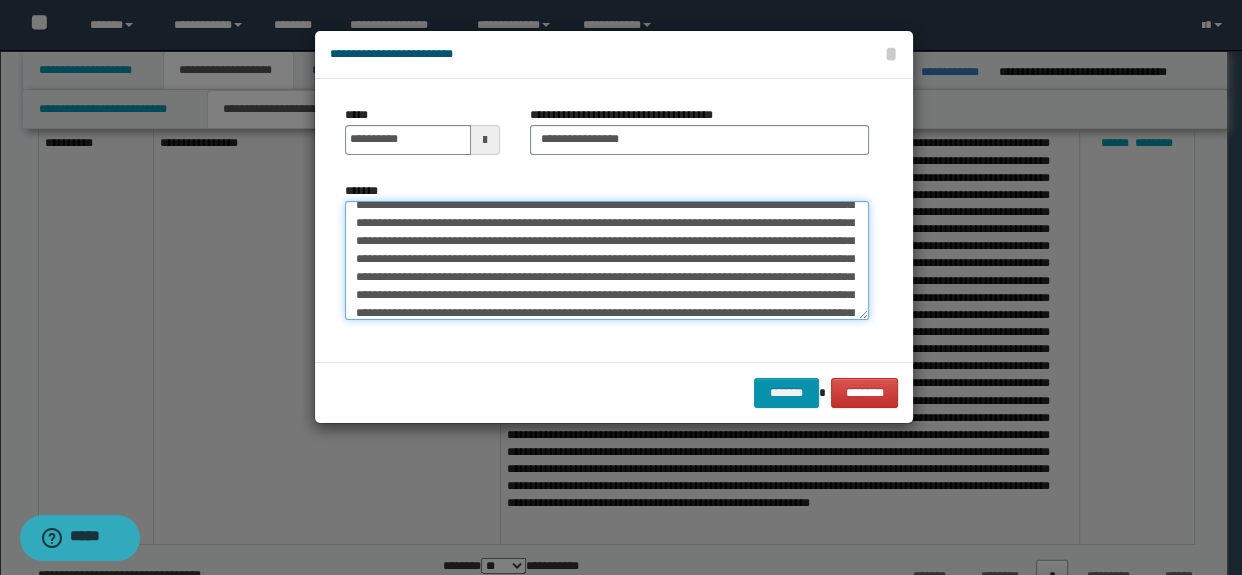 click on "*******" at bounding box center (607, 261) 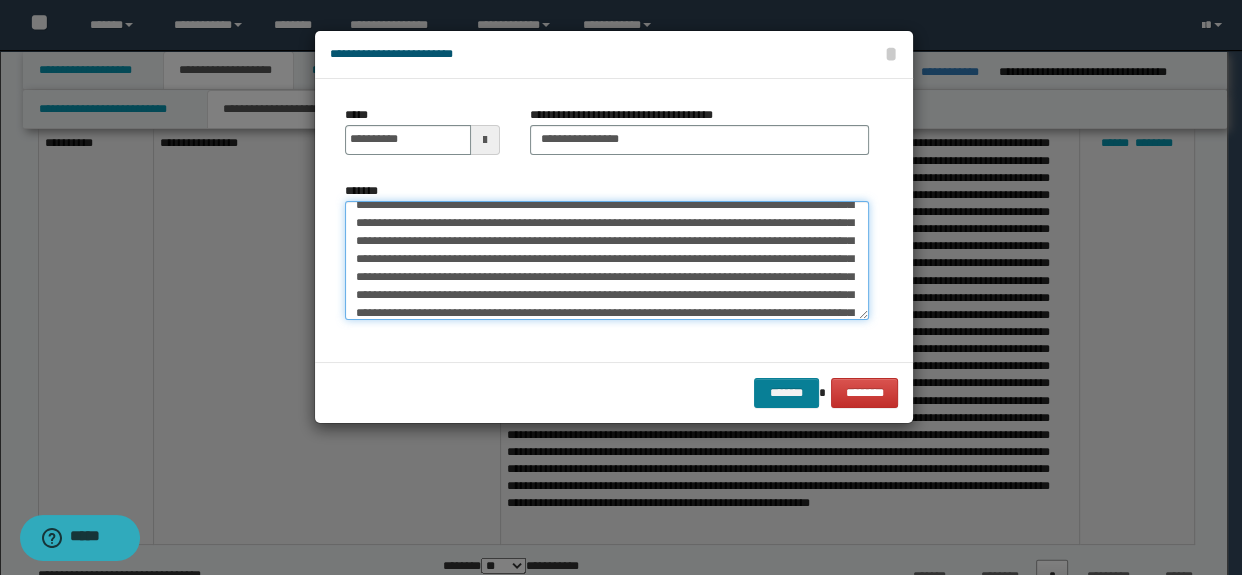 type on "**********" 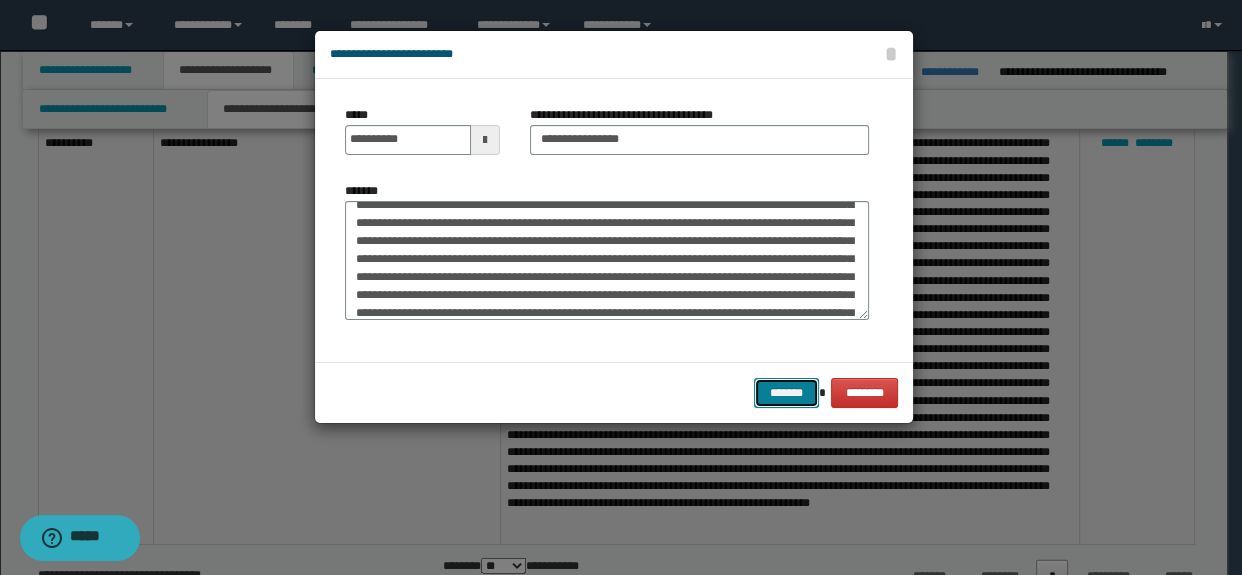 click on "*******" at bounding box center [786, 393] 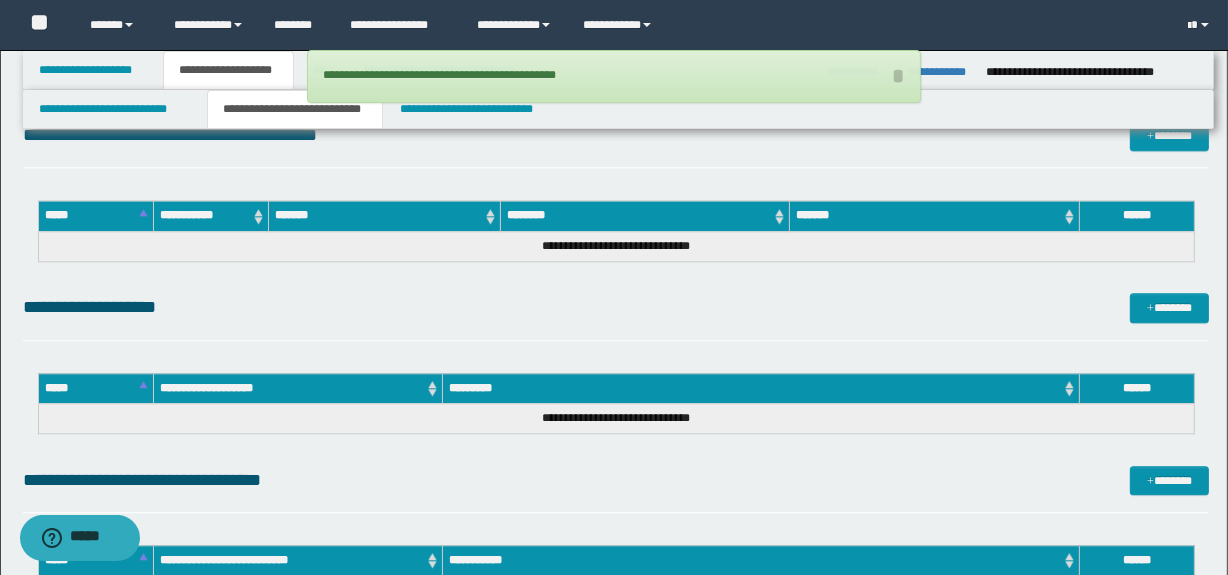 scroll, scrollTop: 4795, scrollLeft: 0, axis: vertical 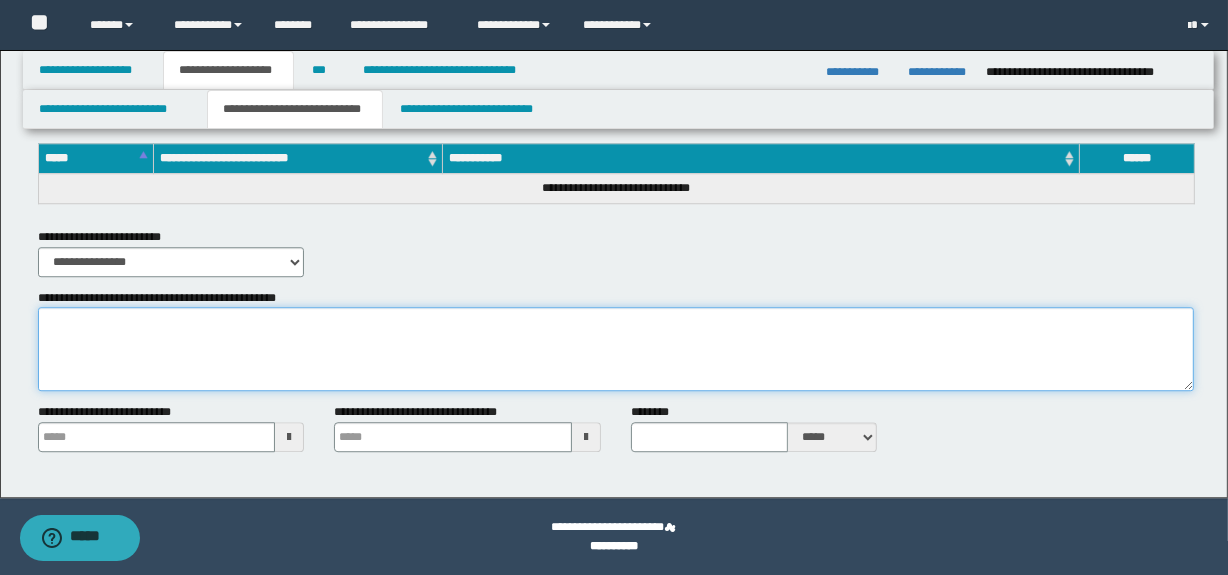 click on "**********" at bounding box center (616, 349) 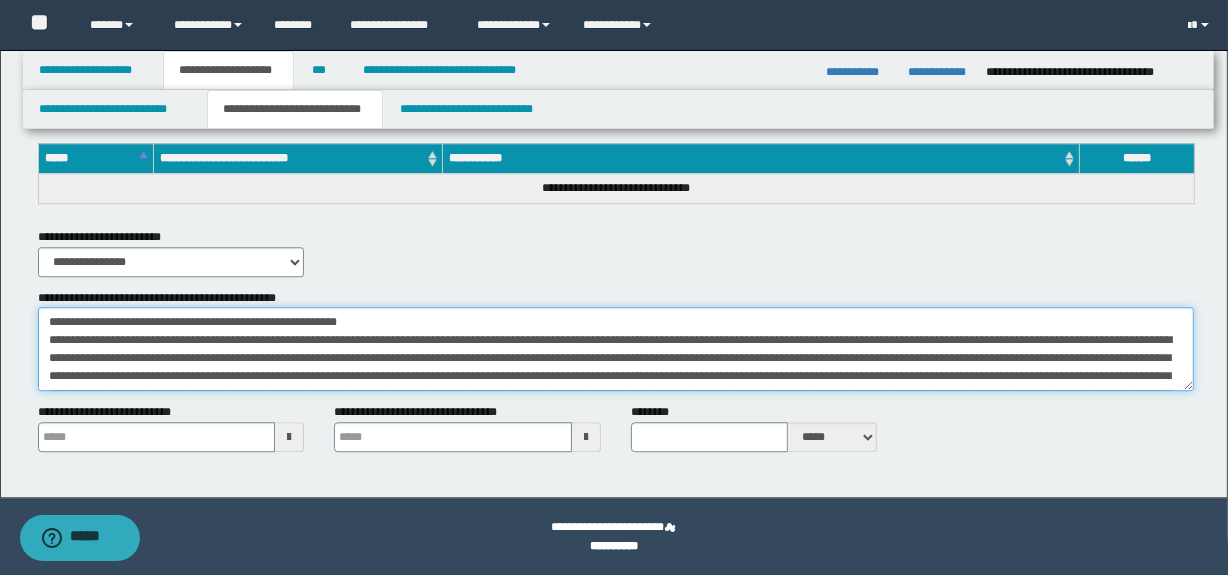 scroll, scrollTop: 839, scrollLeft: 0, axis: vertical 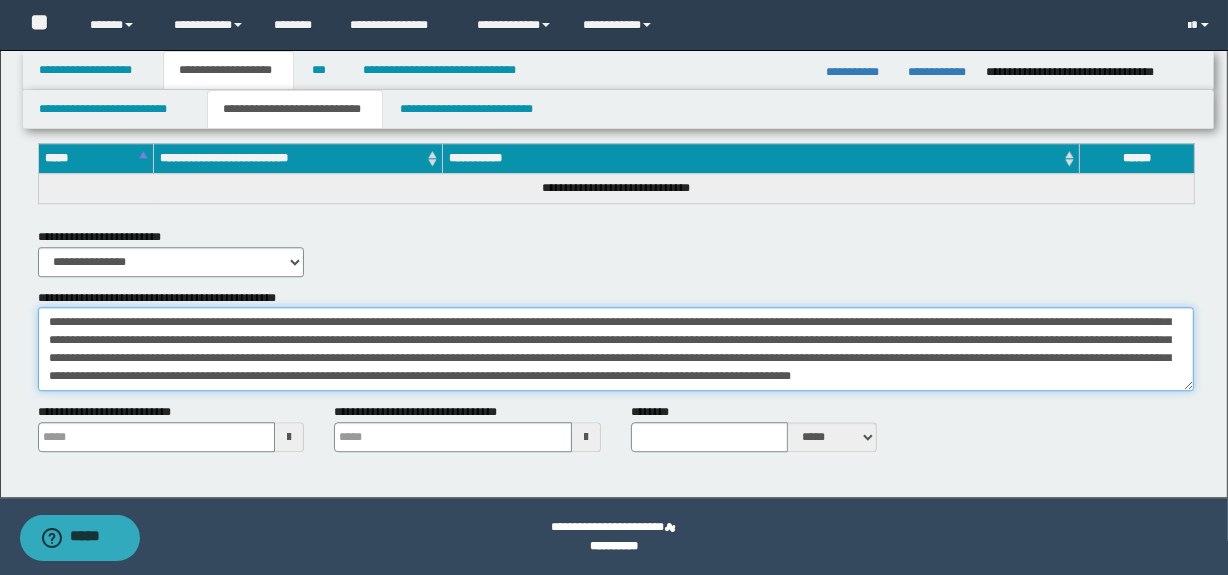 click on "**********" at bounding box center (616, 349) 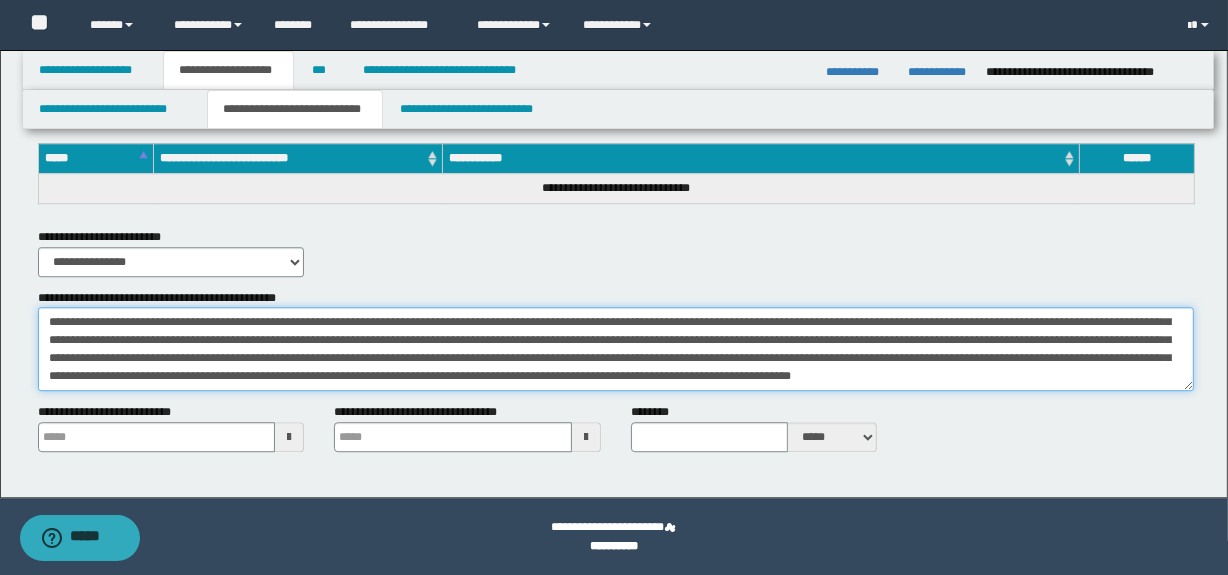 click on "**********" at bounding box center [616, 349] 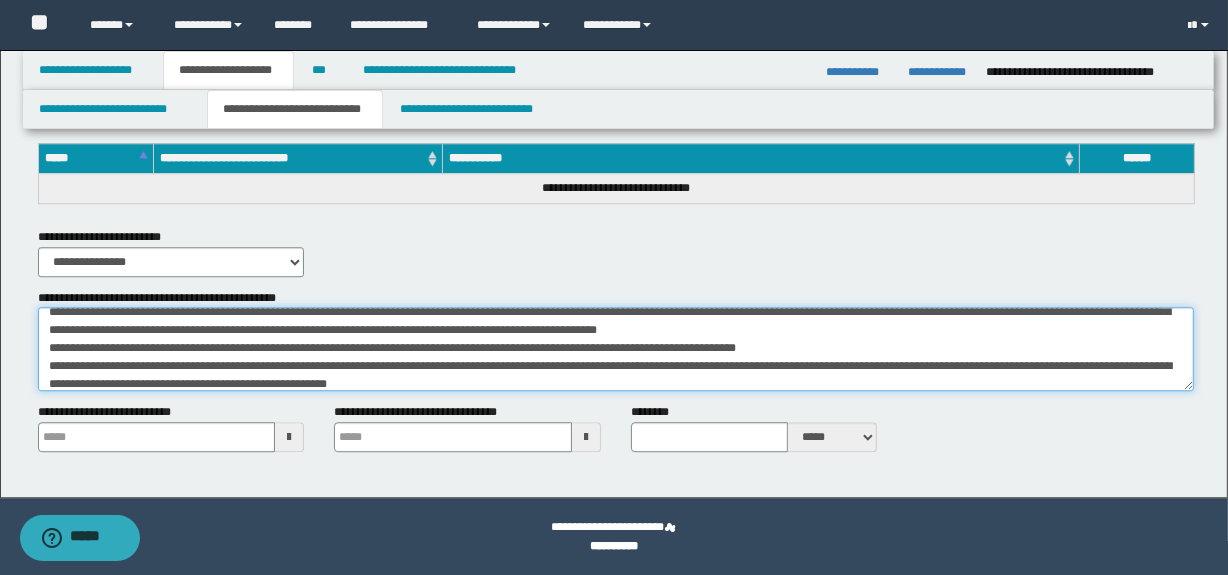 scroll, scrollTop: 846, scrollLeft: 0, axis: vertical 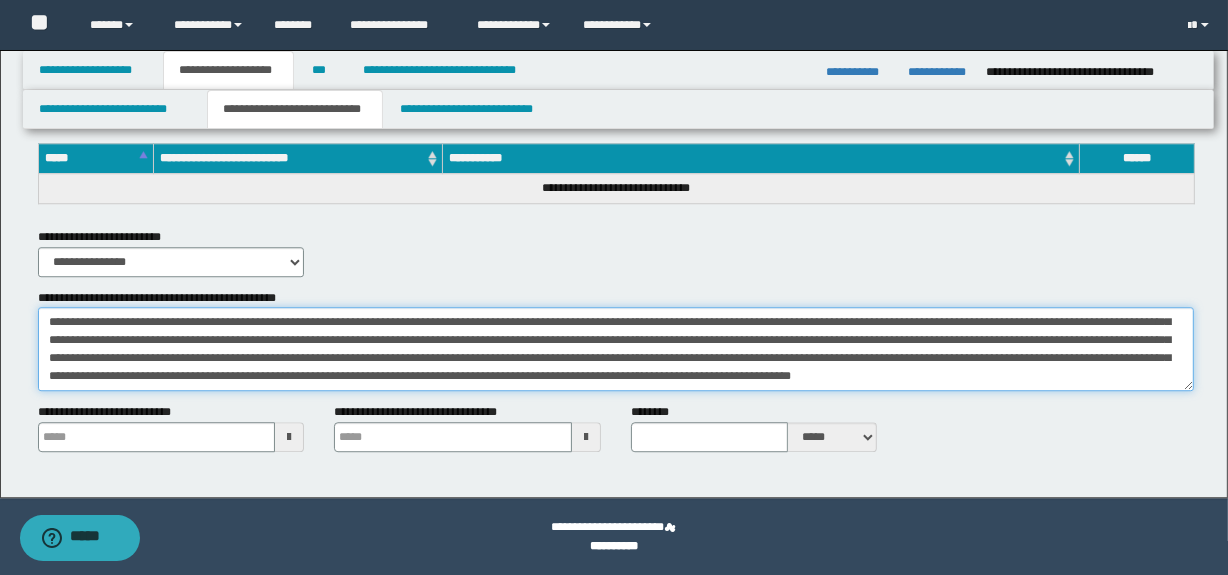 type 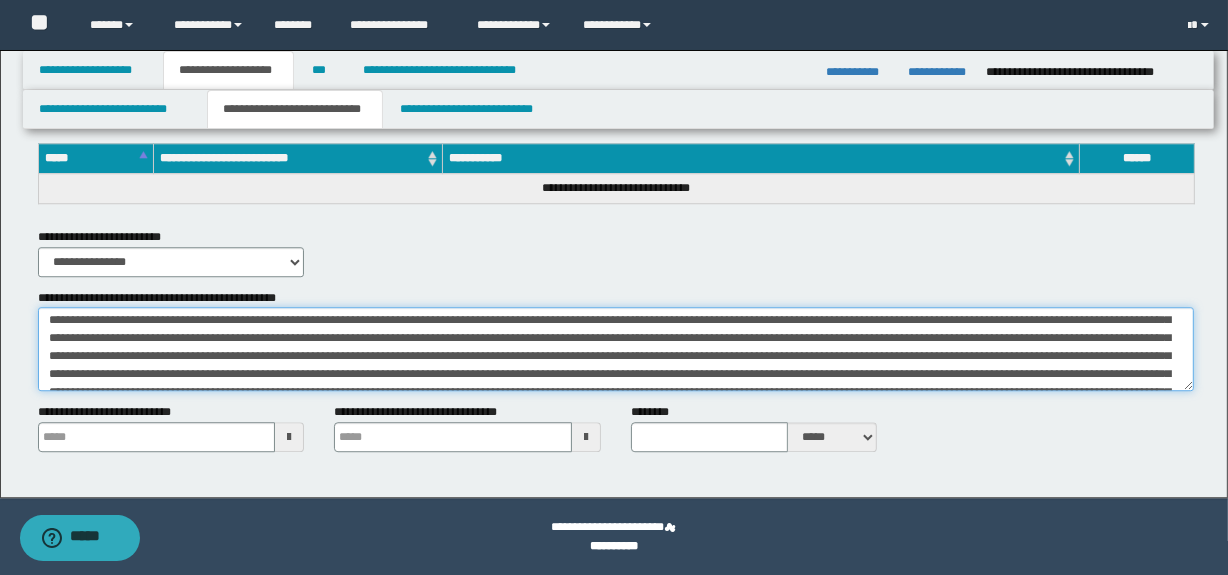 scroll, scrollTop: 668, scrollLeft: 0, axis: vertical 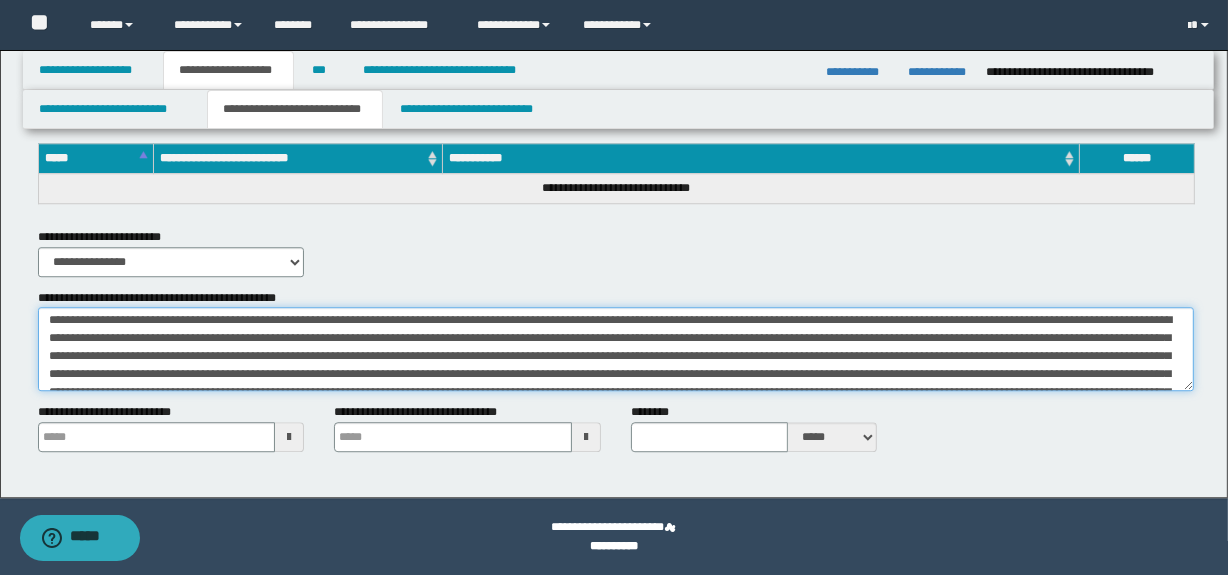 click on "**********" at bounding box center [616, 349] 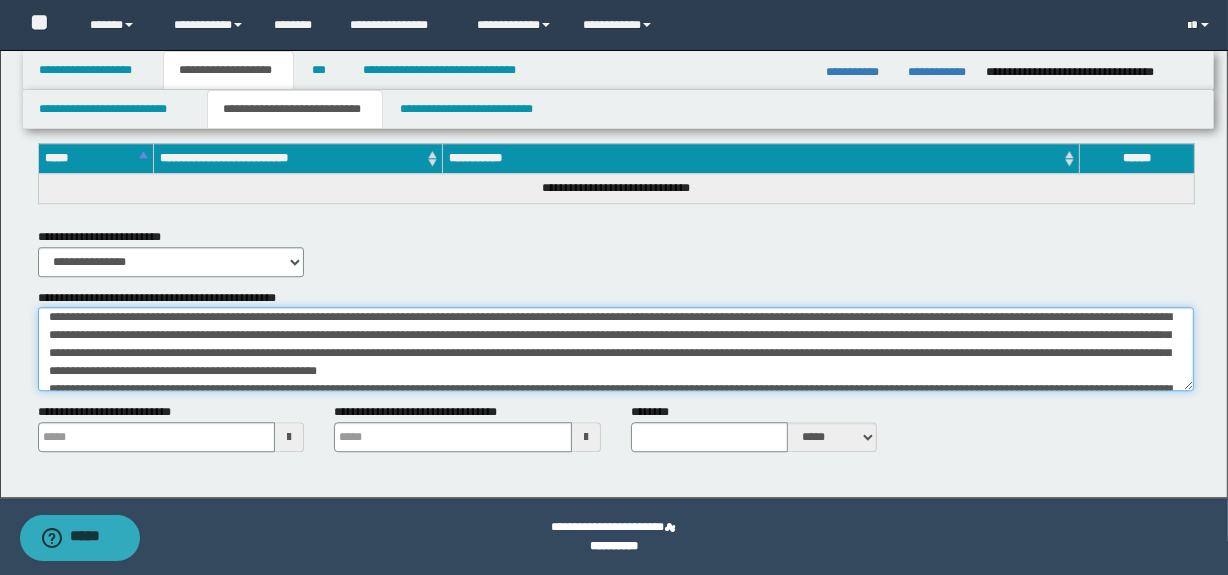 scroll, scrollTop: 0, scrollLeft: 0, axis: both 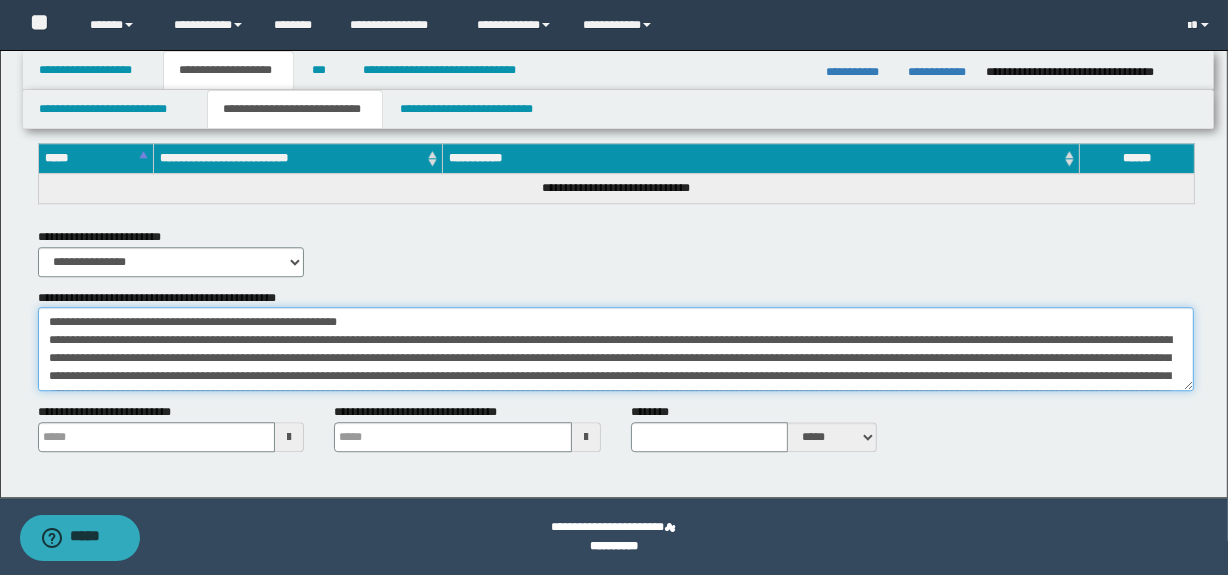 drag, startPoint x: 312, startPoint y: 338, endPoint x: 31, endPoint y: 265, distance: 290.3274 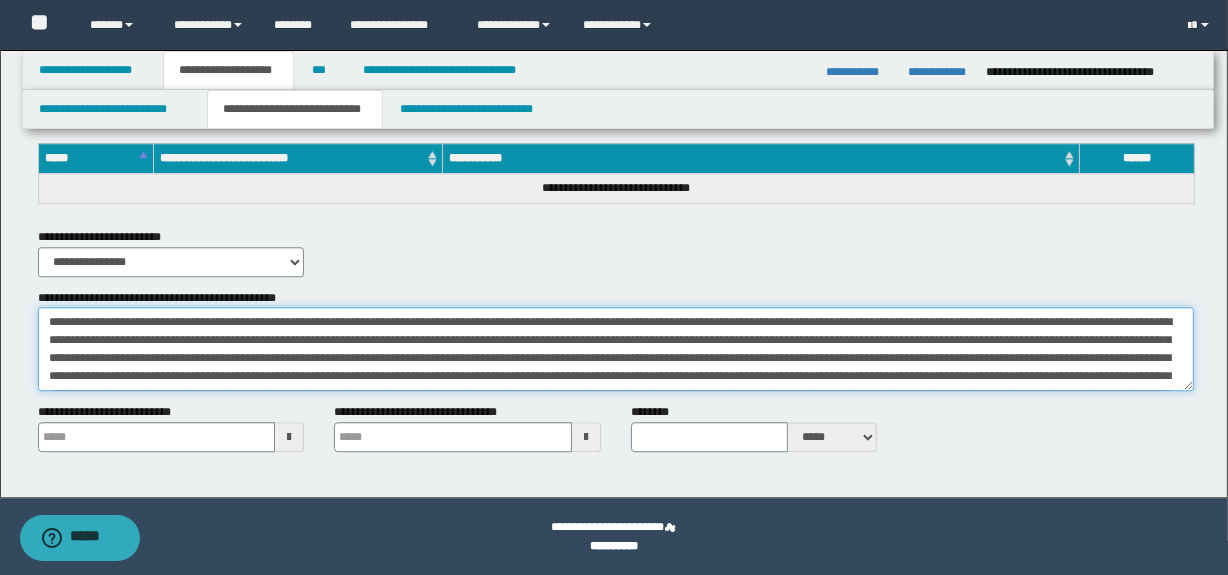 click on "**********" at bounding box center [616, 349] 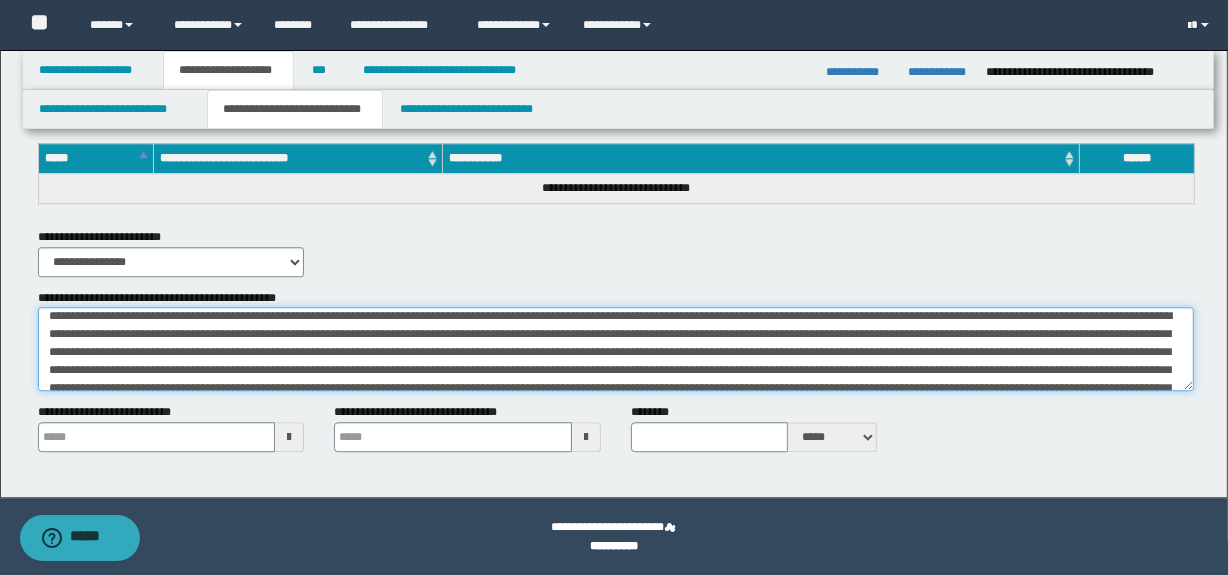 scroll, scrollTop: 0, scrollLeft: 0, axis: both 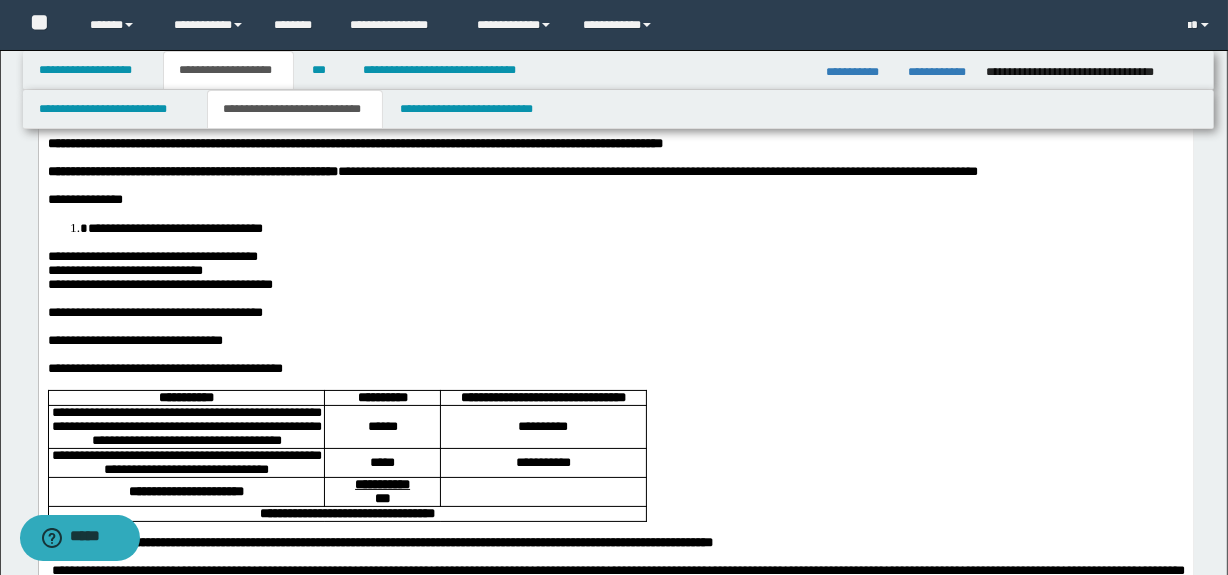 type on "**********" 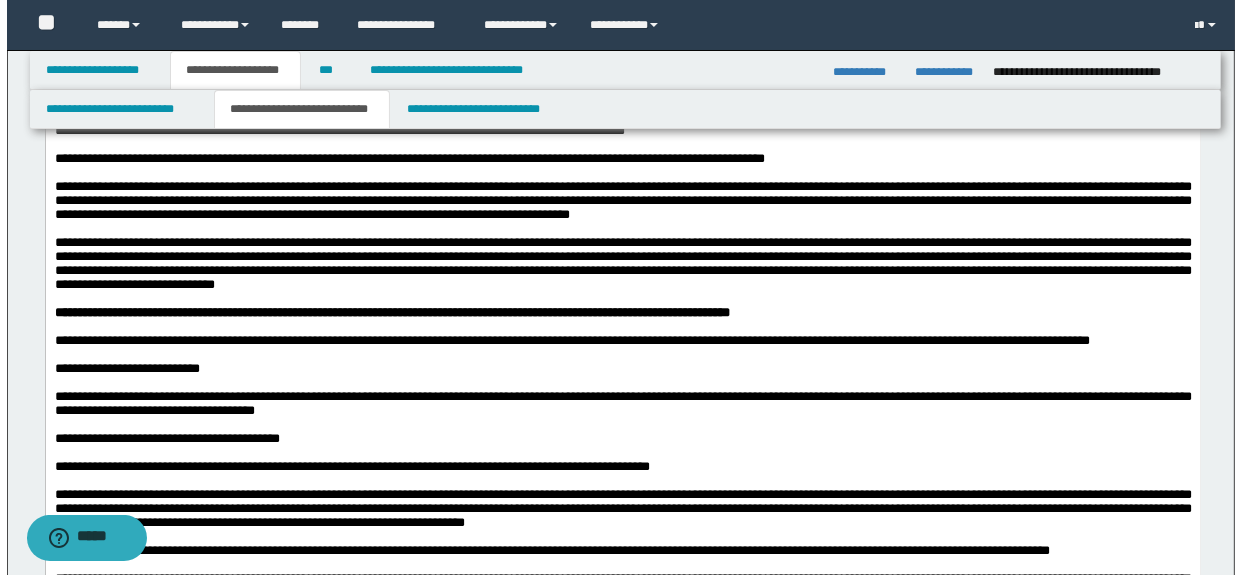 scroll, scrollTop: 0, scrollLeft: 0, axis: both 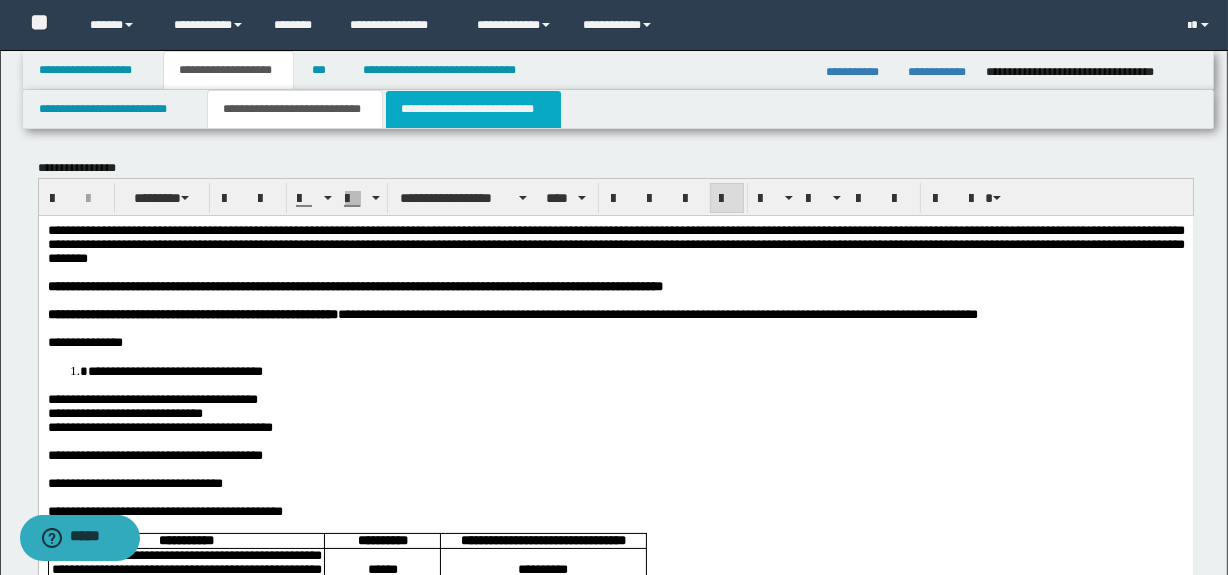 click on "**********" at bounding box center (473, 109) 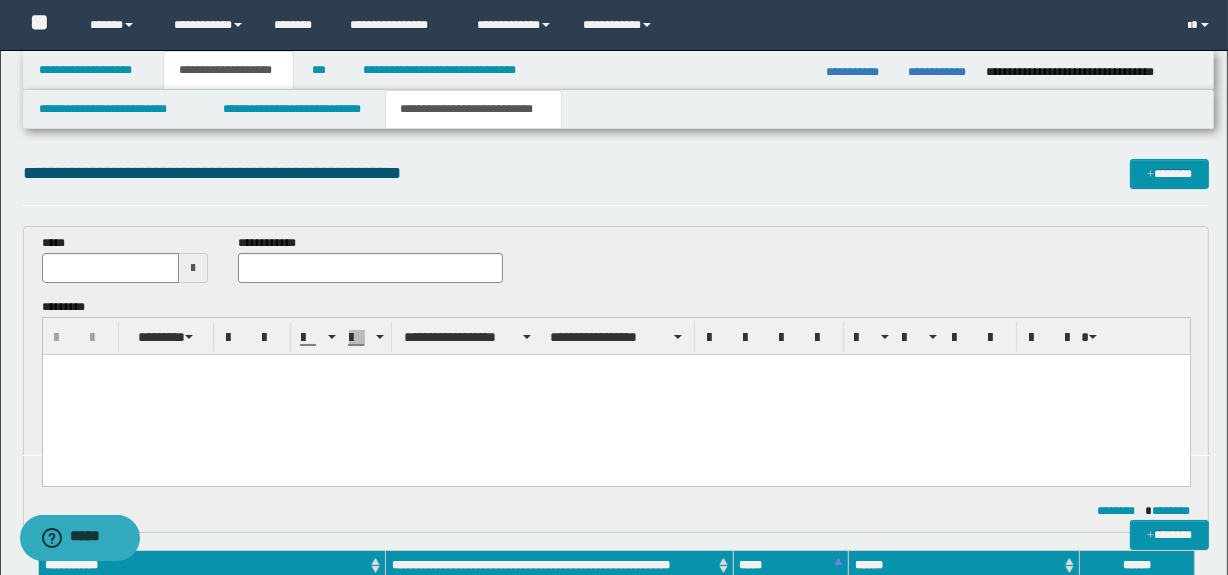 scroll, scrollTop: 0, scrollLeft: 0, axis: both 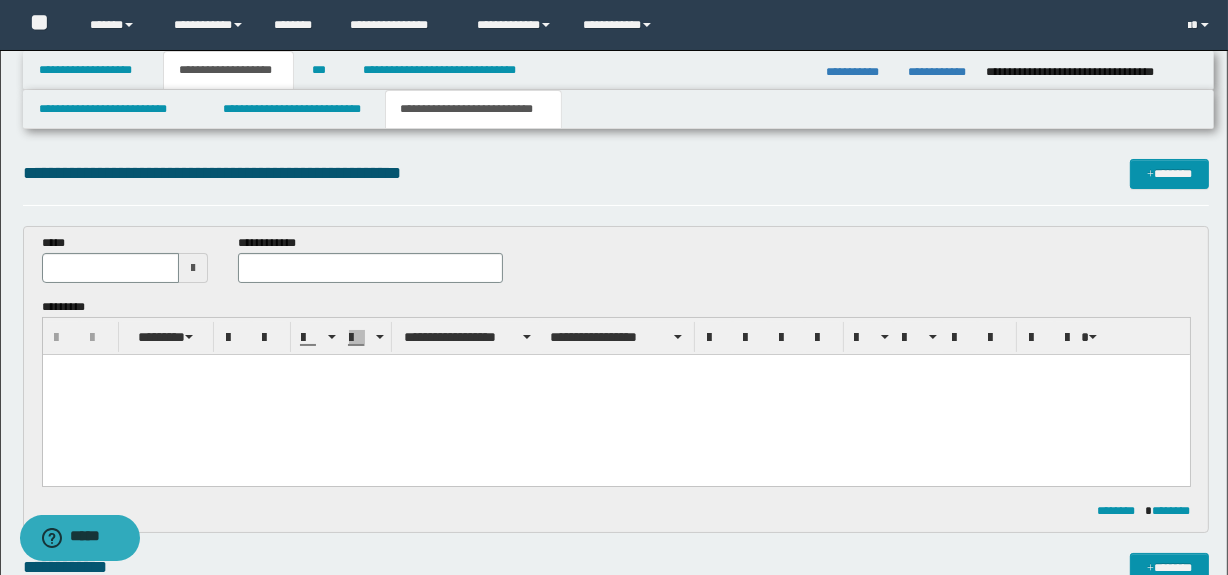 click at bounding box center [615, 395] 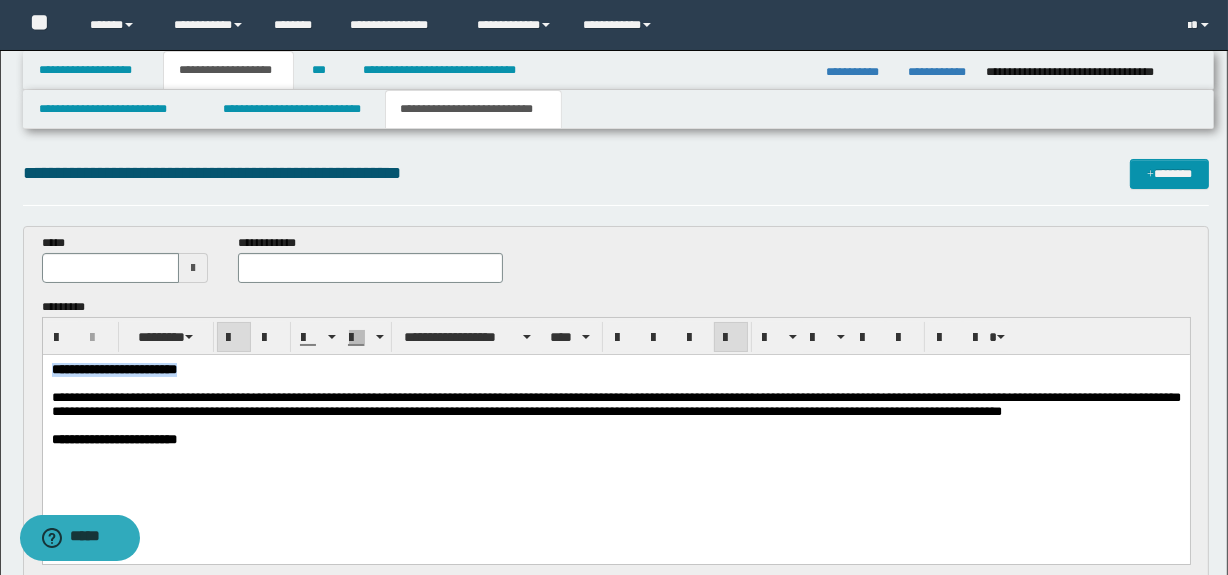 drag, startPoint x: 274, startPoint y: 372, endPoint x: 48, endPoint y: 372, distance: 226 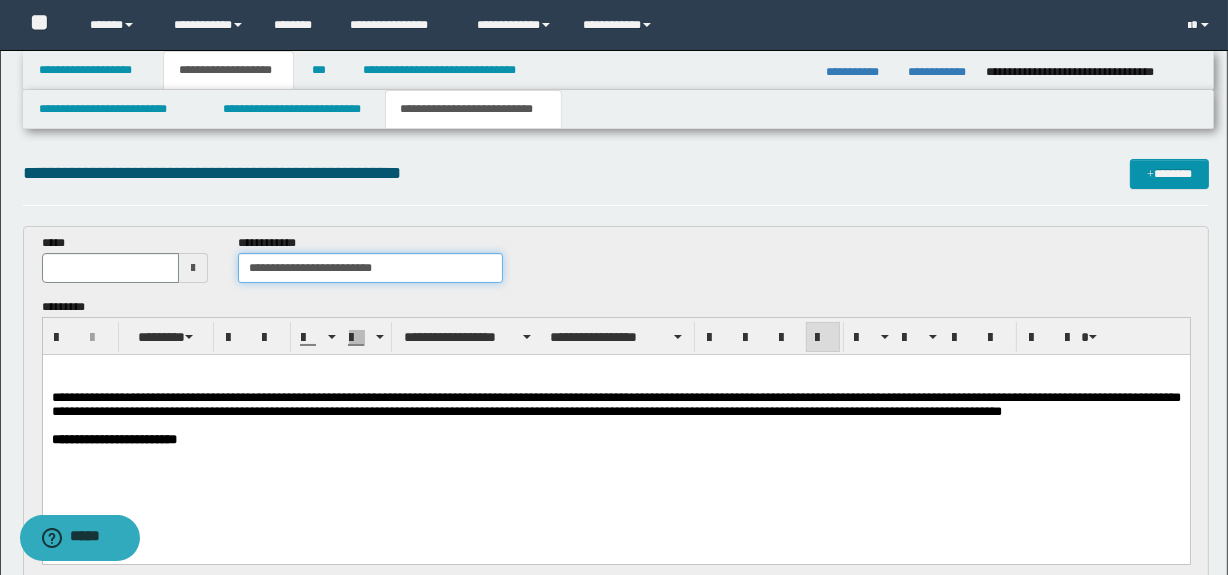 click on "**********" at bounding box center (370, 268) 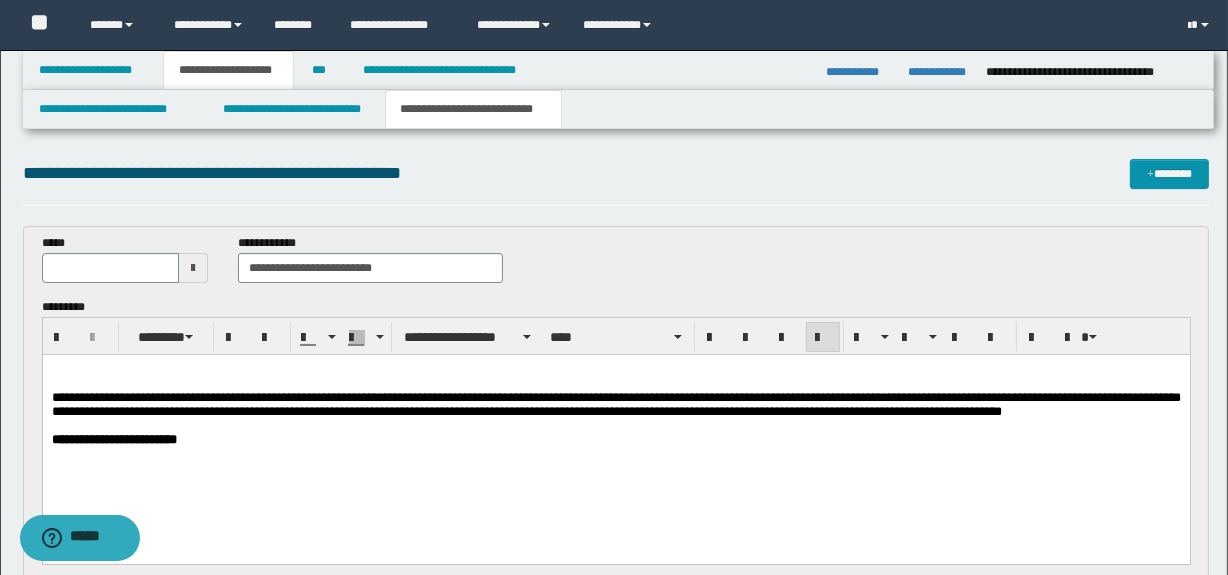 click on "**********" at bounding box center (615, 404) 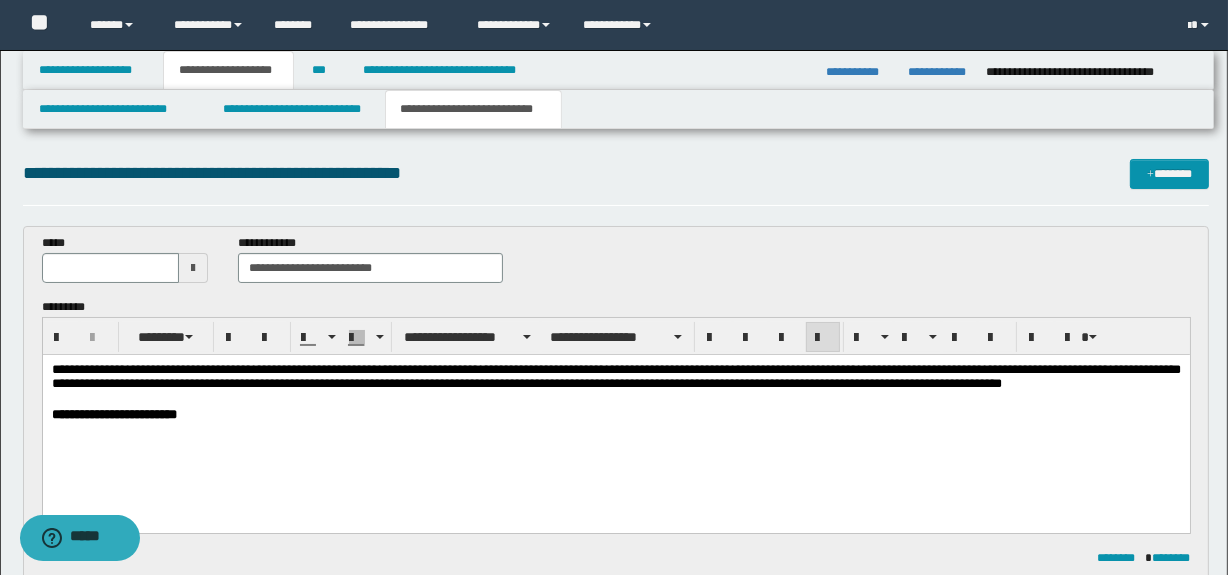 click at bounding box center (193, 268) 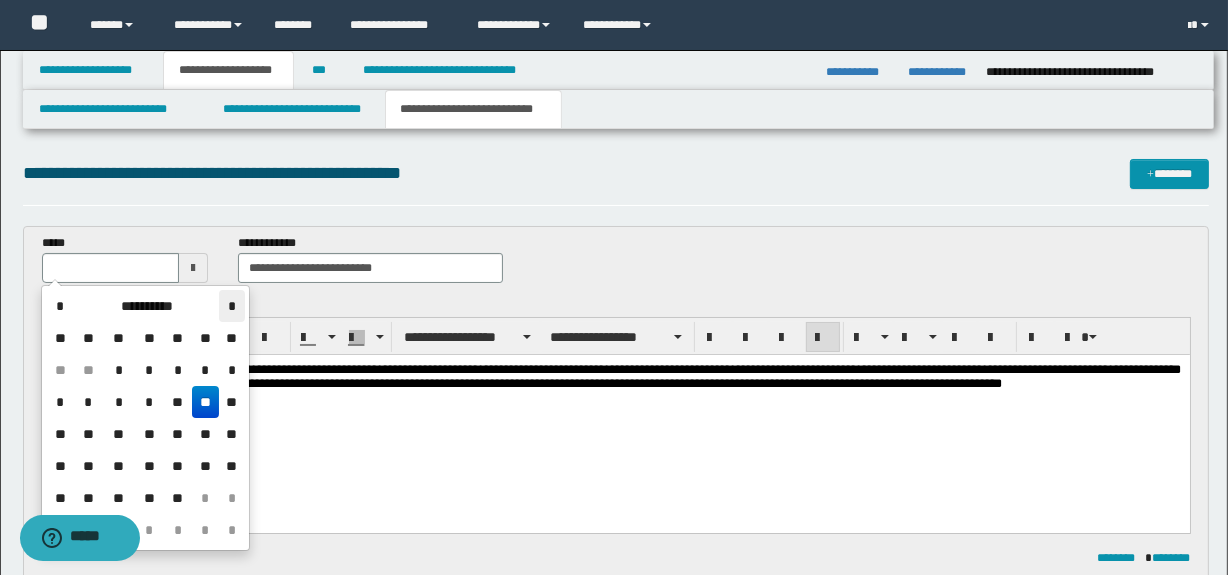 click on "*" at bounding box center (231, 306) 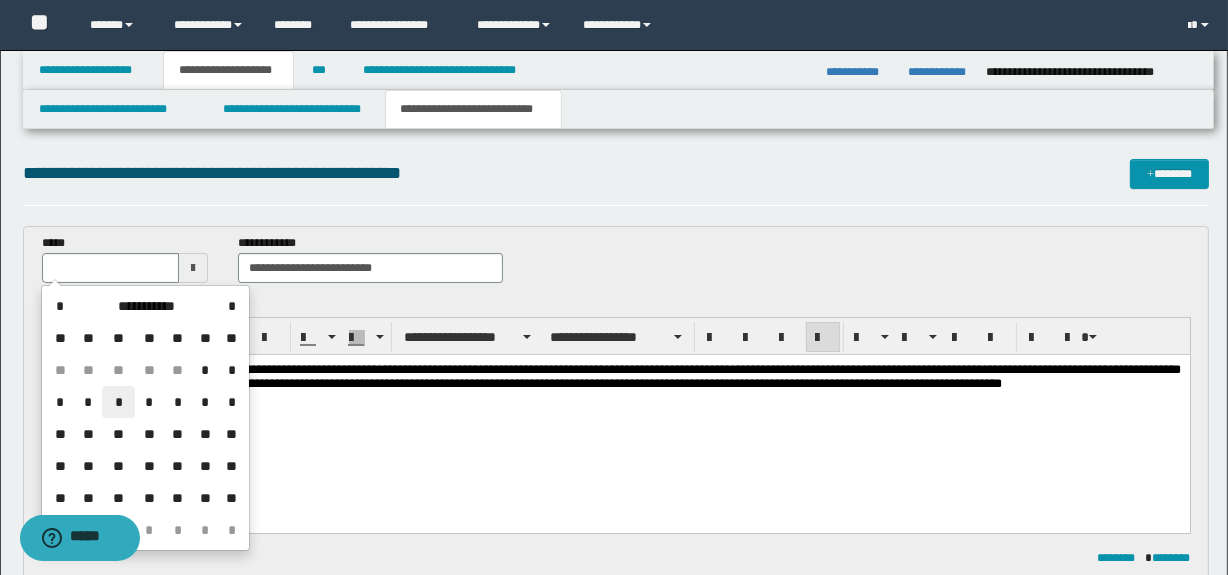 click on "*" at bounding box center [118, 402] 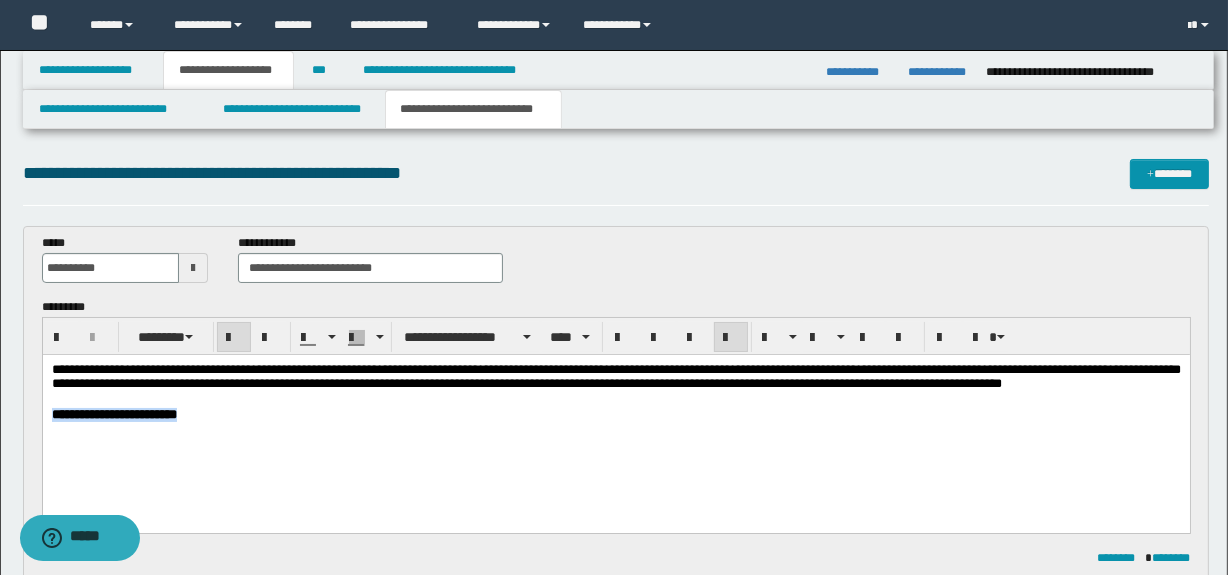drag, startPoint x: 269, startPoint y: 415, endPoint x: 36, endPoint y: 429, distance: 233.42023 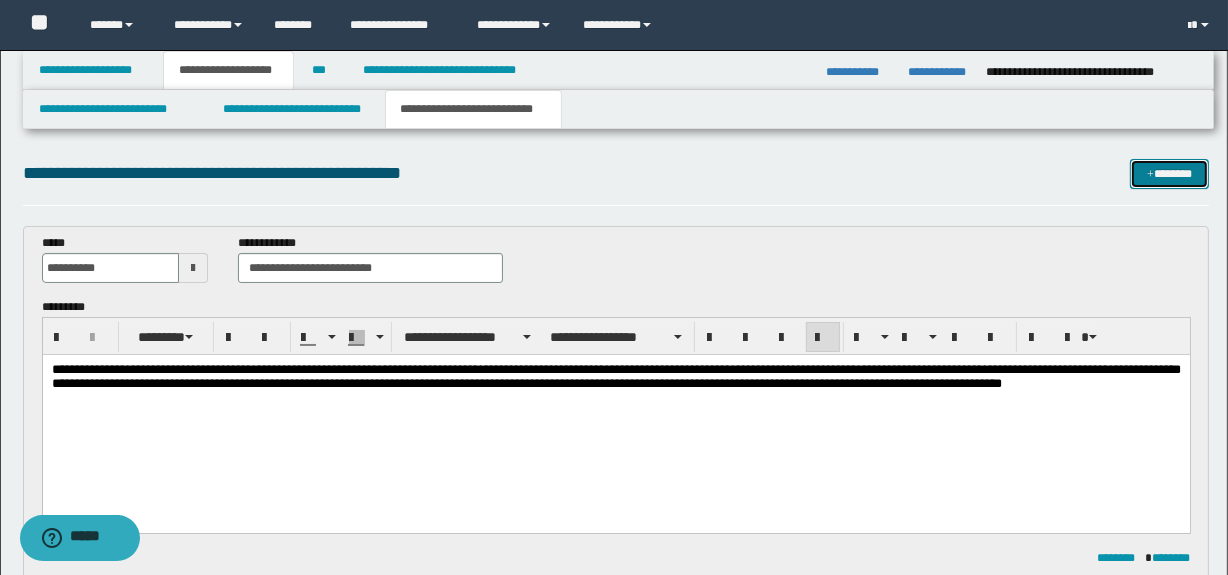 click on "*******" at bounding box center [1170, 174] 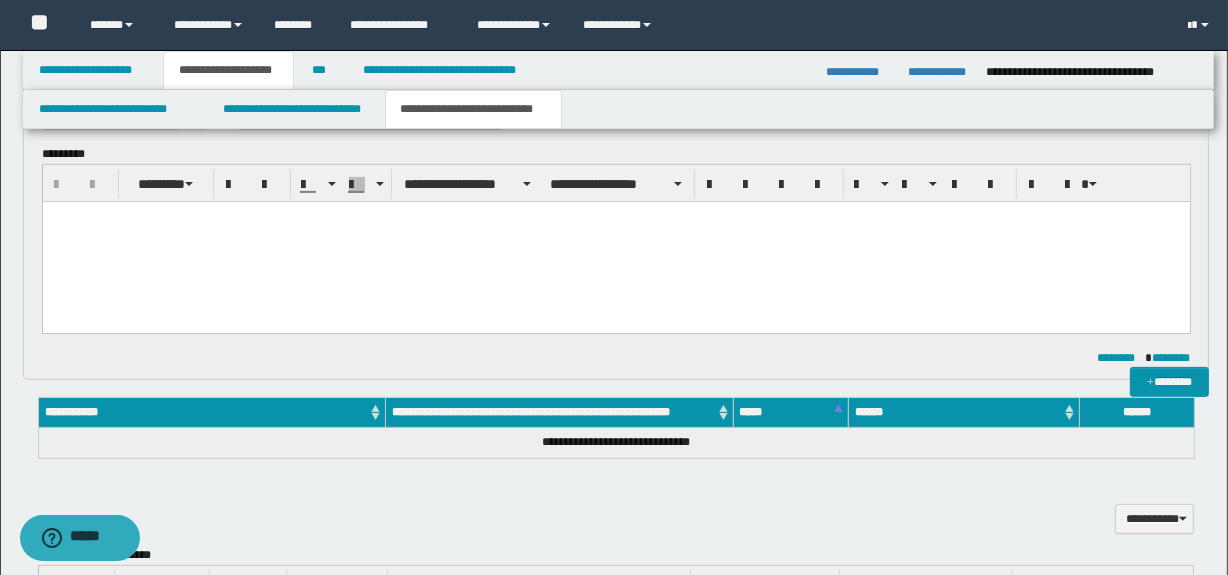 scroll, scrollTop: 0, scrollLeft: 0, axis: both 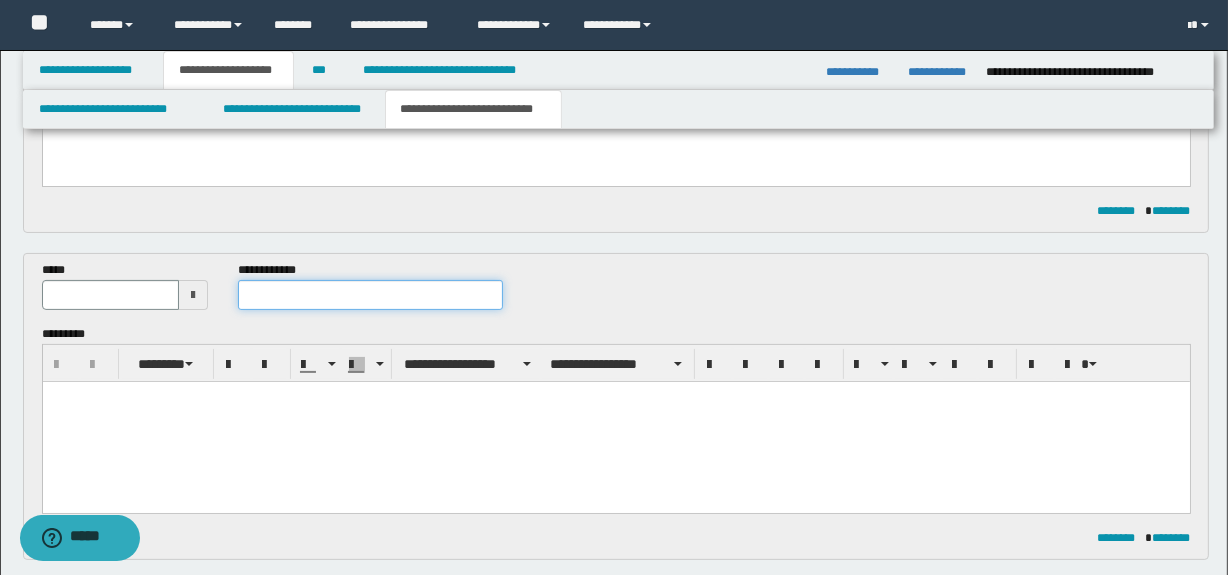 paste on "**********" 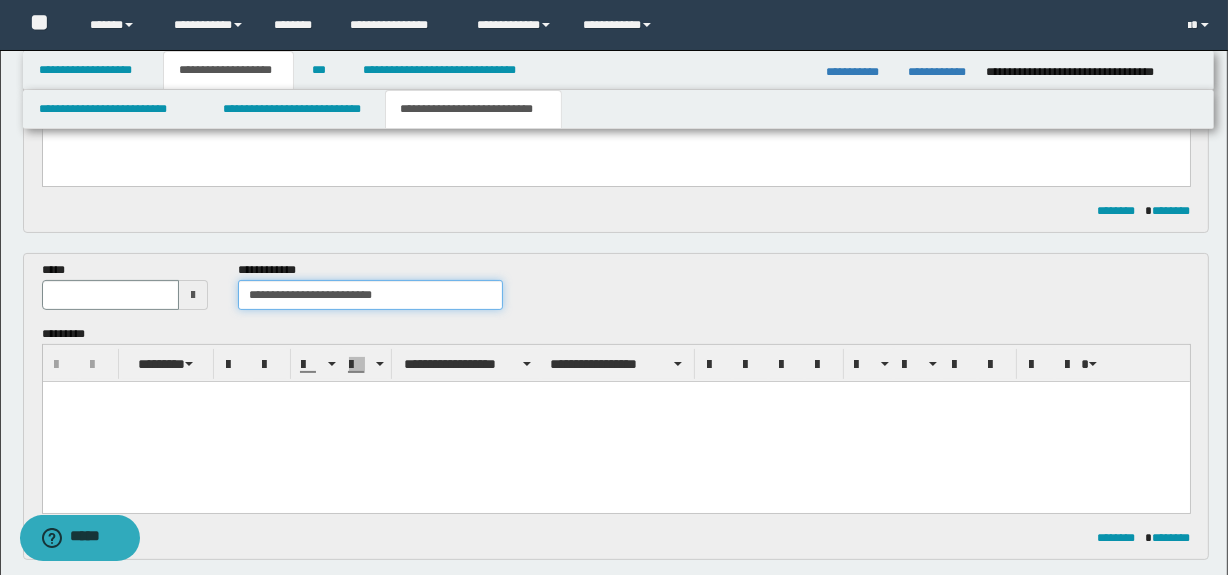 click on "**********" at bounding box center [370, 295] 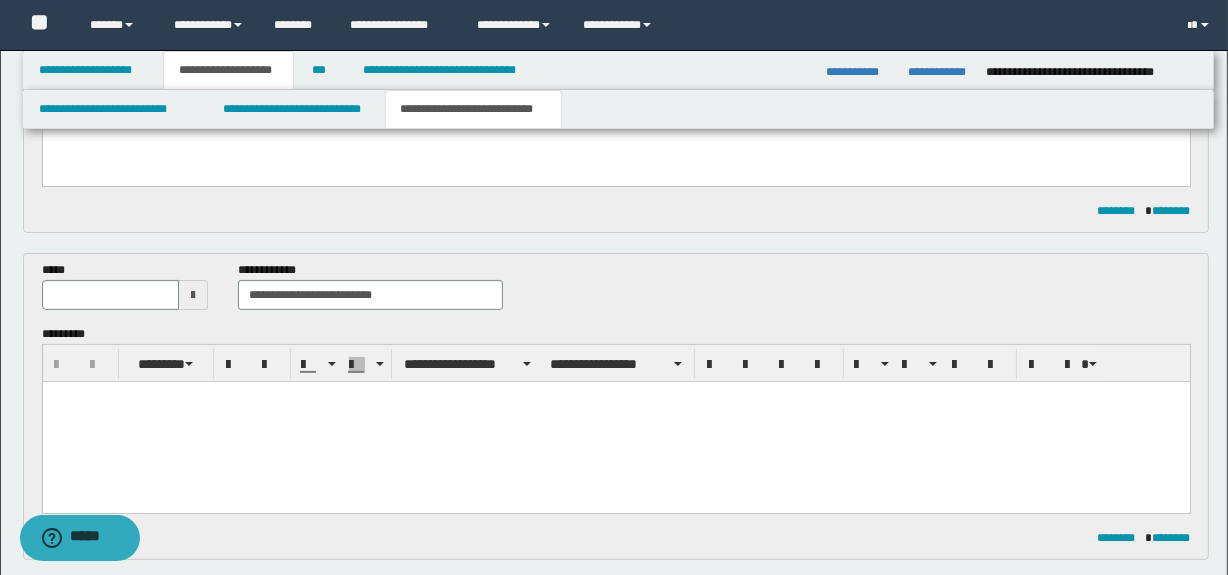 click at bounding box center (193, 295) 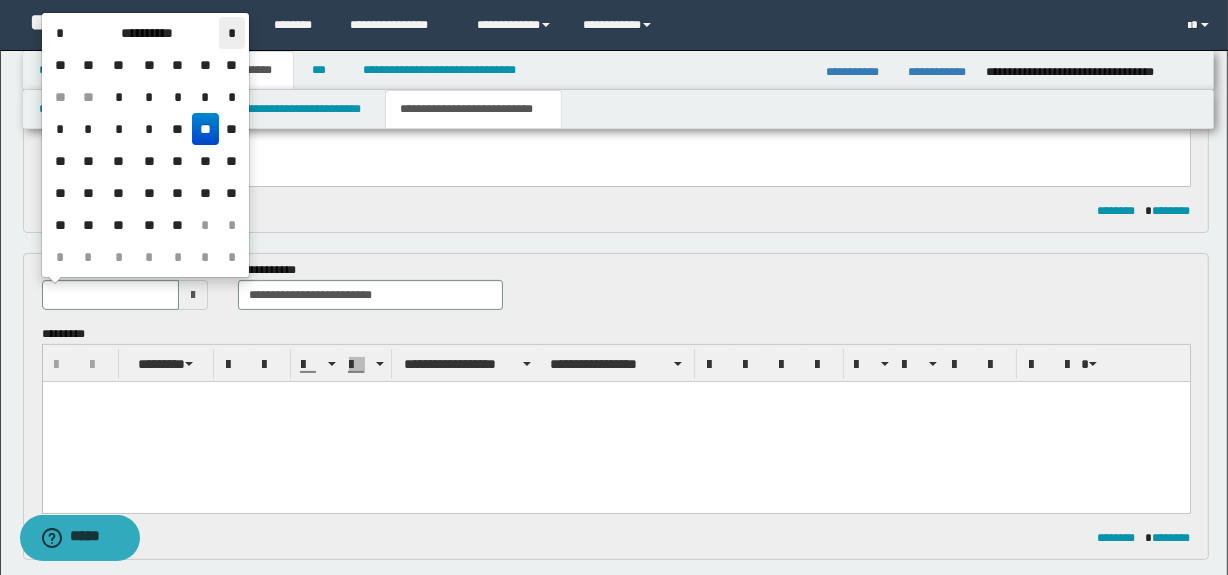 click on "*" at bounding box center (231, 33) 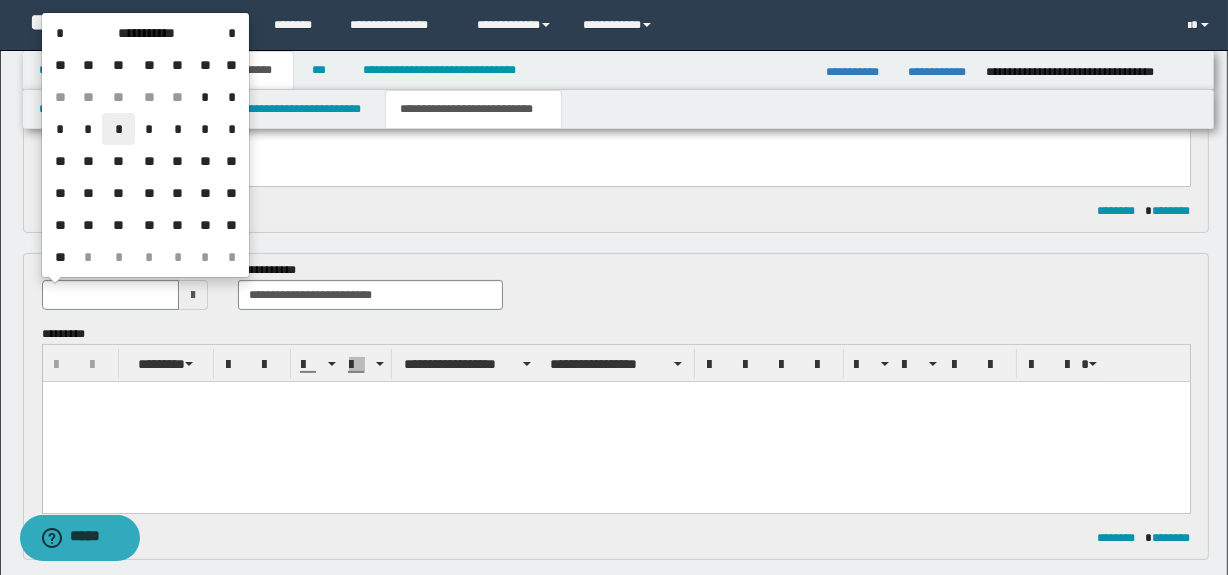 click on "*" at bounding box center [118, 129] 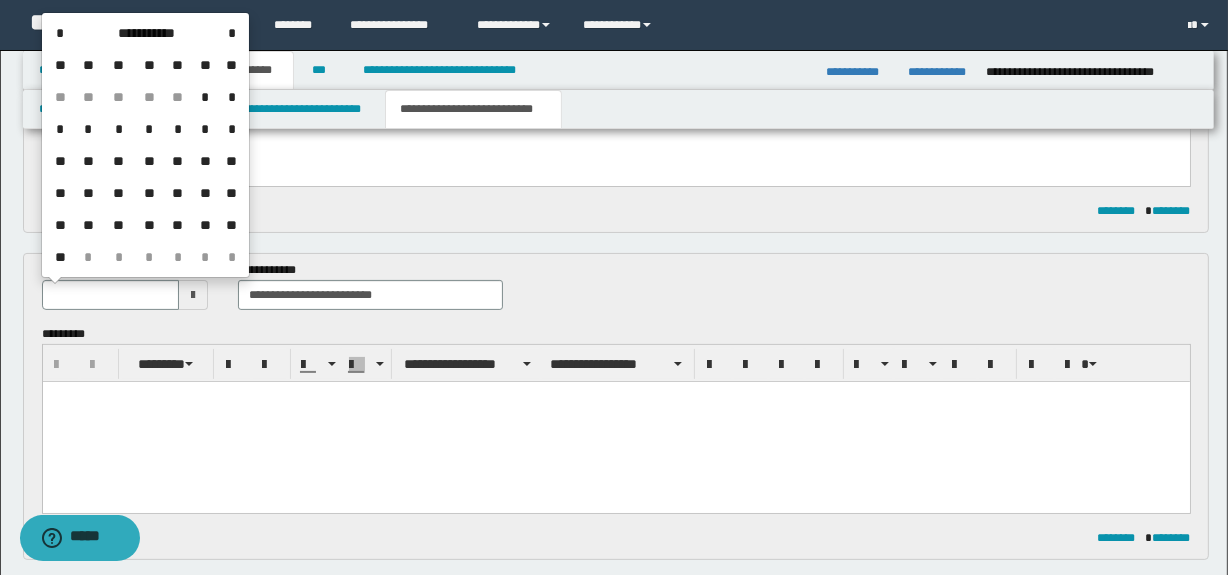 type on "**********" 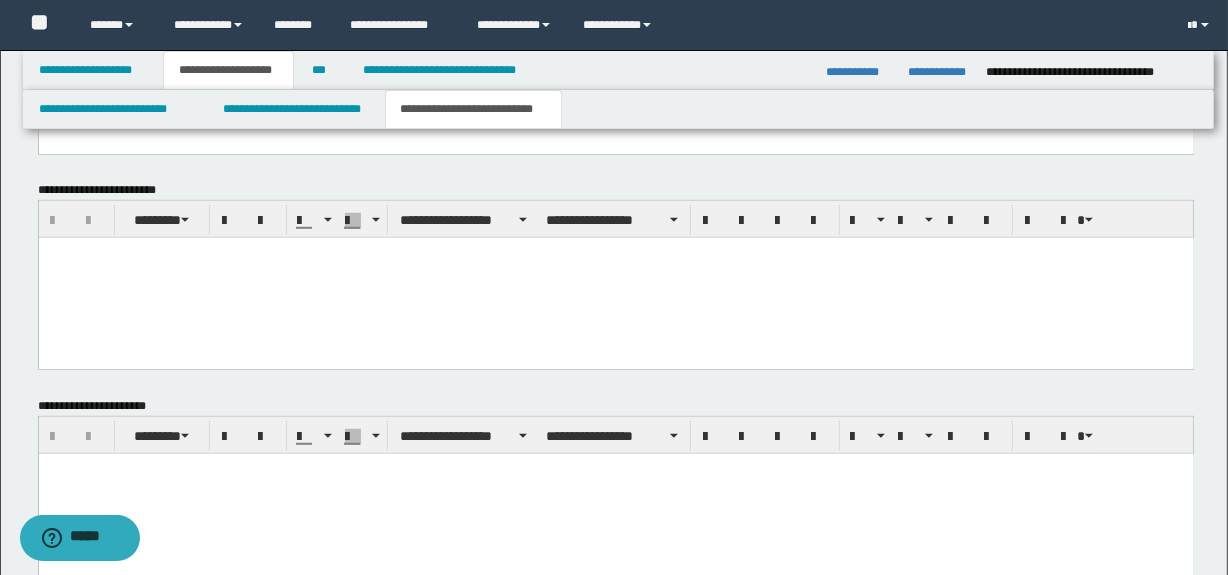 scroll, scrollTop: 1310, scrollLeft: 0, axis: vertical 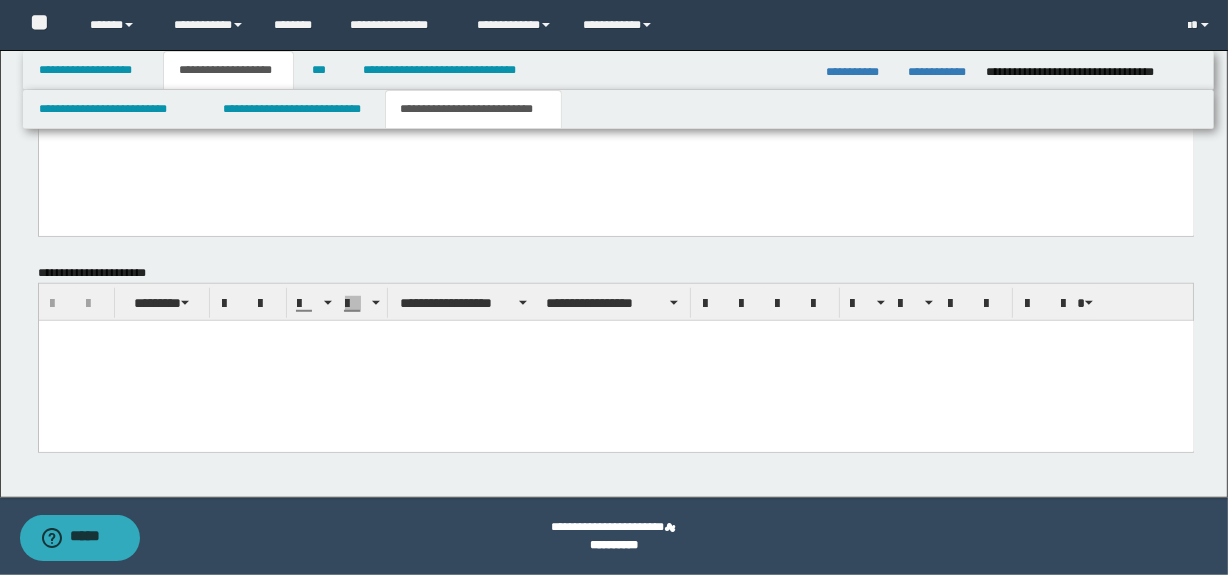 click at bounding box center (615, 360) 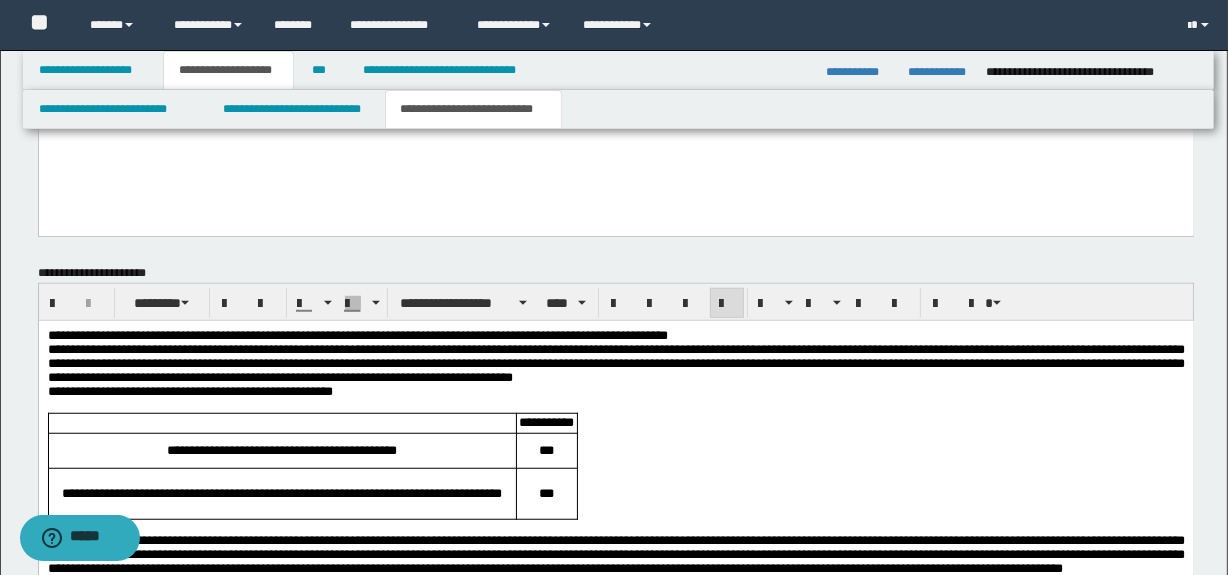 click on "**********" at bounding box center (615, 335) 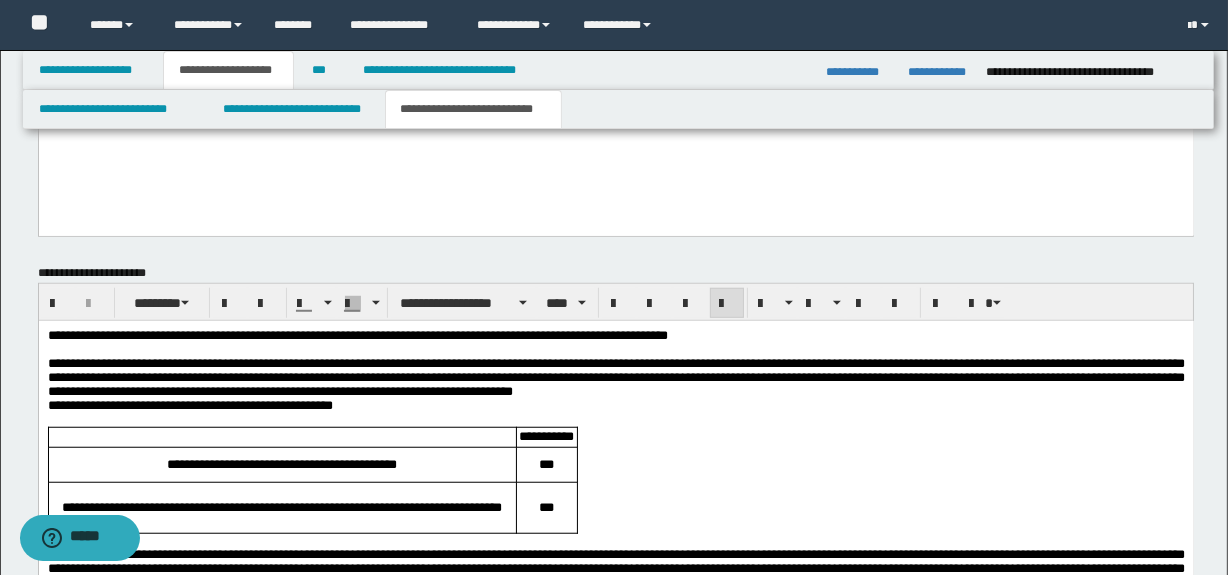 click on "**********" at bounding box center (615, 377) 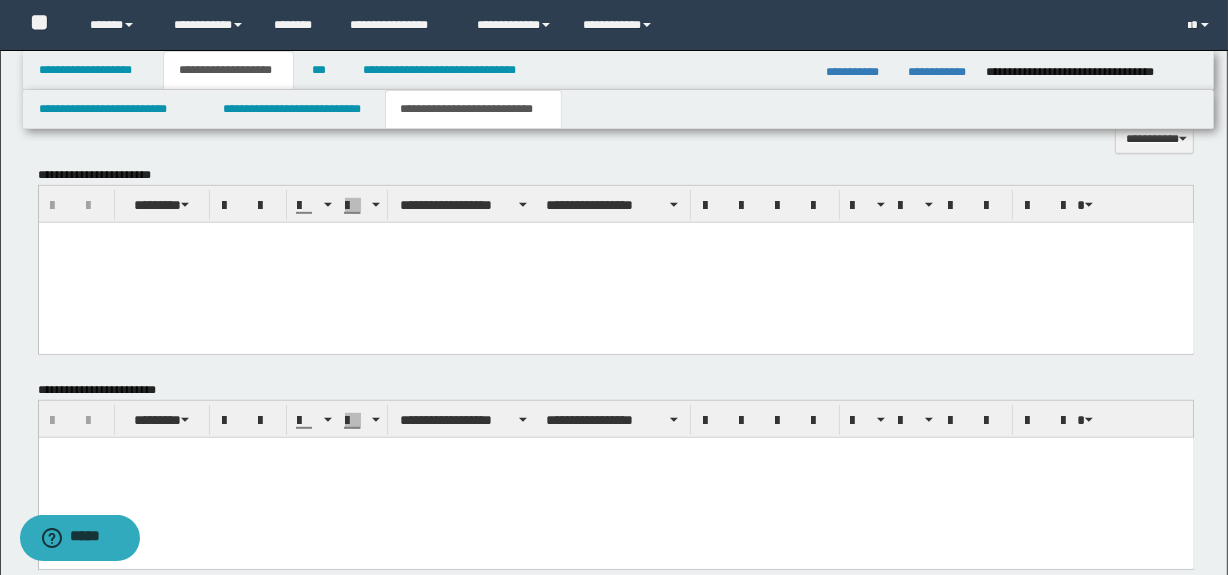 scroll, scrollTop: 964, scrollLeft: 0, axis: vertical 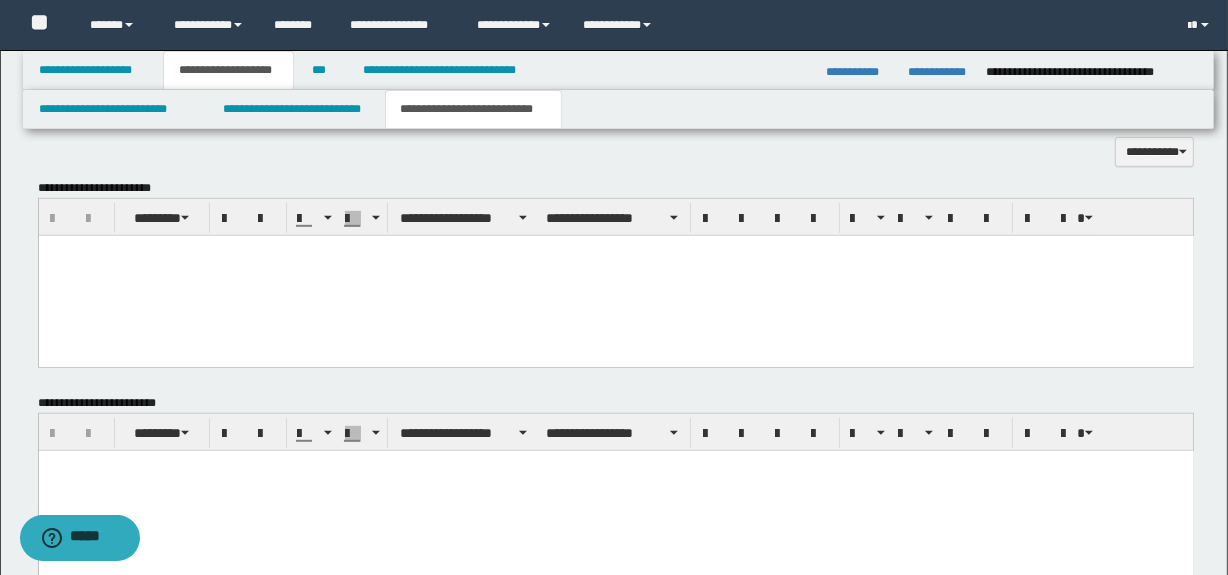 click at bounding box center [615, 275] 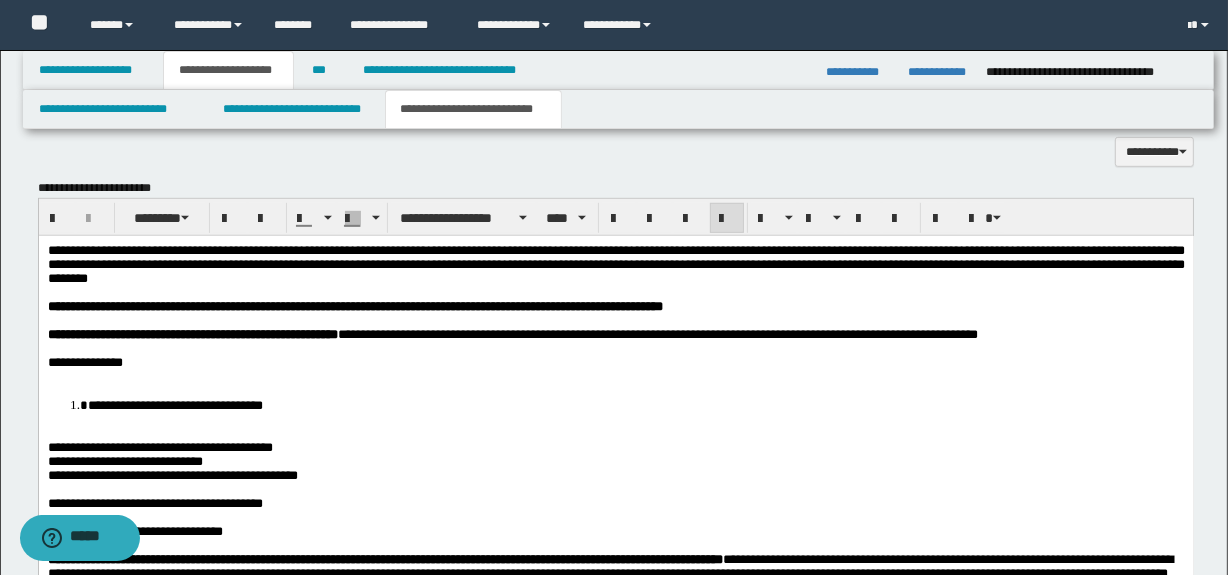 click at bounding box center [615, 376] 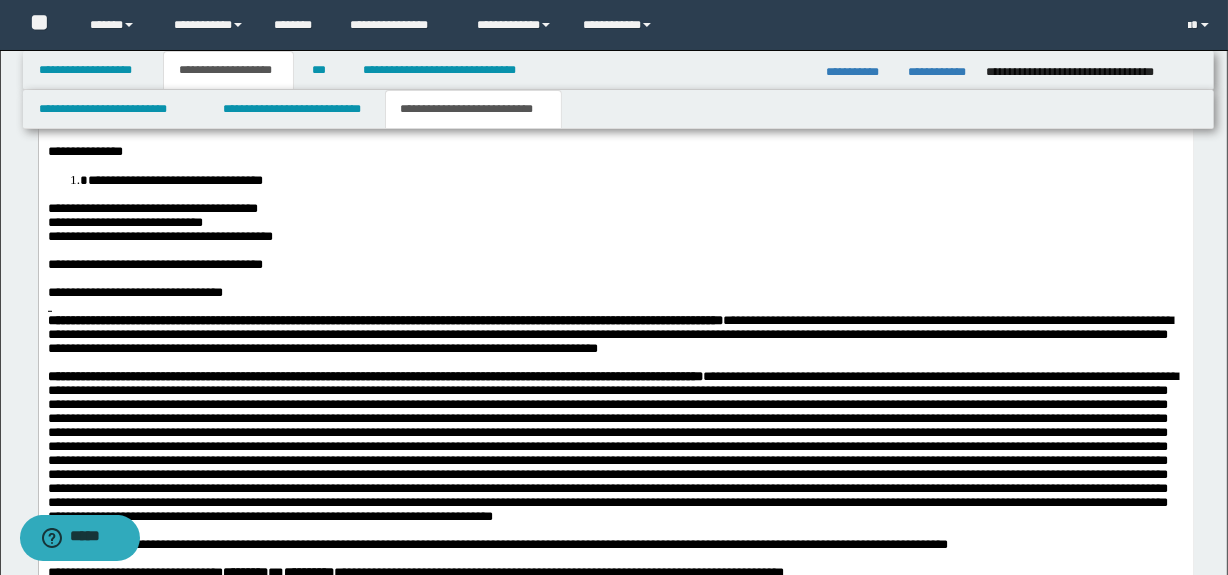 scroll, scrollTop: 1259, scrollLeft: 0, axis: vertical 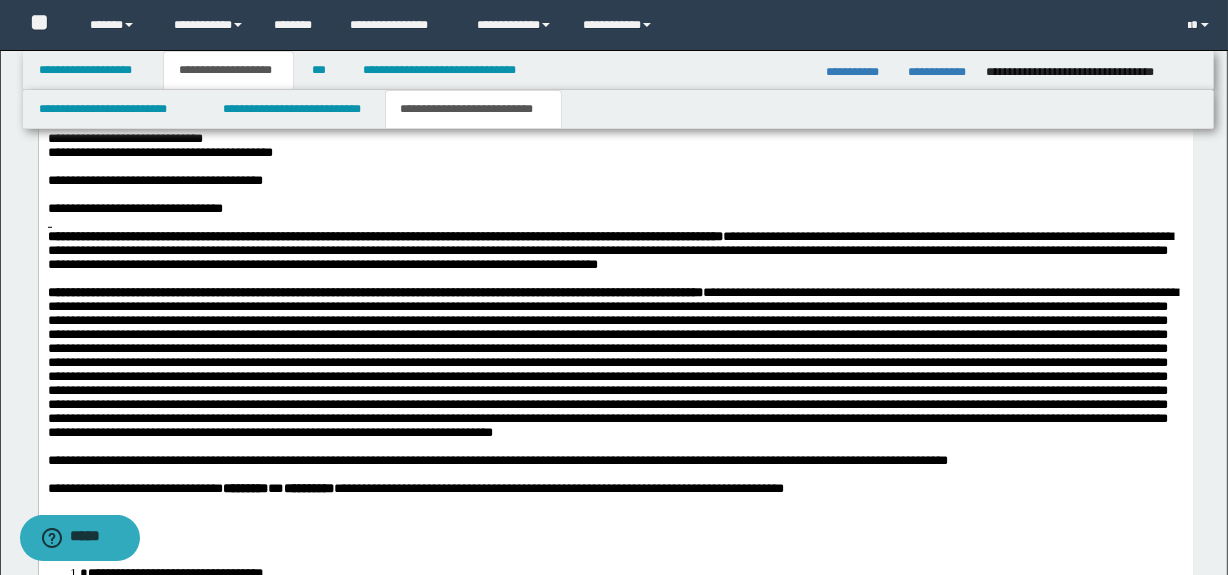 click at bounding box center [615, 223] 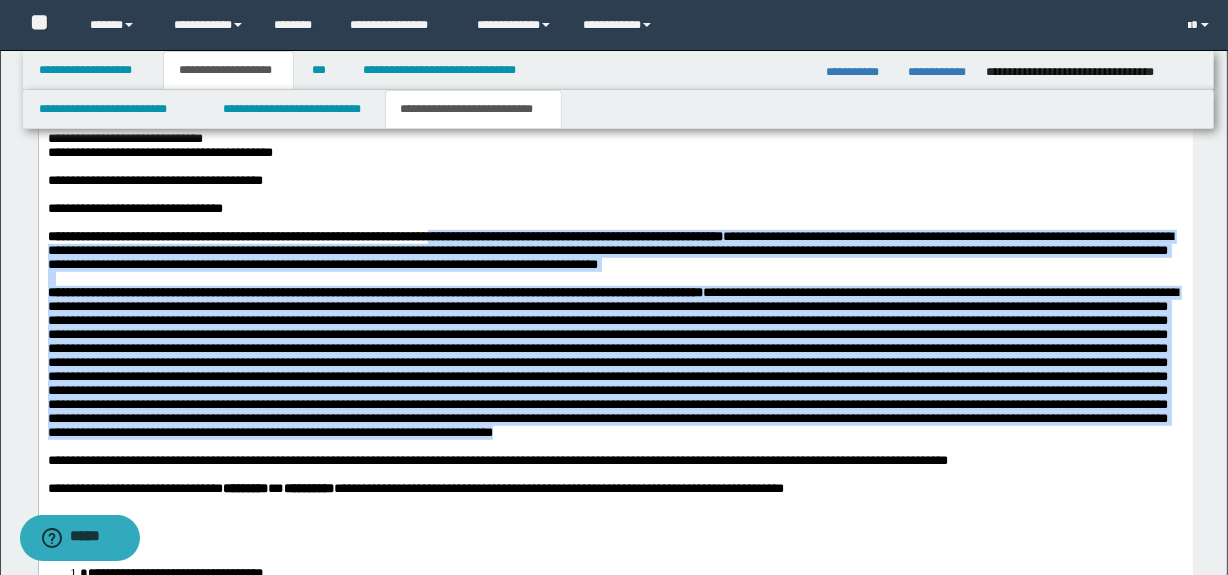 drag, startPoint x: 538, startPoint y: 495, endPoint x: 517, endPoint y: 269, distance: 226.97357 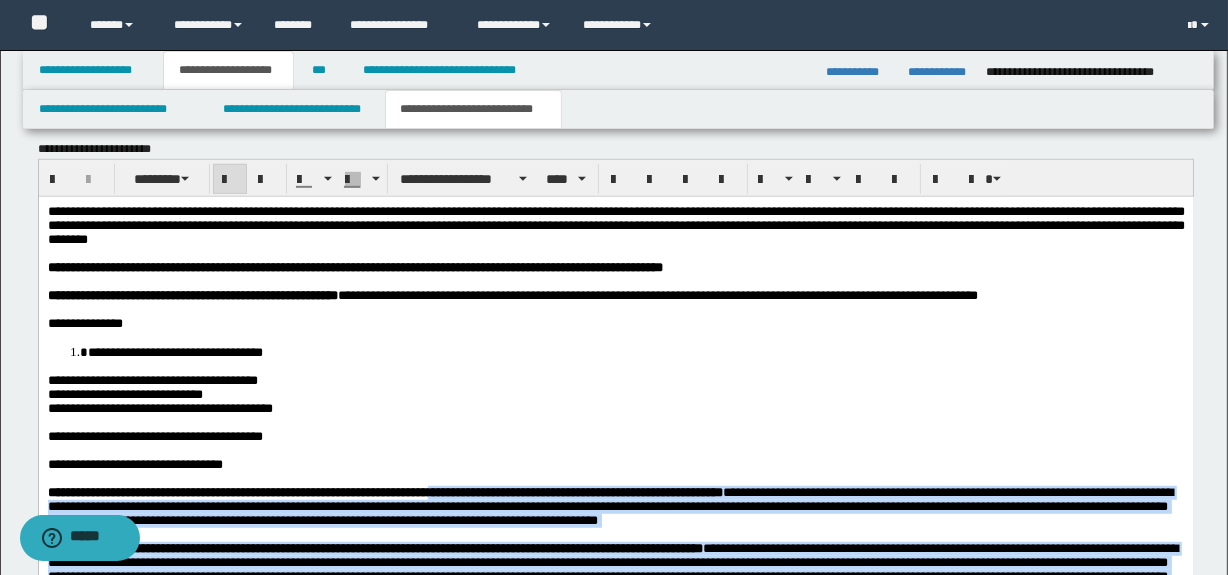 scroll, scrollTop: 992, scrollLeft: 0, axis: vertical 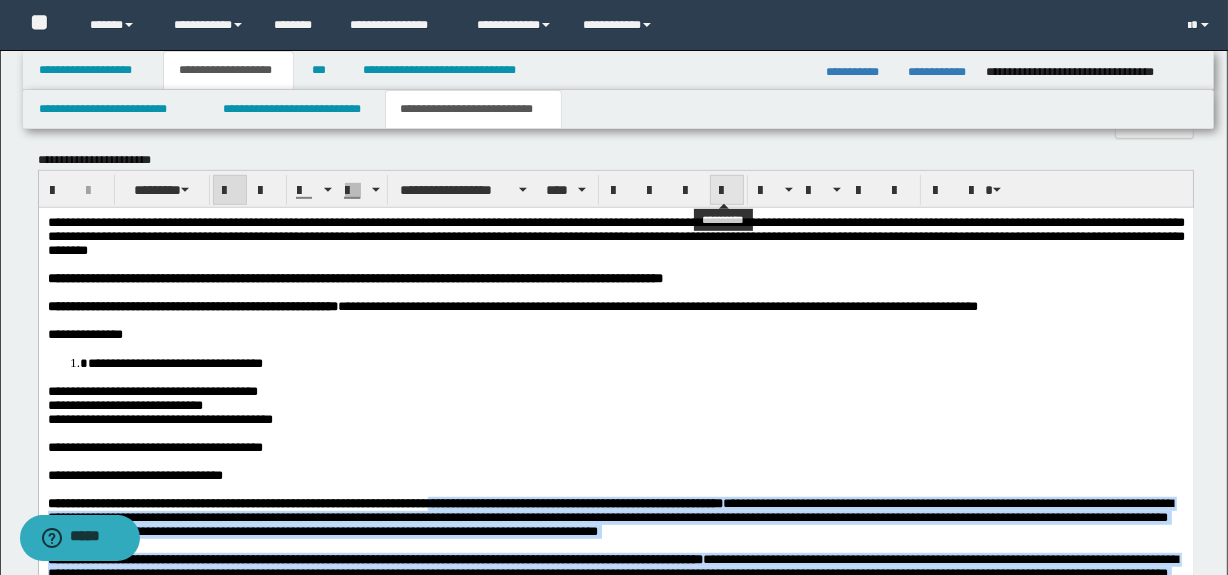 click at bounding box center [727, 190] 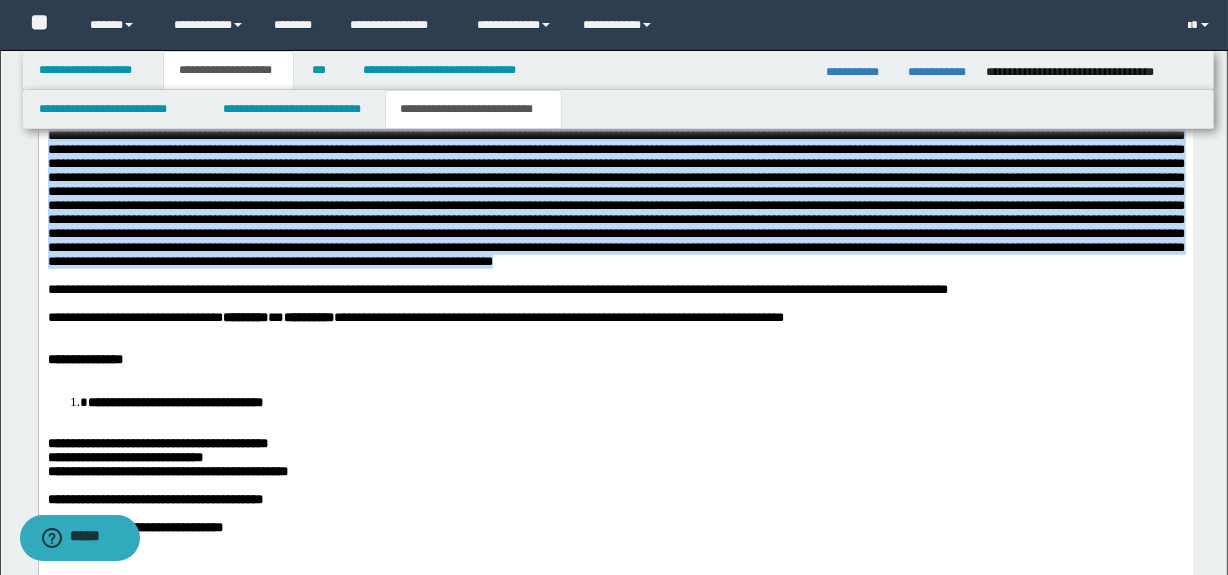 scroll, scrollTop: 1436, scrollLeft: 0, axis: vertical 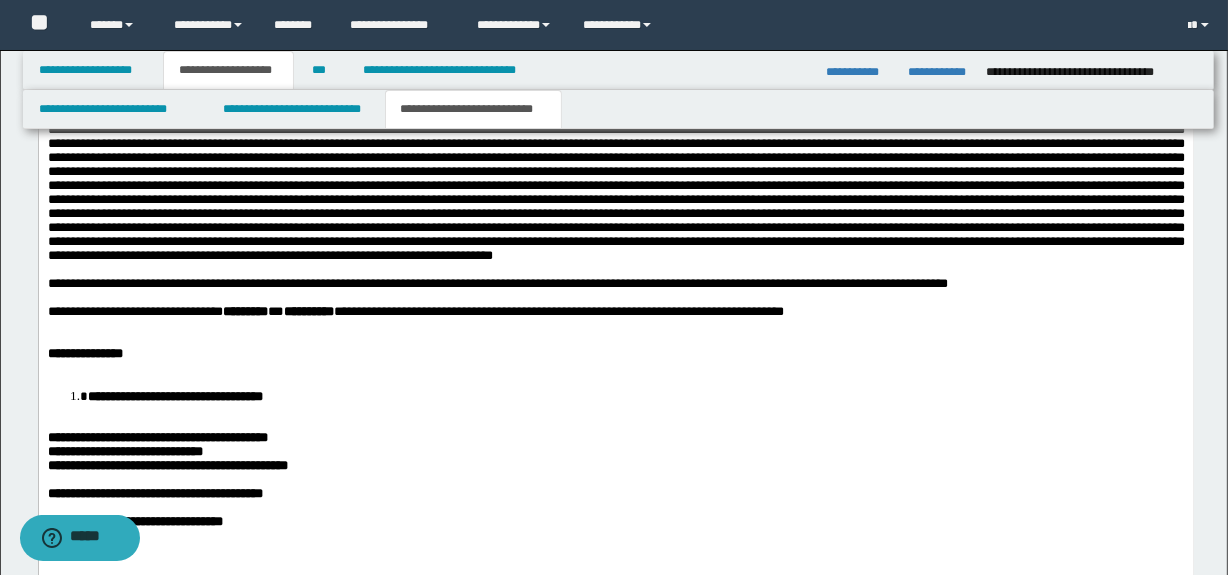 click at bounding box center [615, 326] 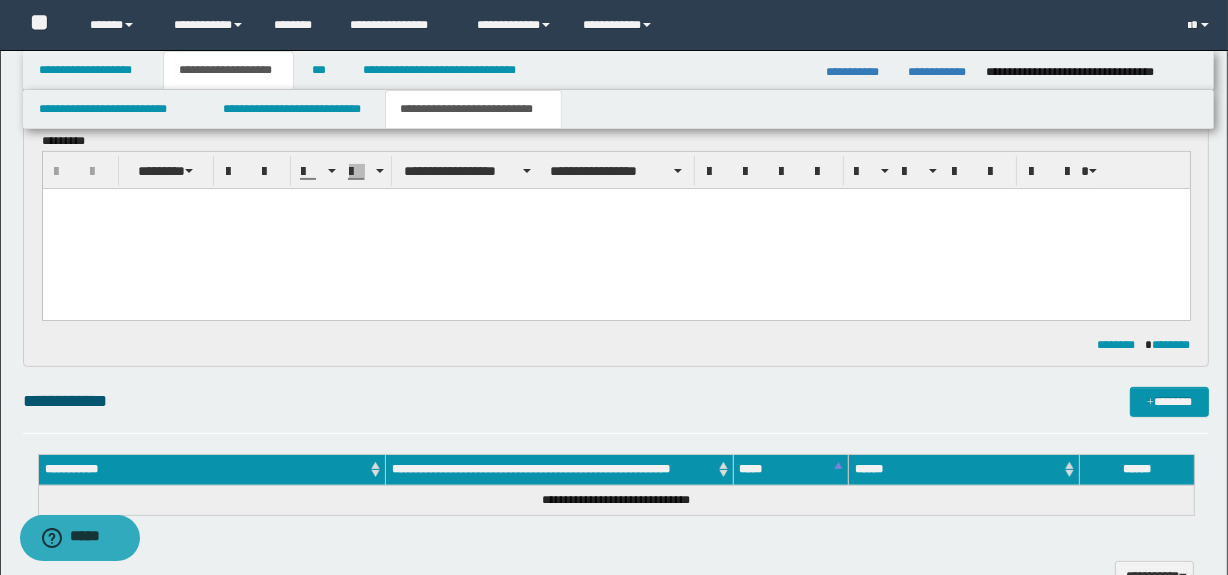 scroll, scrollTop: 518, scrollLeft: 0, axis: vertical 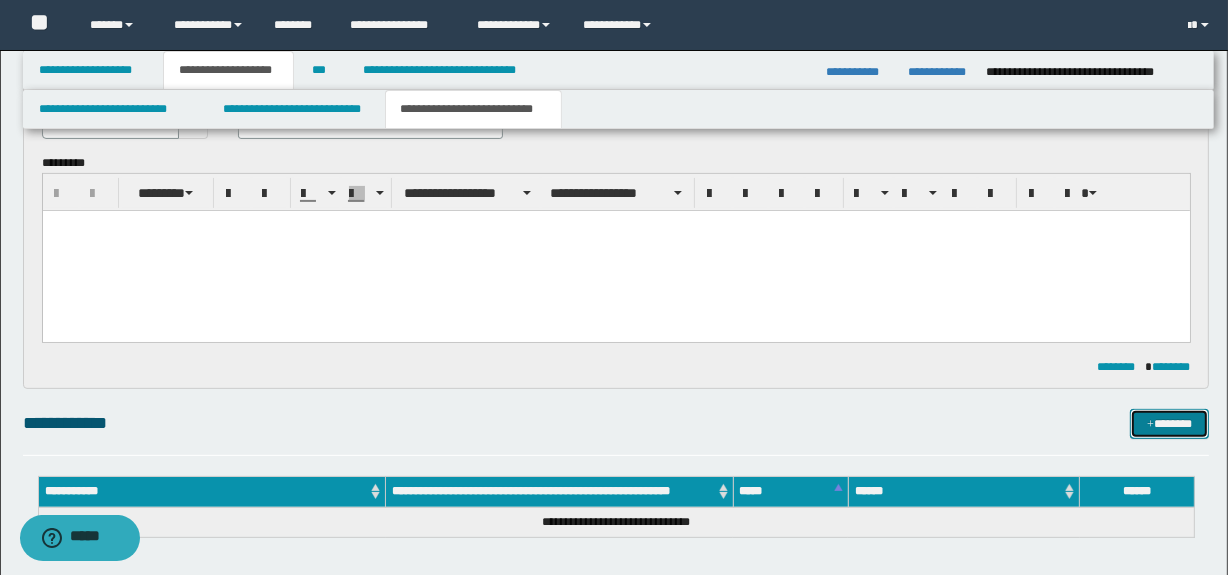 click on "*******" at bounding box center (1170, 424) 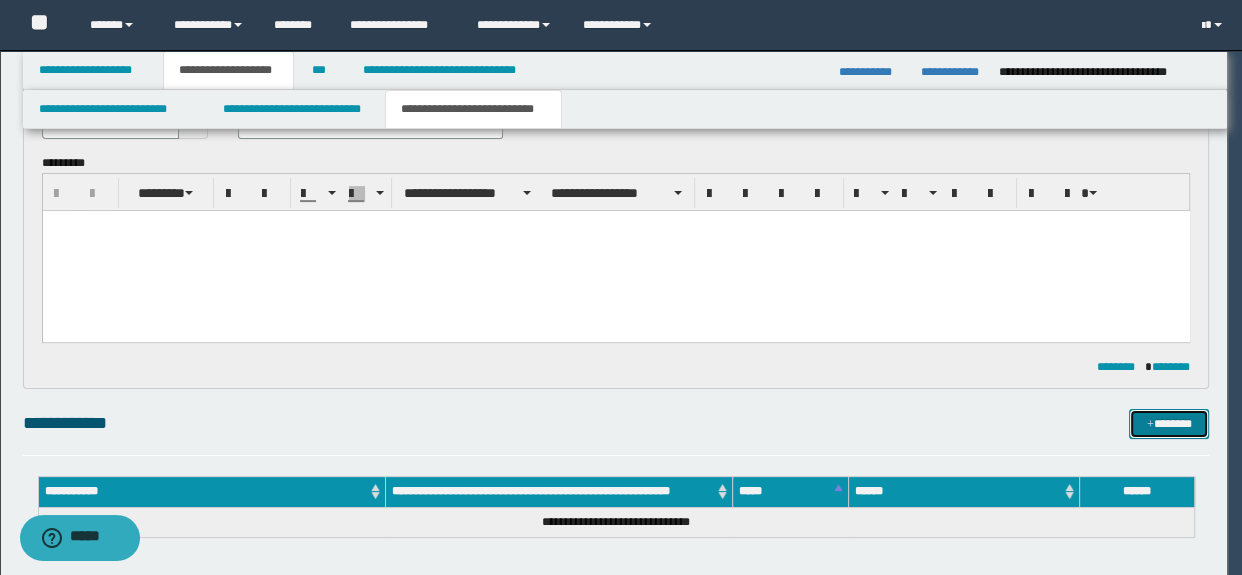 type 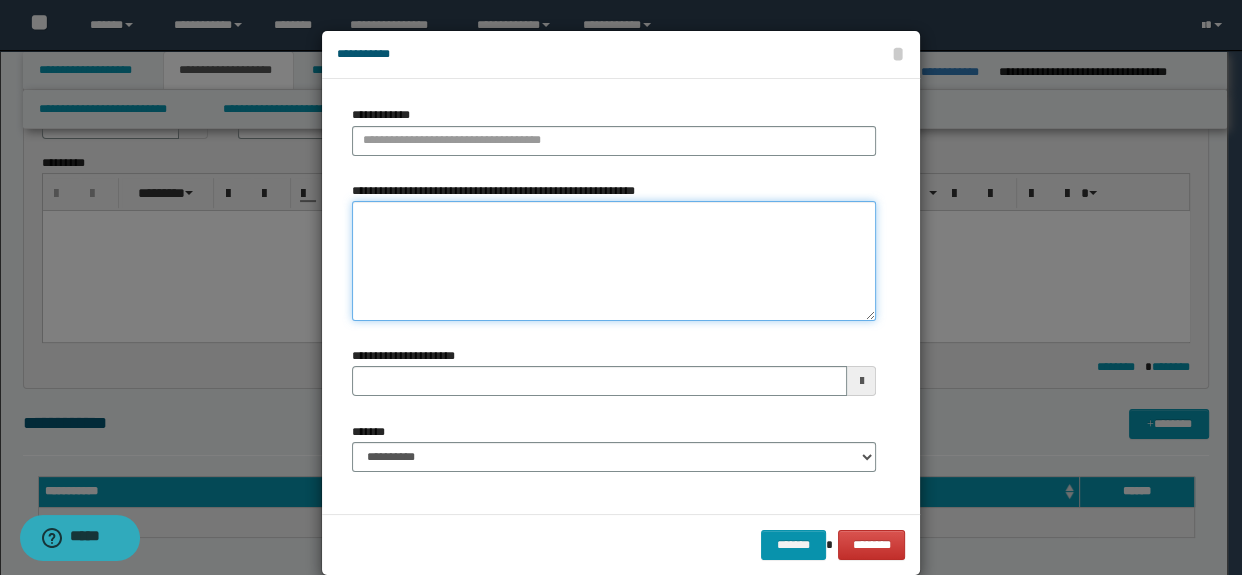 click on "**********" at bounding box center (614, 261) 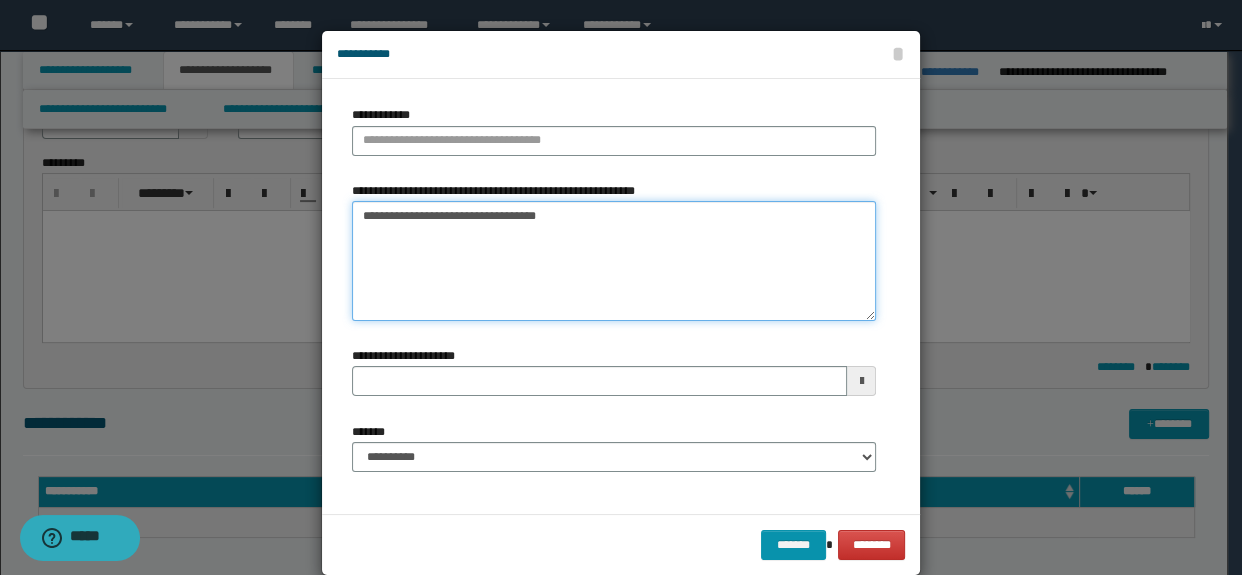 drag, startPoint x: 480, startPoint y: 216, endPoint x: 356, endPoint y: 209, distance: 124.197426 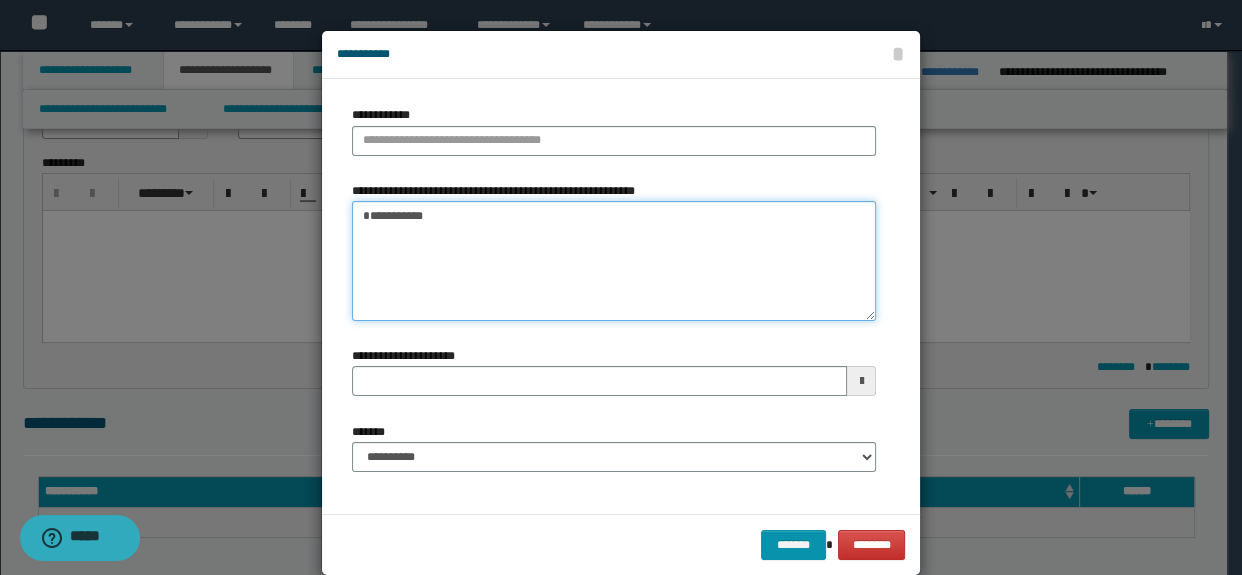 type on "**********" 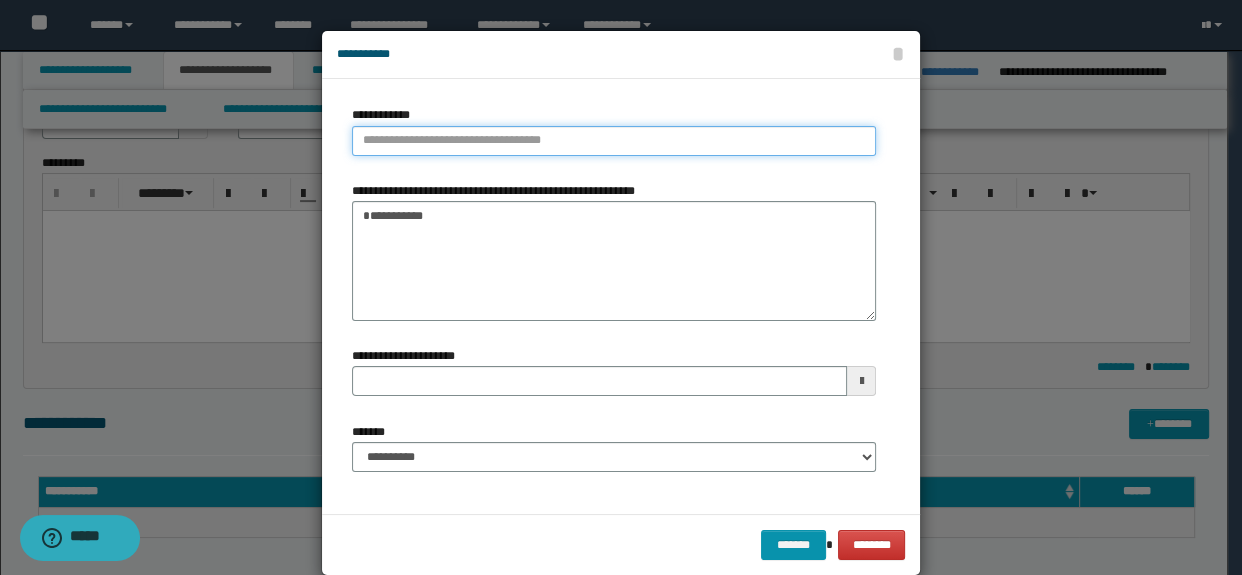 paste on "**********" 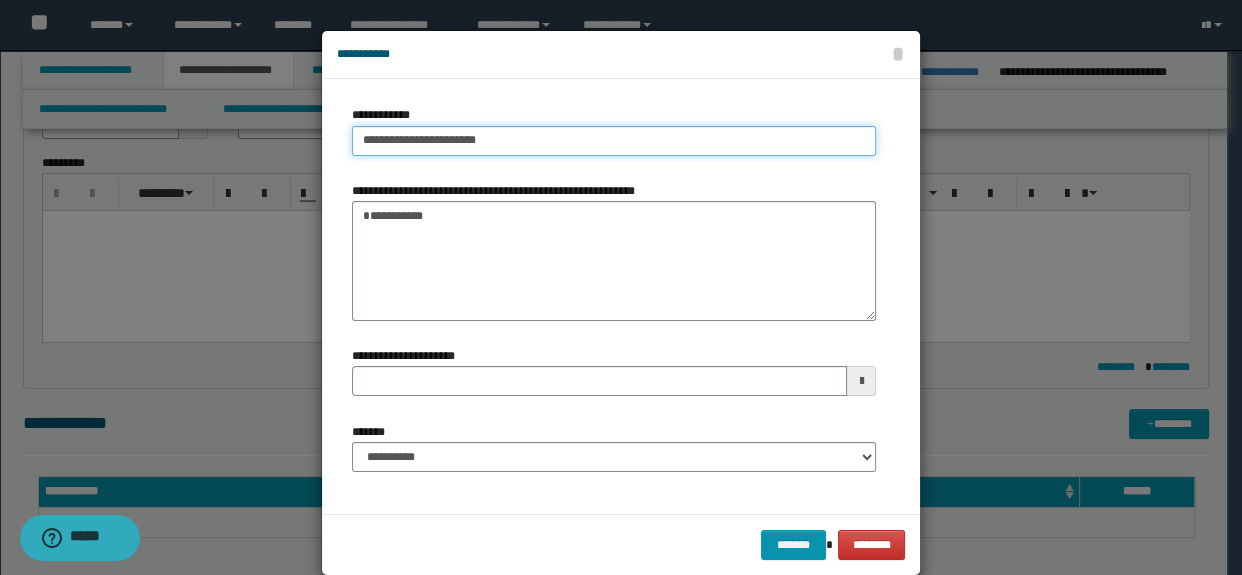 type on "**********" 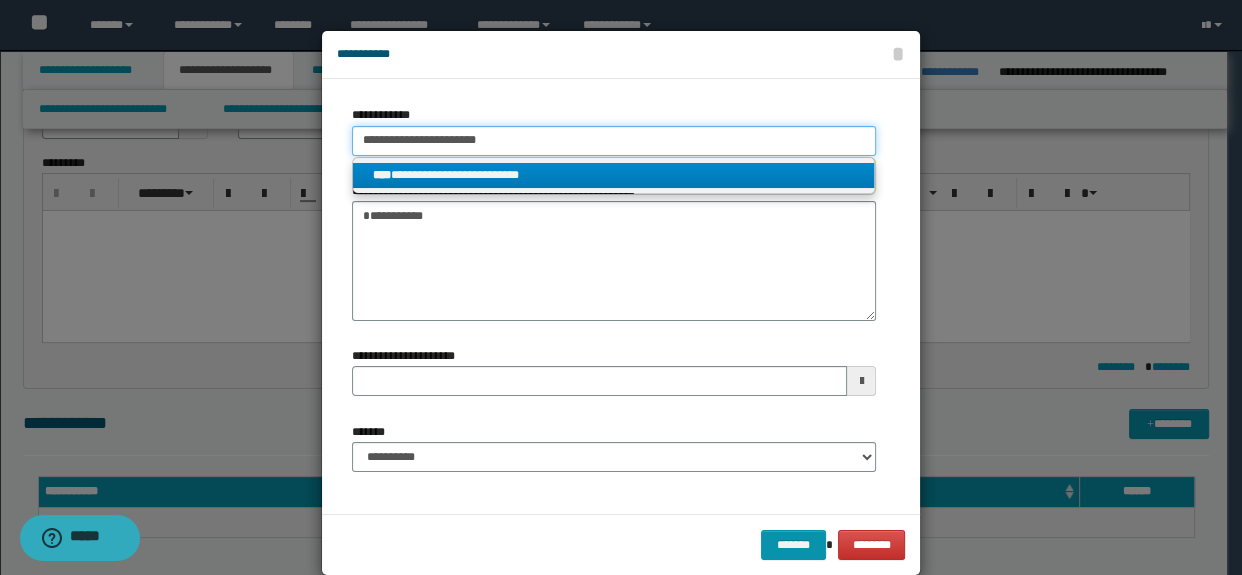 type on "**********" 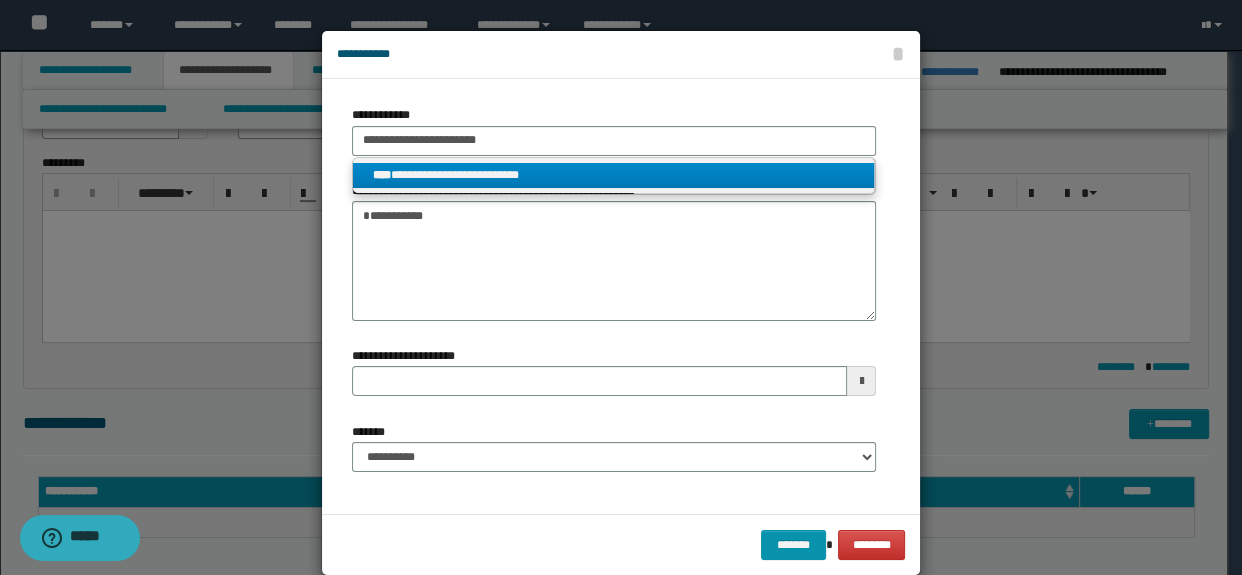 click on "**********" at bounding box center (614, 175) 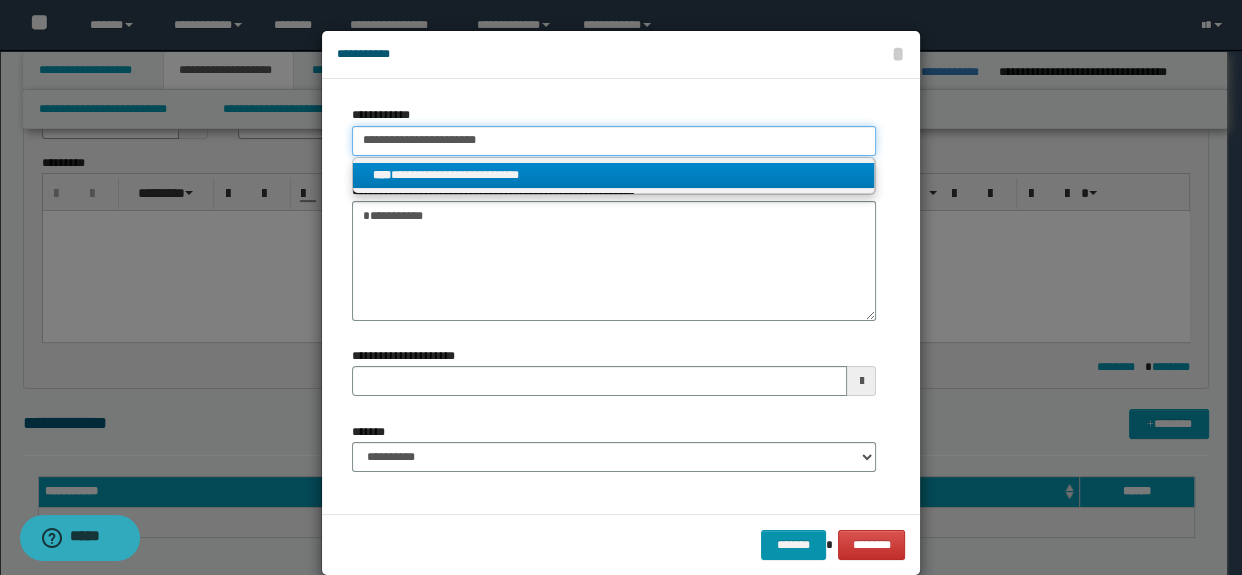 type 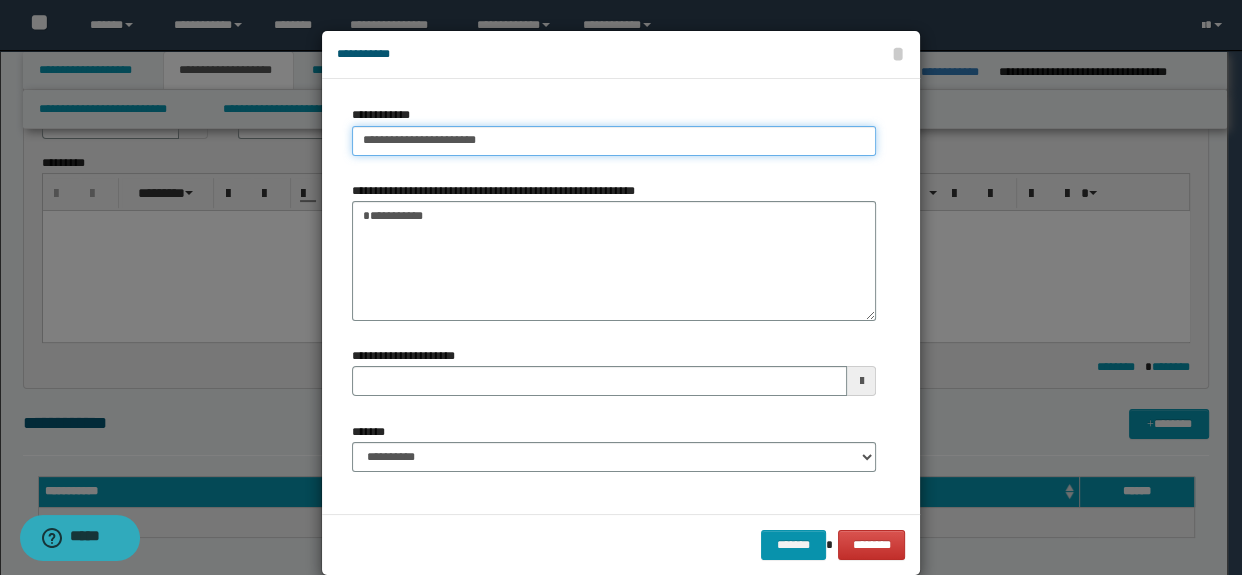 type 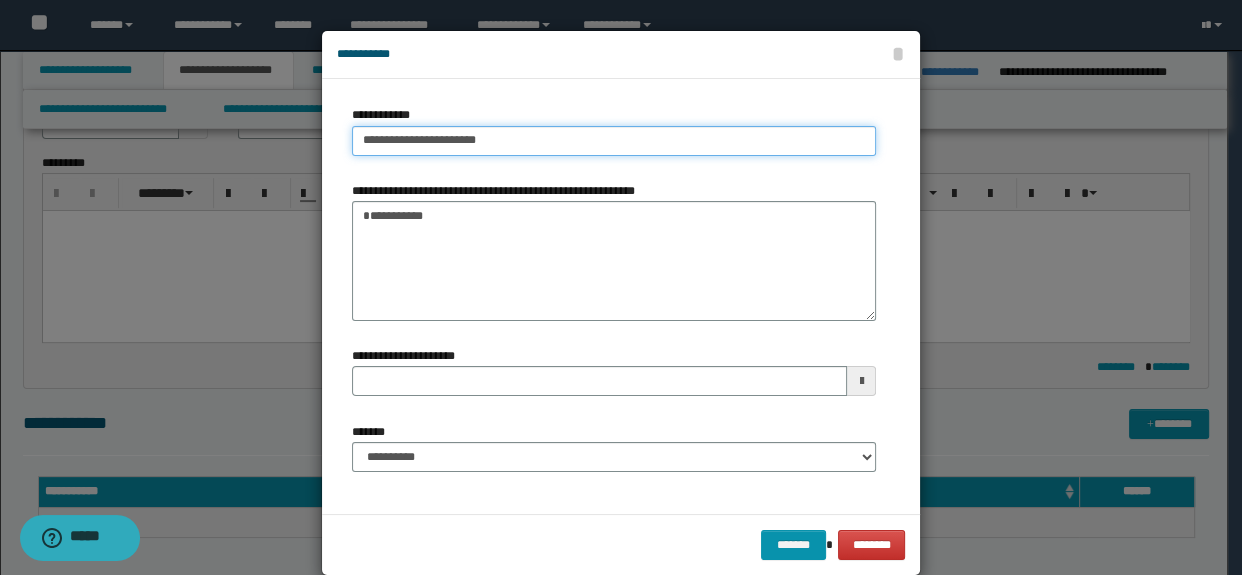type on "**********" 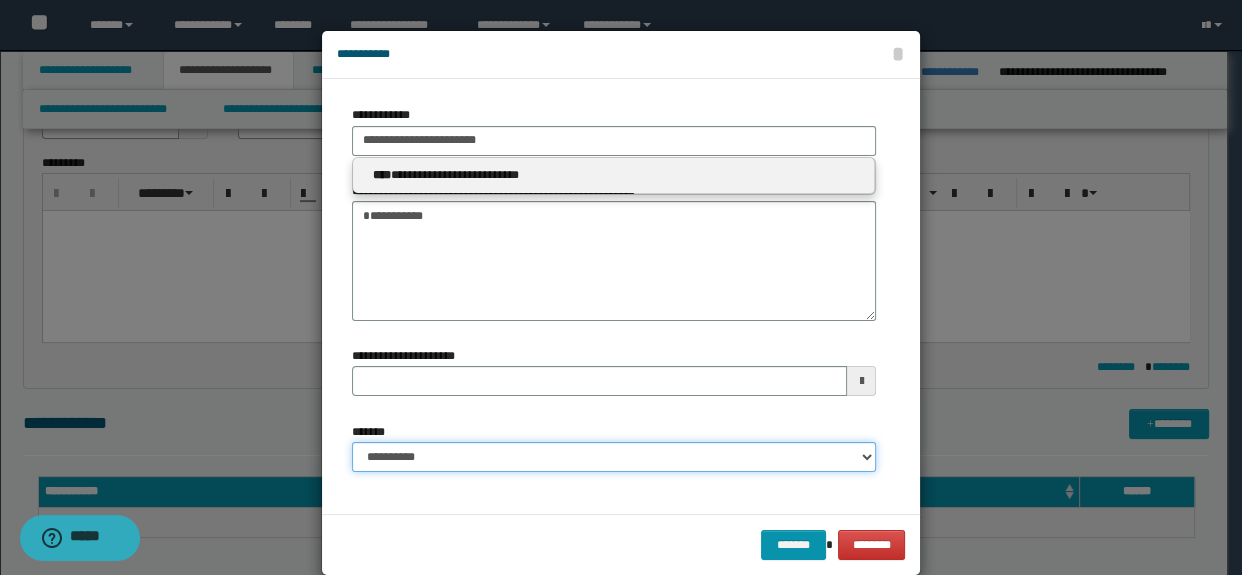 type 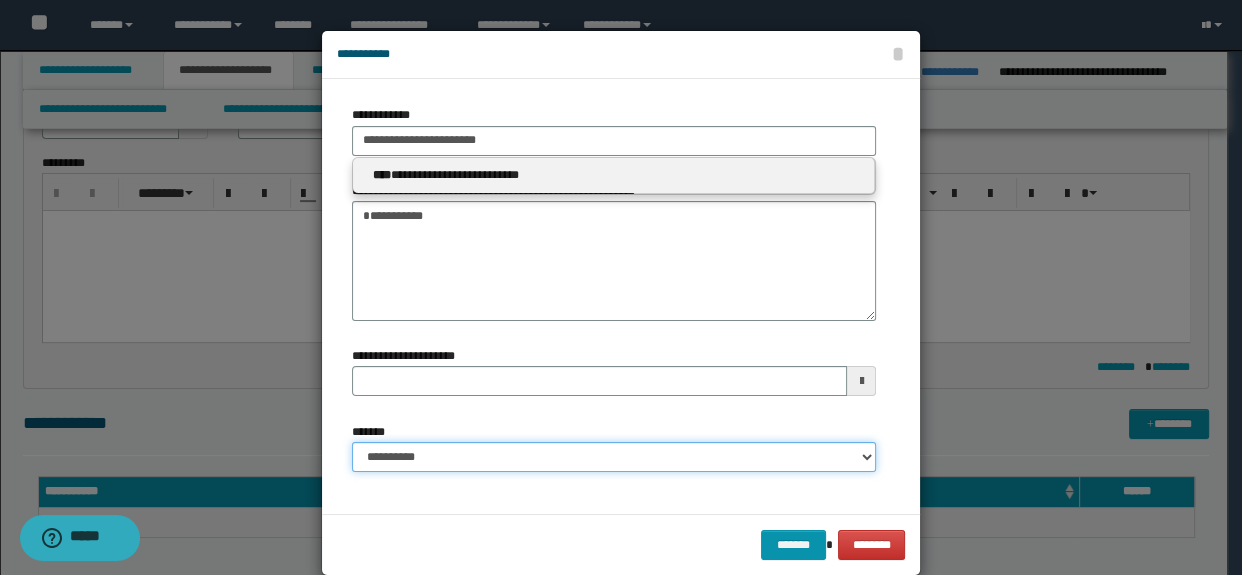 click on "**********" at bounding box center [614, 457] 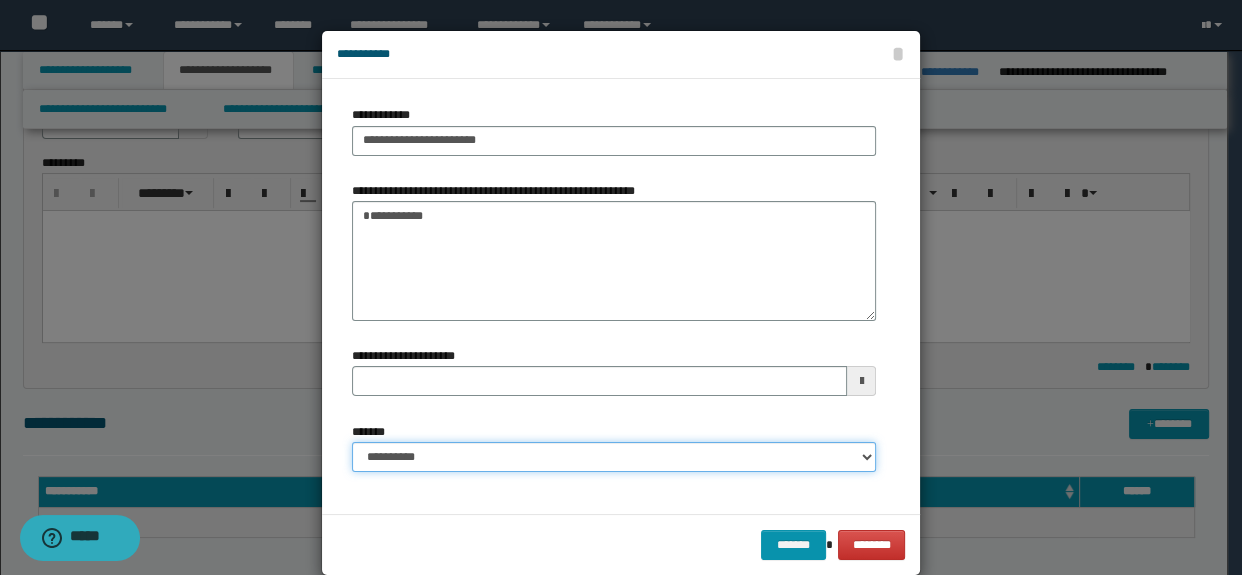 select on "*" 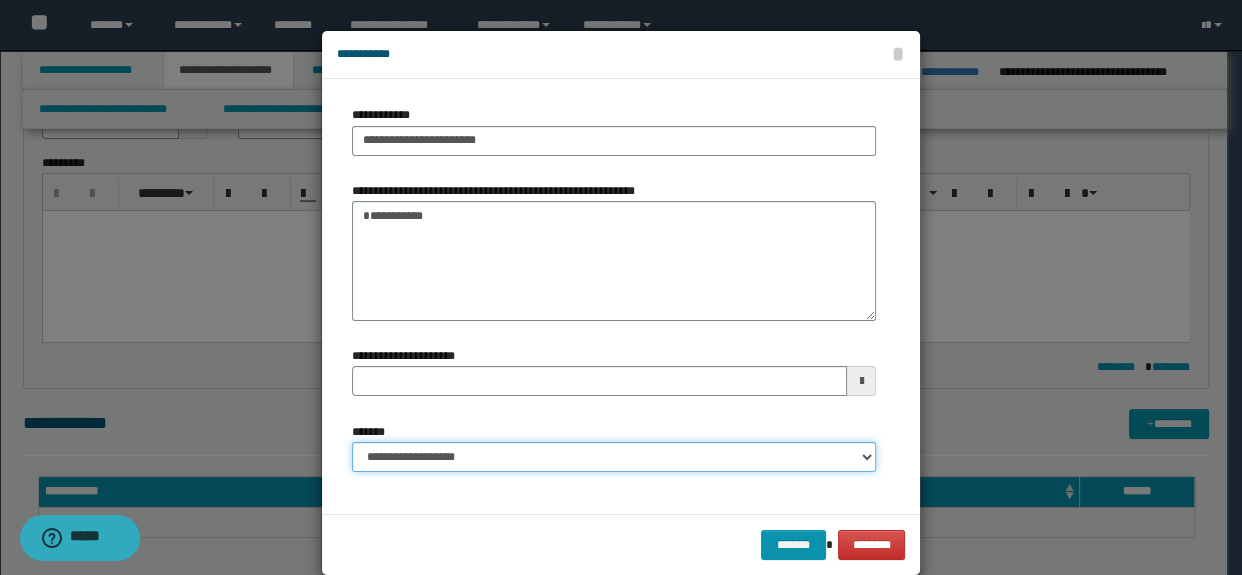 click on "**********" at bounding box center [614, 457] 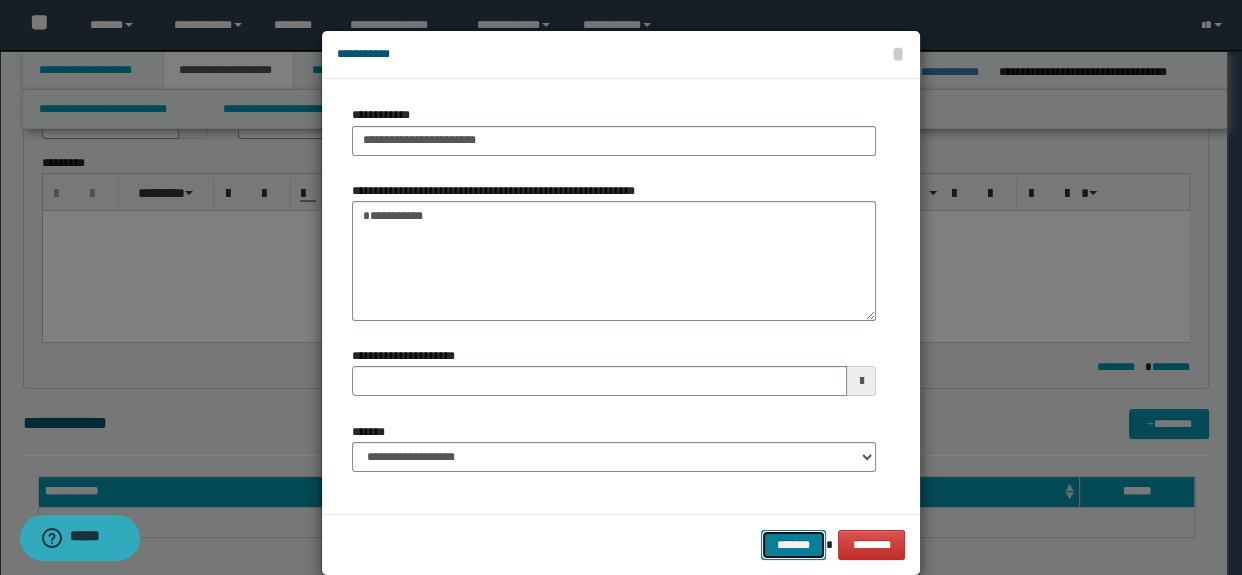 click on "*******" at bounding box center [793, 545] 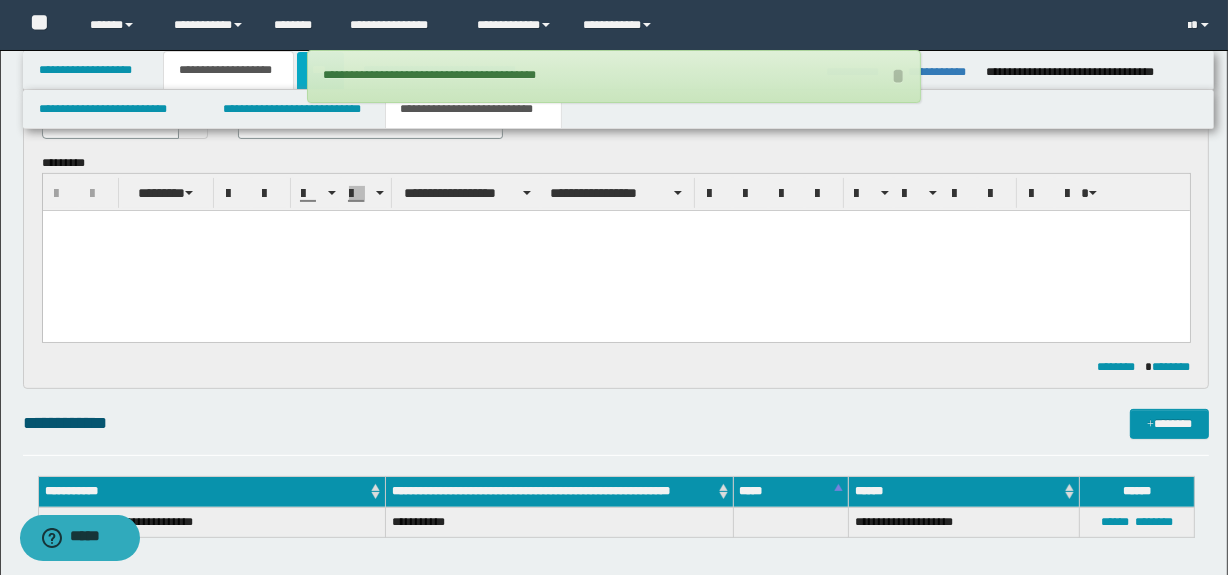 click on "***" at bounding box center [320, 70] 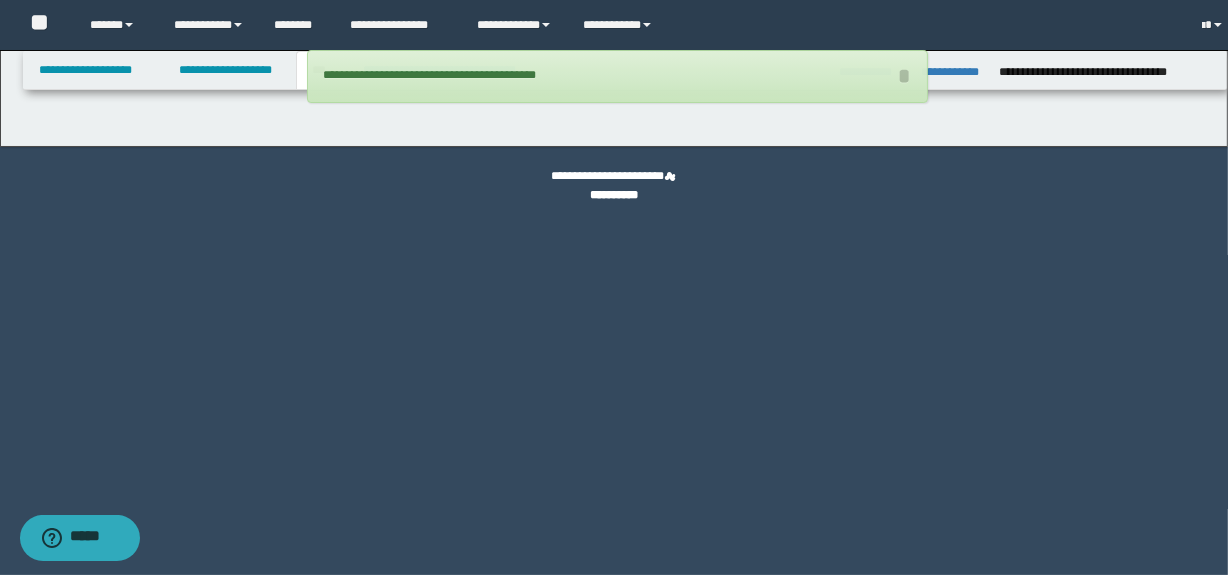 scroll, scrollTop: 0, scrollLeft: 0, axis: both 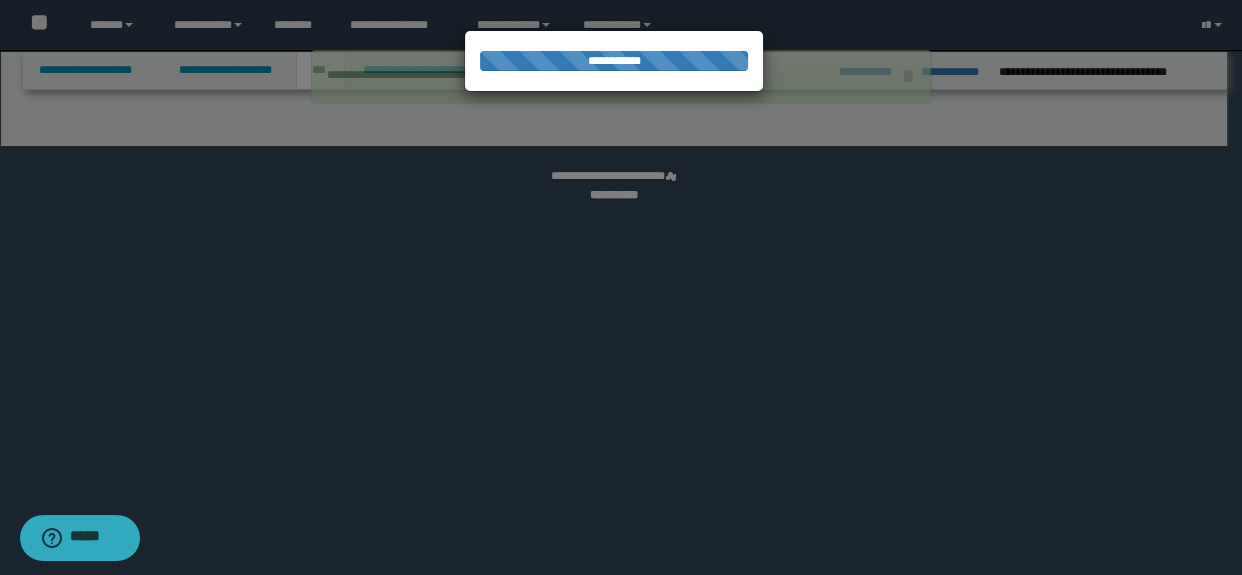 select on "*" 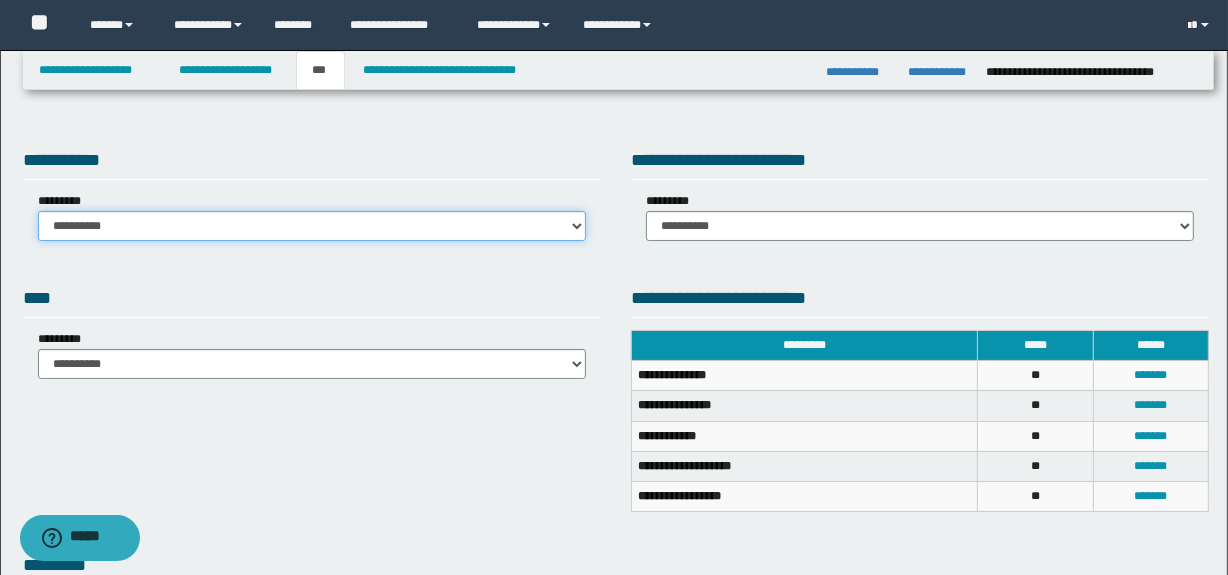 click on "**********" at bounding box center (312, 226) 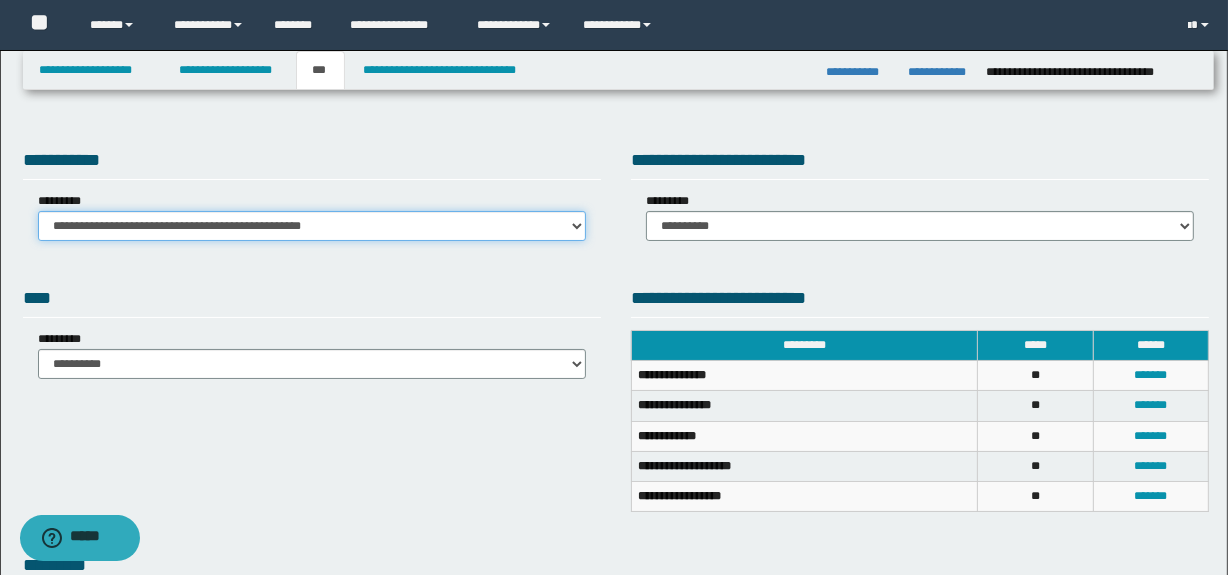 click on "**********" at bounding box center [312, 226] 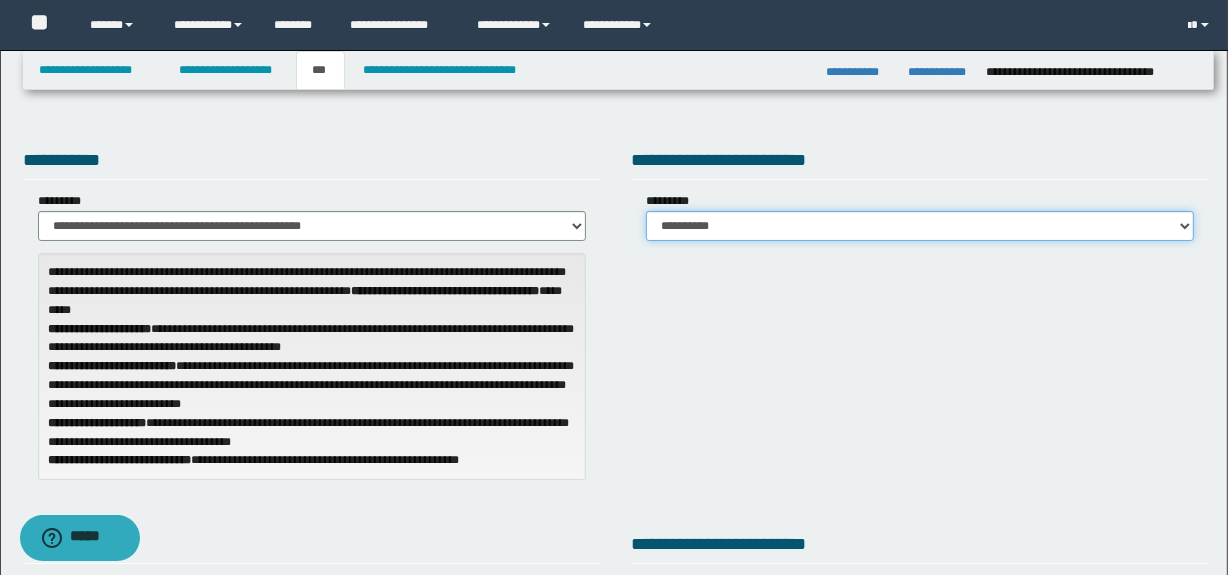 click on "**********" at bounding box center [920, 226] 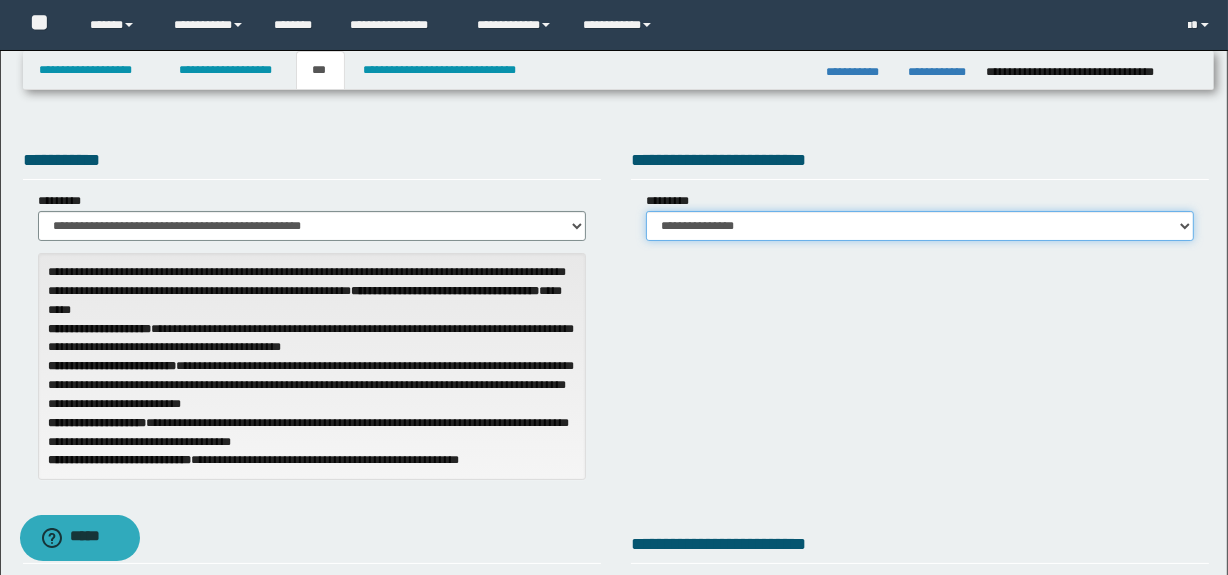 click on "**********" at bounding box center (920, 226) 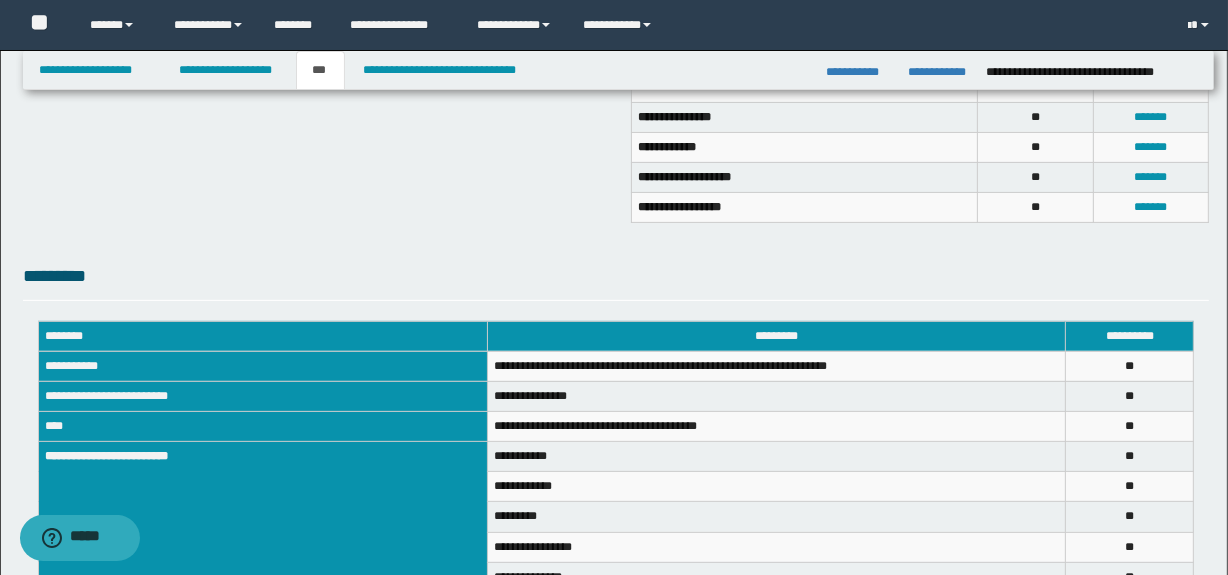 scroll, scrollTop: 546, scrollLeft: 0, axis: vertical 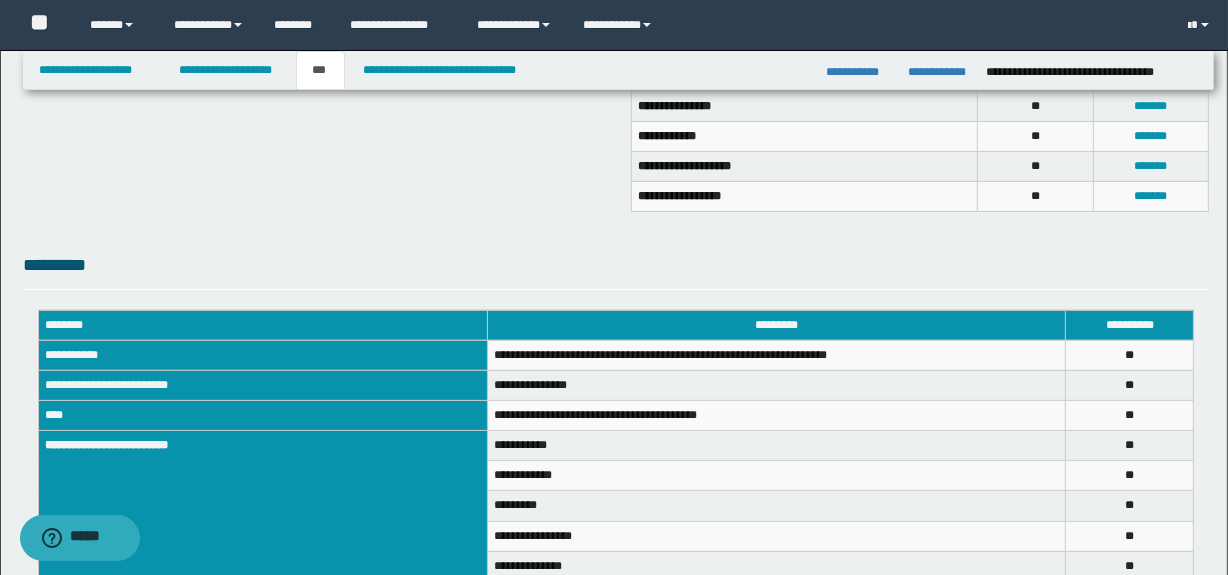 drag, startPoint x: 1230, startPoint y: 380, endPoint x: 1229, endPoint y: 340, distance: 40.012497 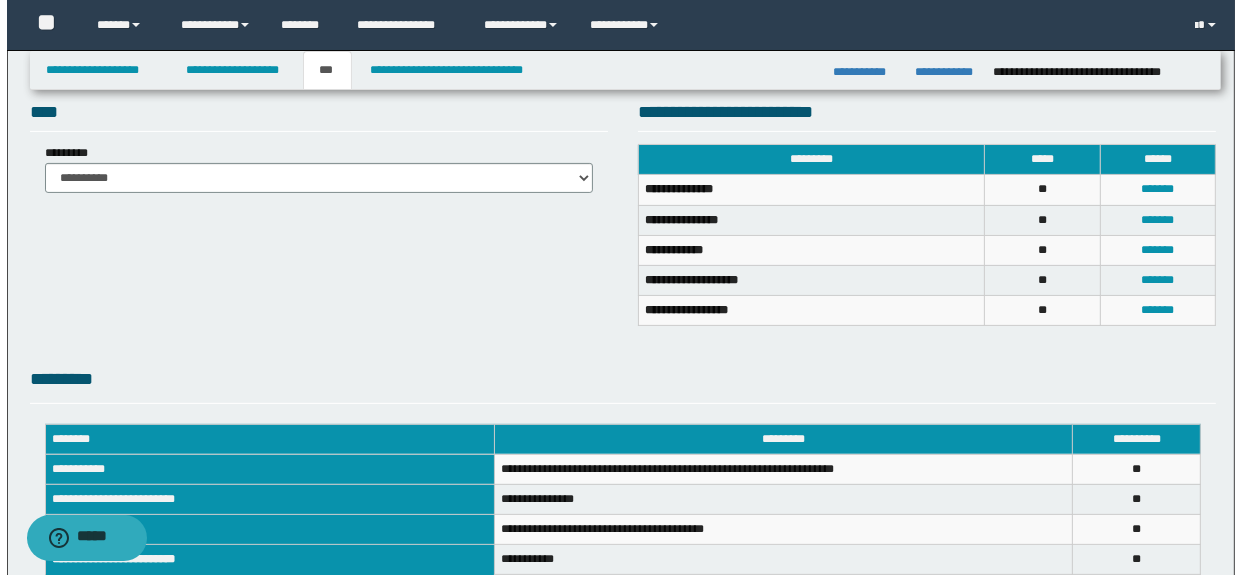 scroll, scrollTop: 428, scrollLeft: 0, axis: vertical 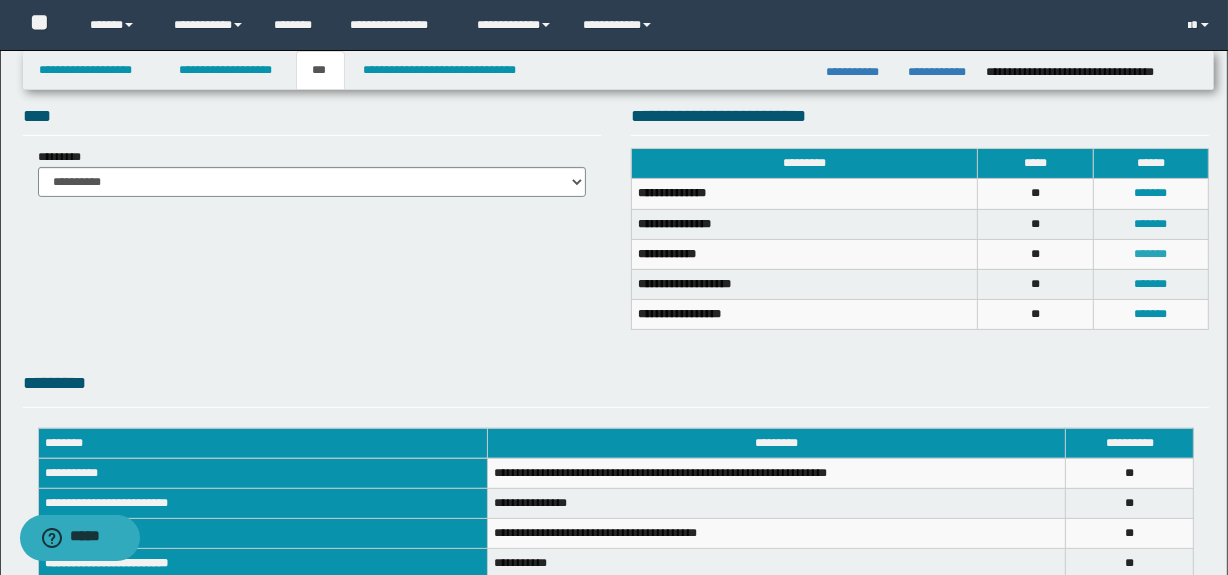 click on "*******" at bounding box center [1151, 254] 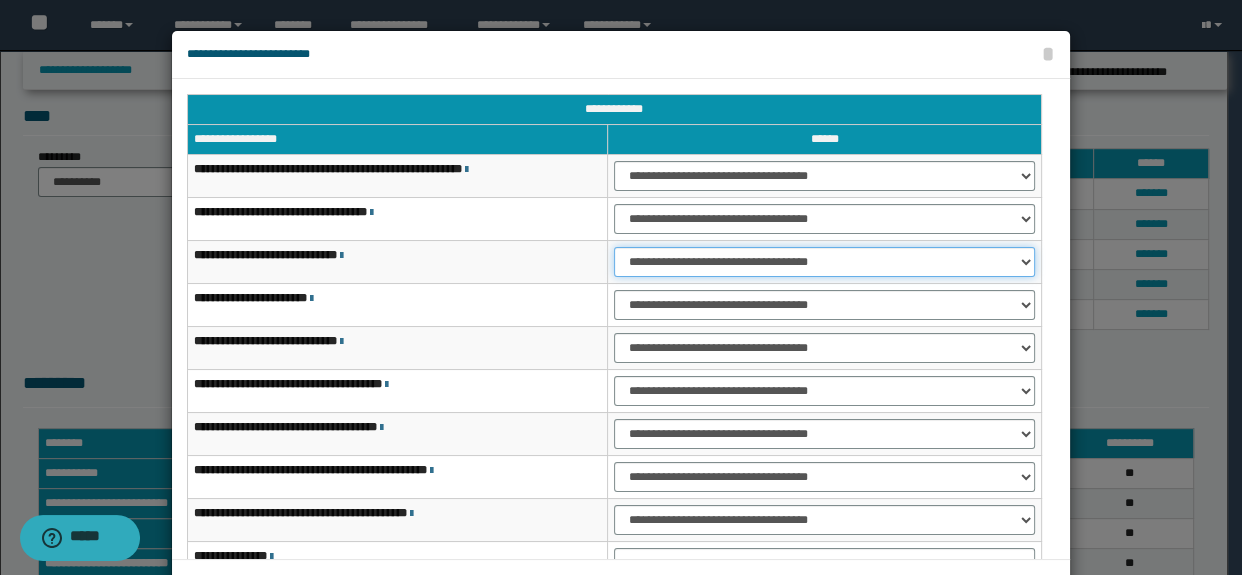 click on "**********" at bounding box center (824, 262) 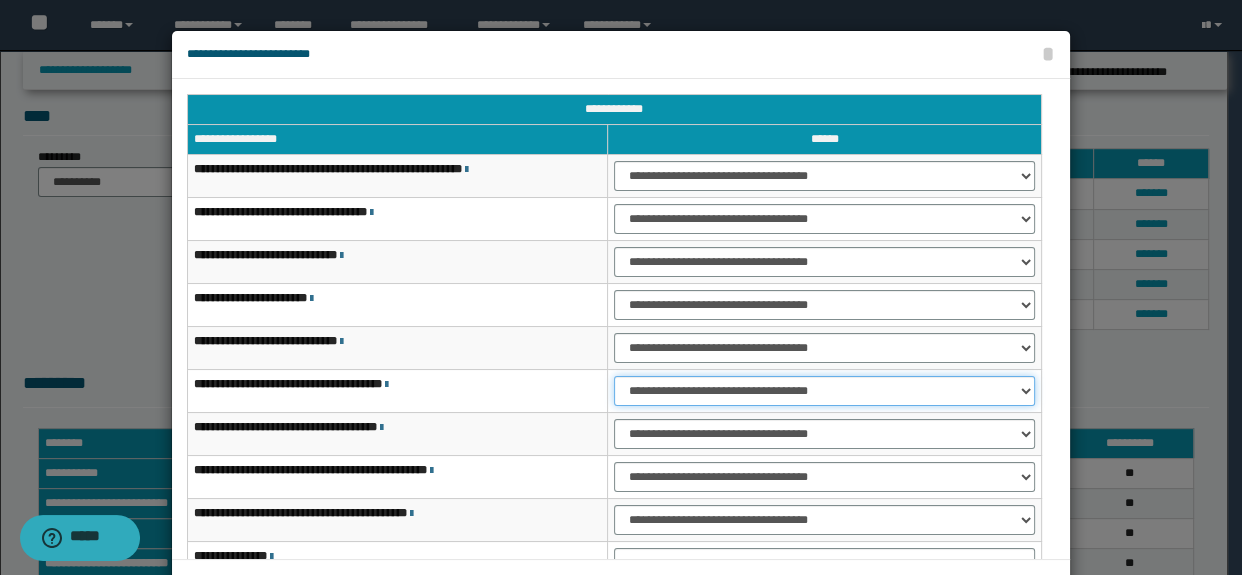 drag, startPoint x: 650, startPoint y: 389, endPoint x: 650, endPoint y: 403, distance: 14 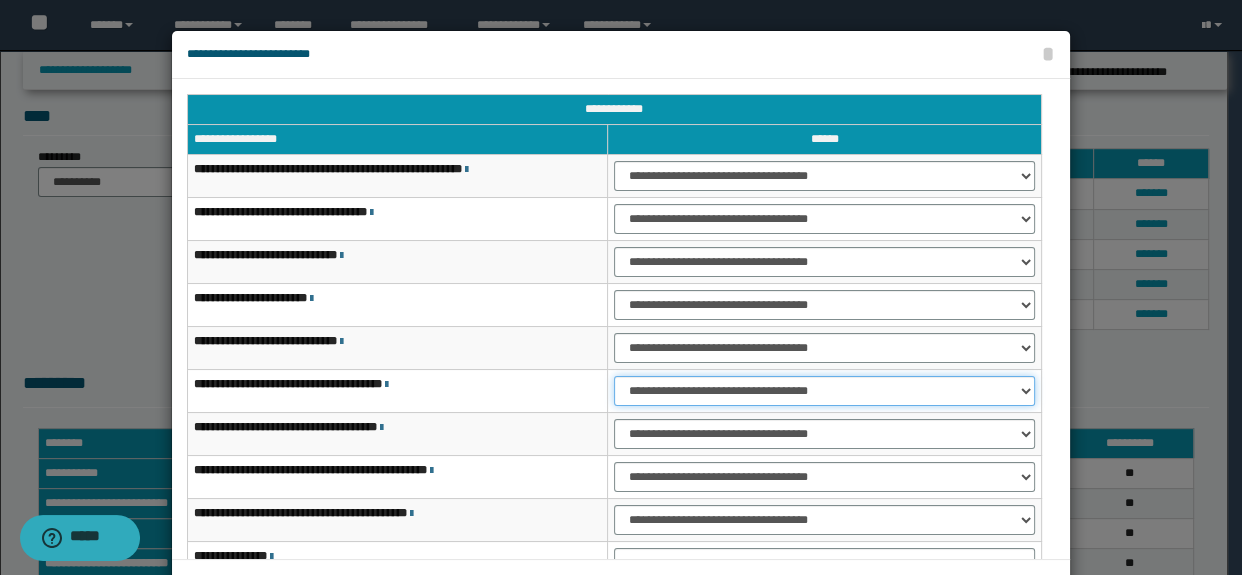 select on "***" 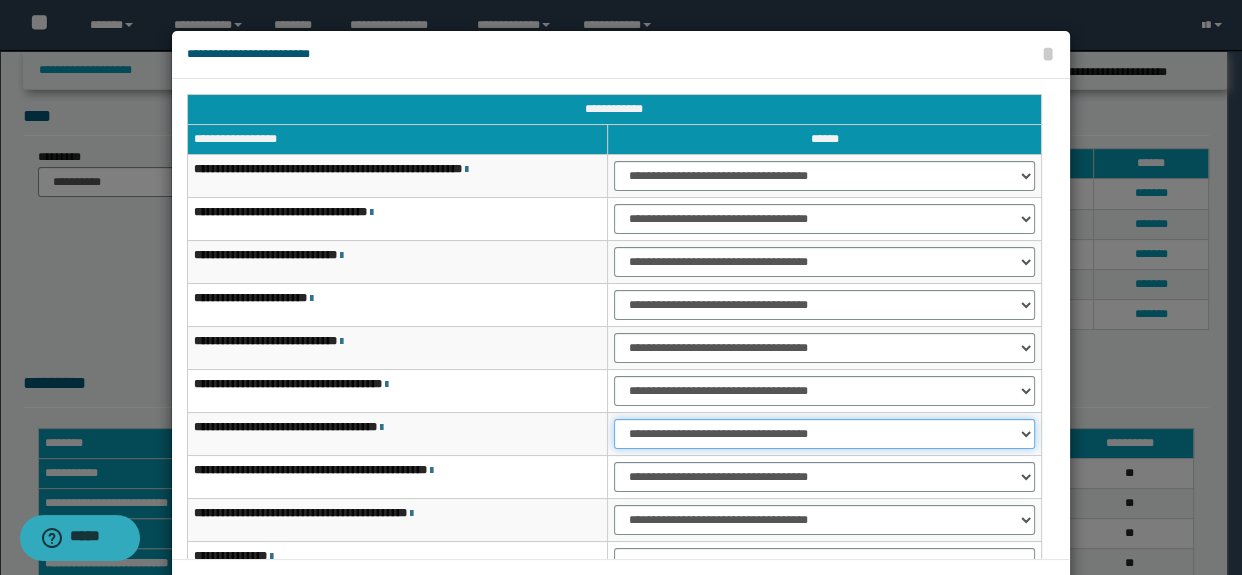click on "**********" at bounding box center (824, 434) 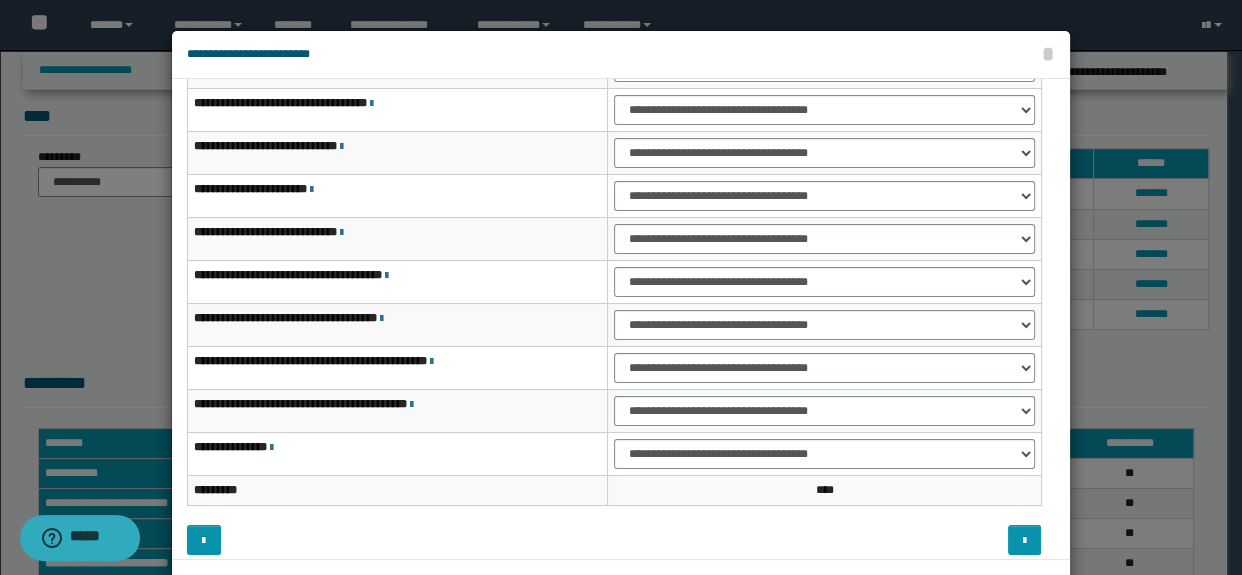 scroll, scrollTop: 120, scrollLeft: 0, axis: vertical 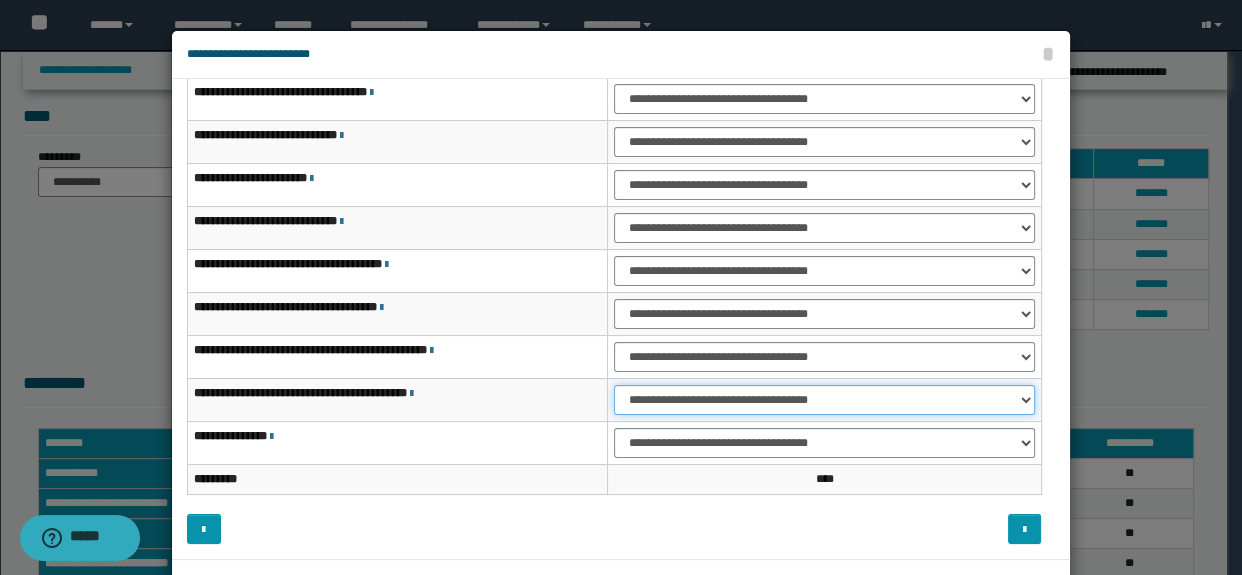 click on "**********" at bounding box center [824, 400] 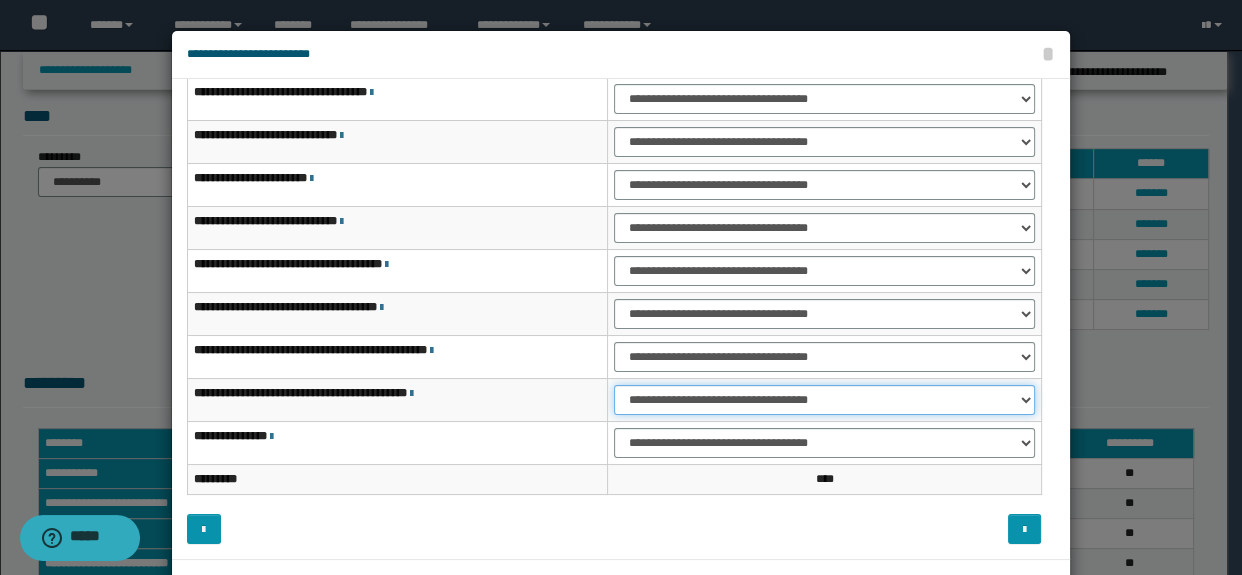 select on "***" 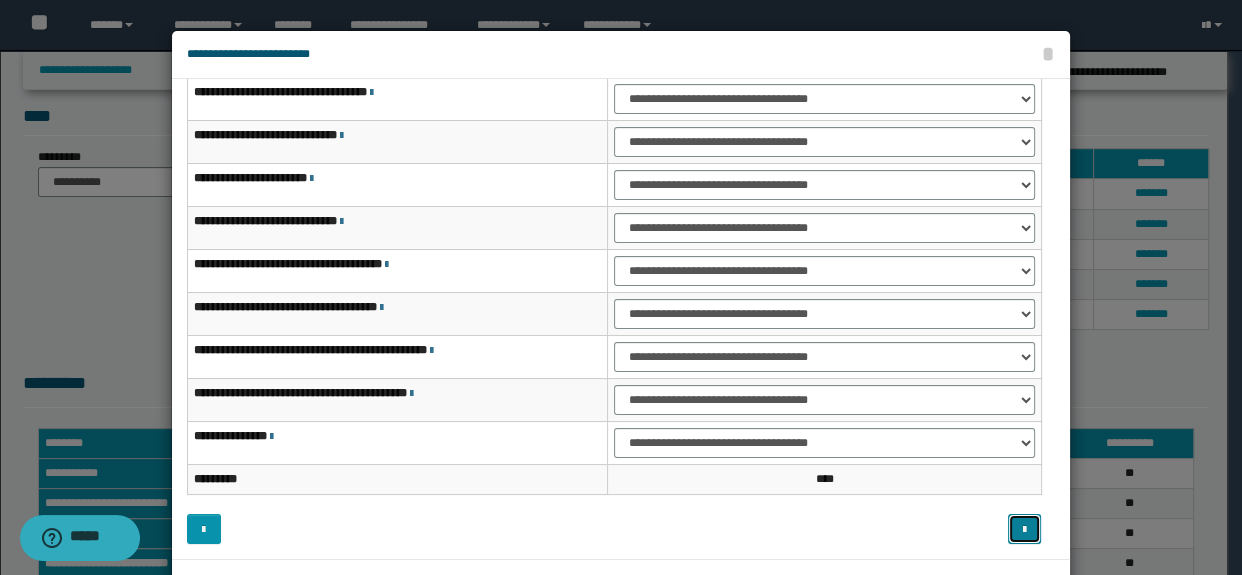click at bounding box center (1024, 530) 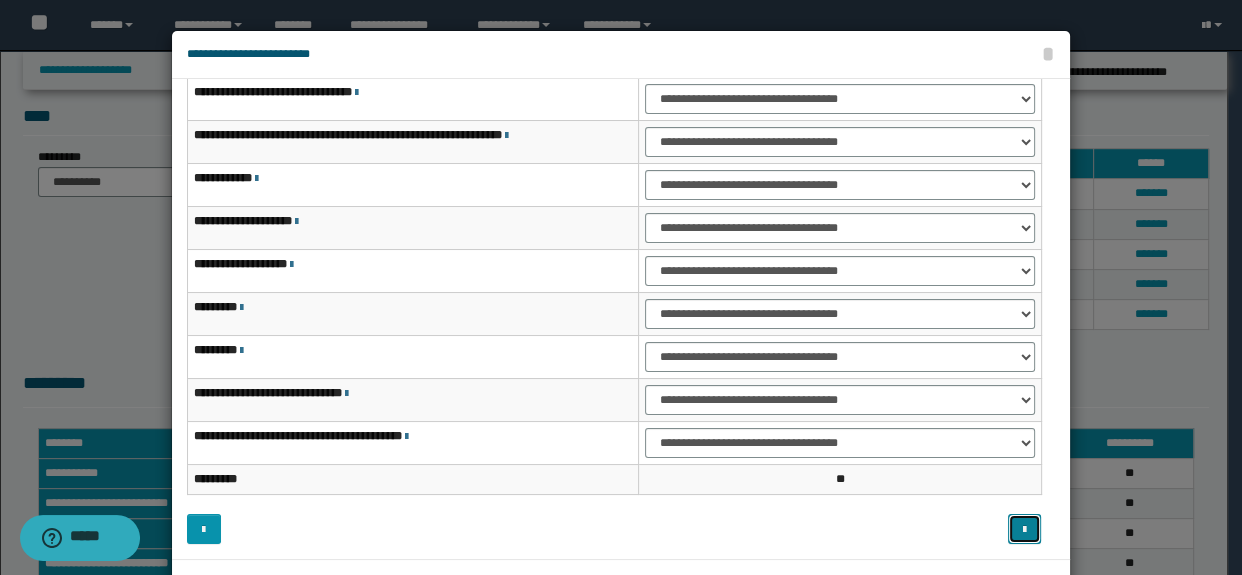 type 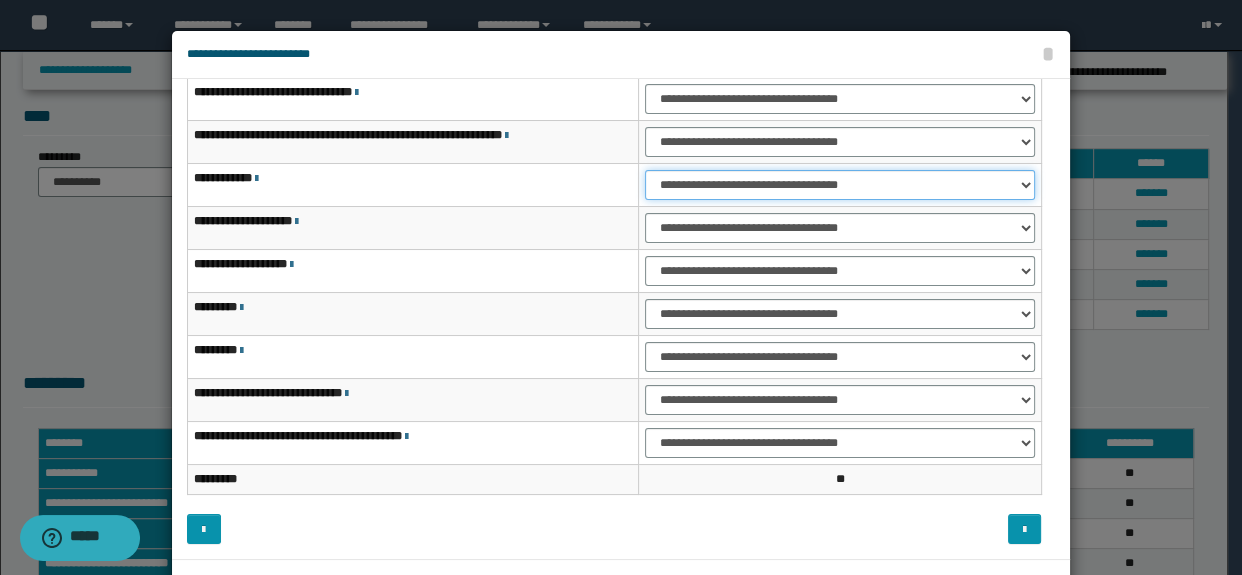 click on "**********" at bounding box center (839, 185) 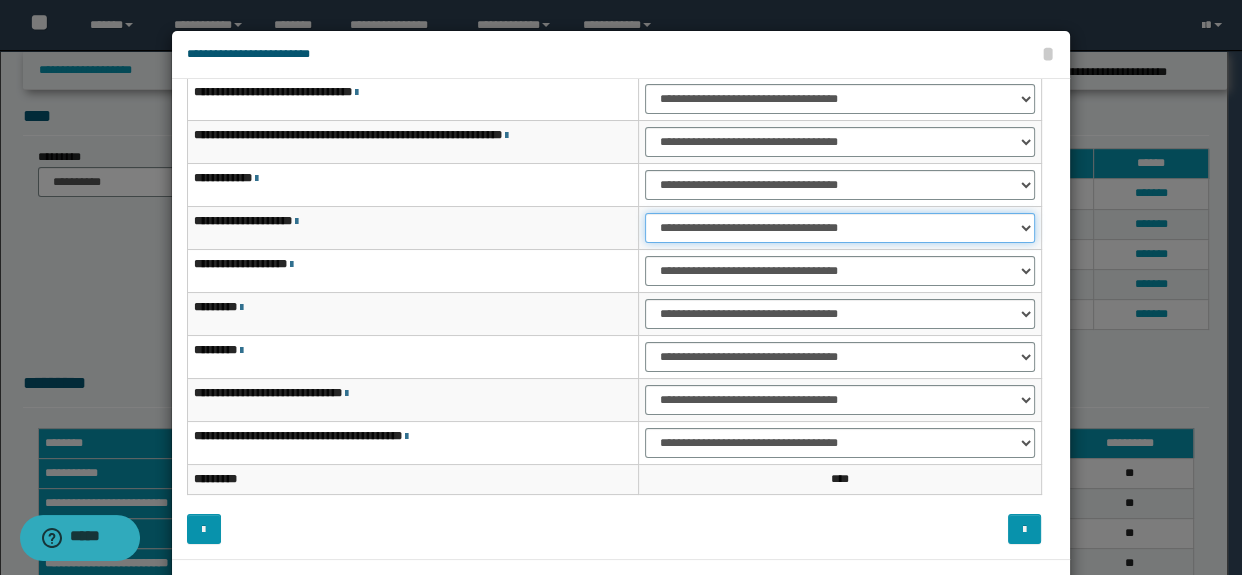 click on "**********" at bounding box center [839, 228] 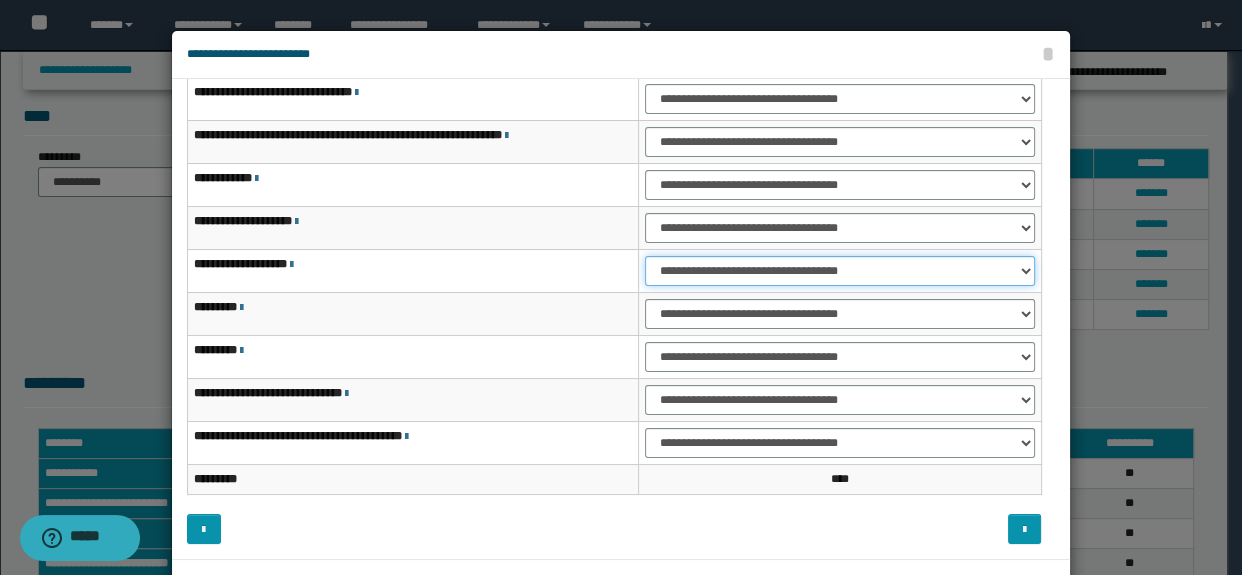 click on "**********" at bounding box center (839, 271) 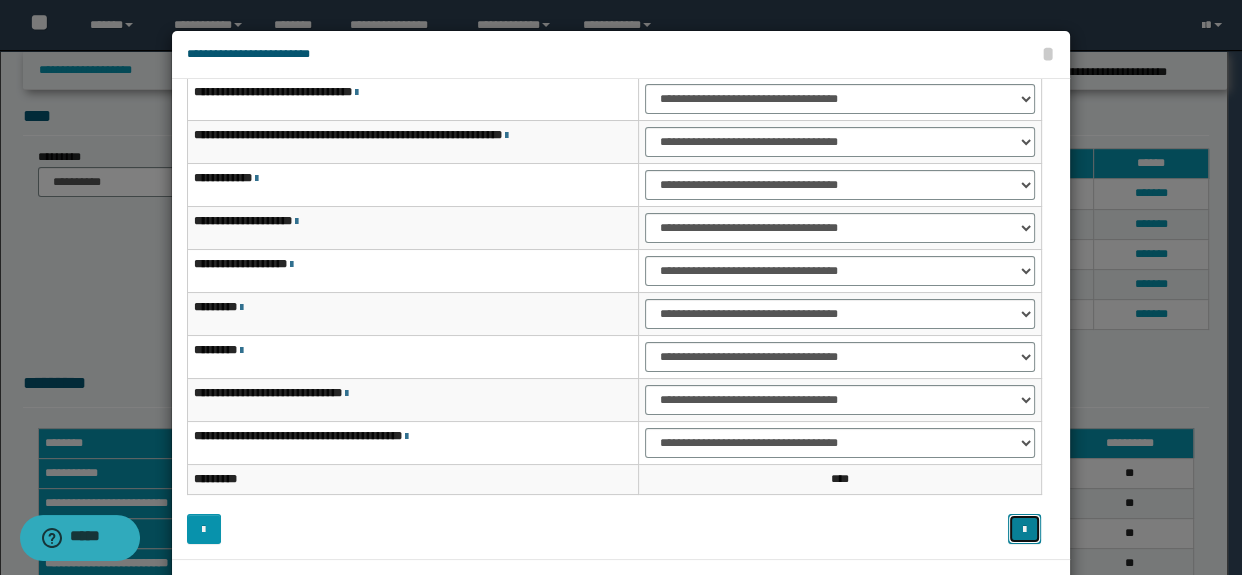click at bounding box center [1025, 529] 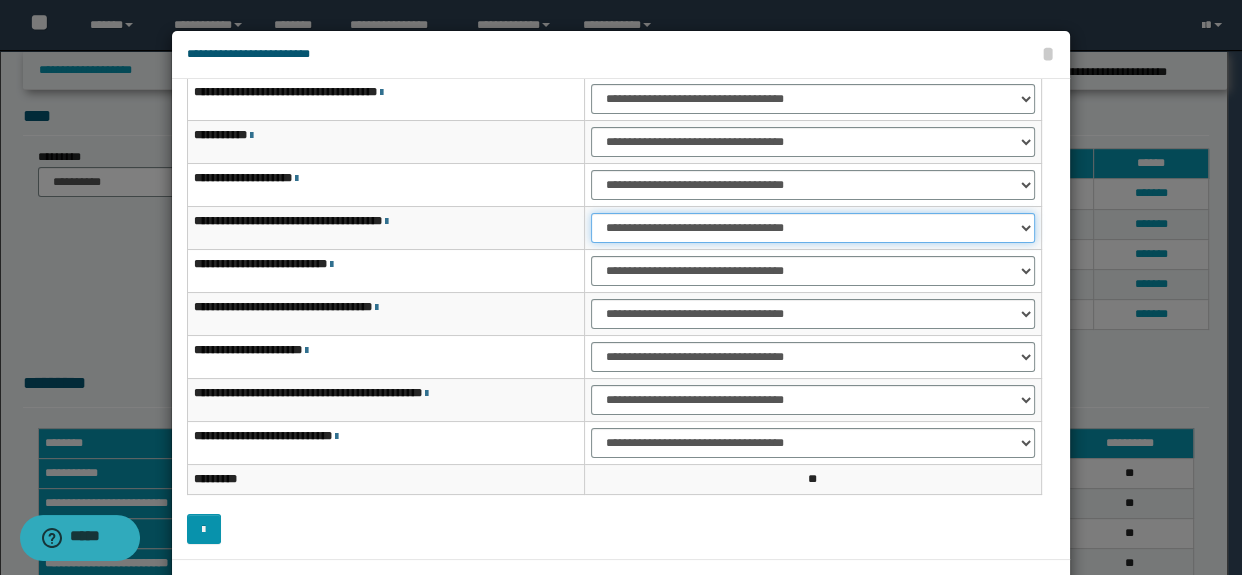 click on "**********" at bounding box center (813, 228) 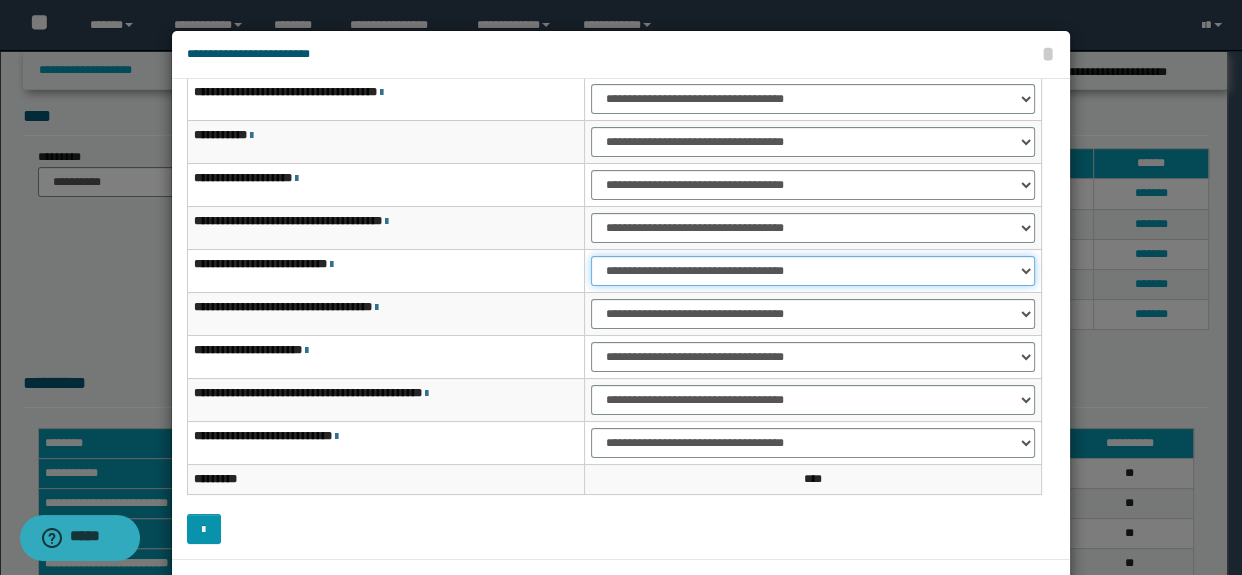 click on "**********" at bounding box center (813, 271) 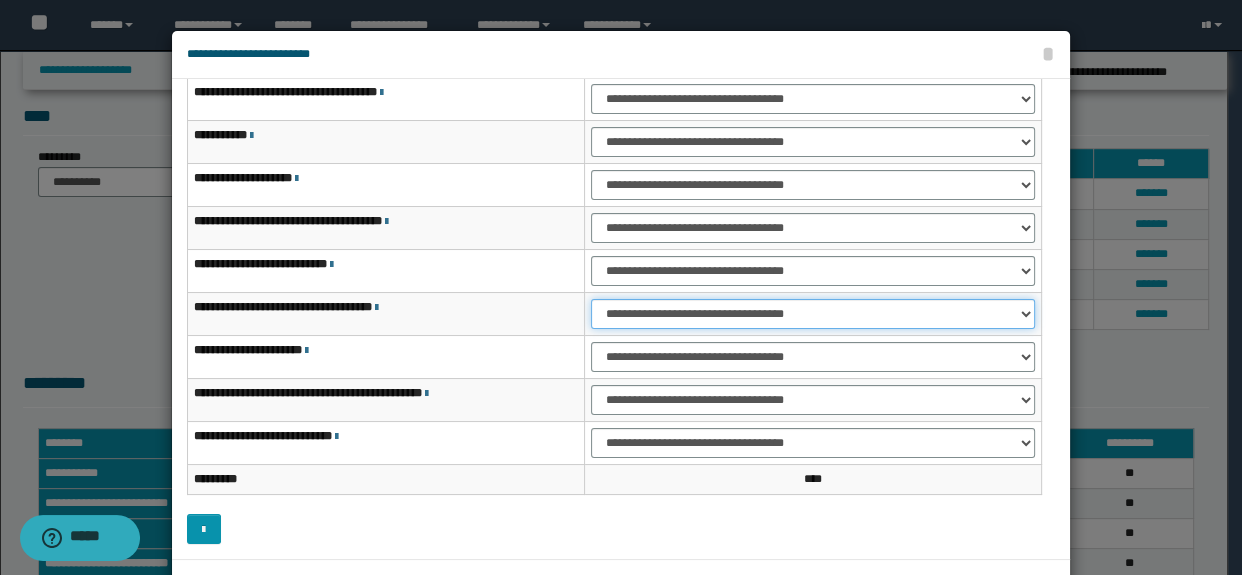 click on "**********" at bounding box center [813, 314] 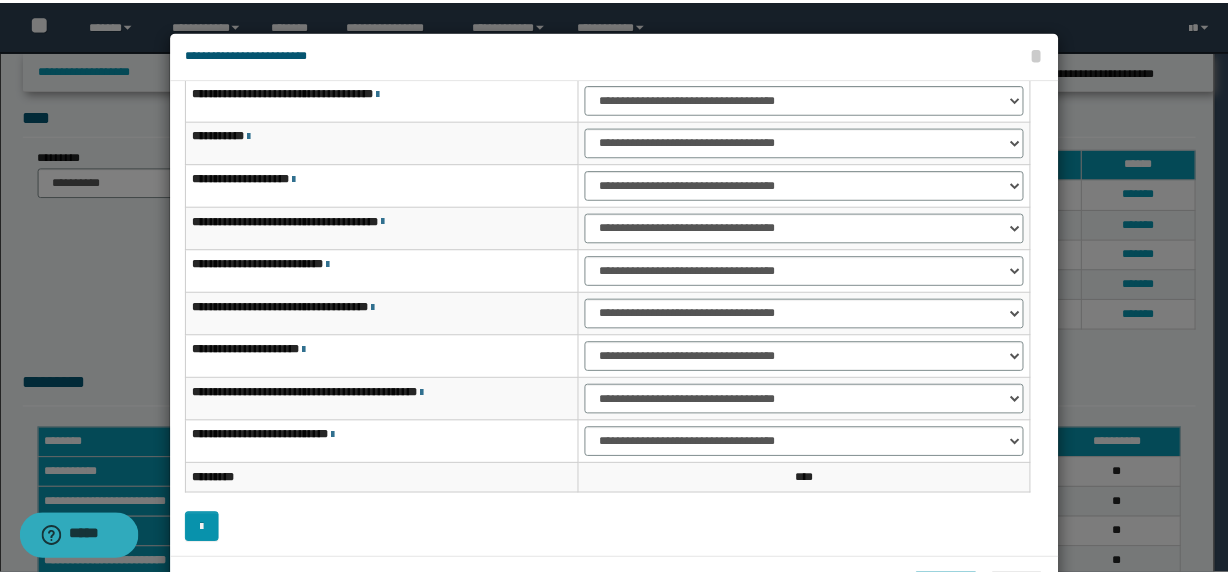 scroll, scrollTop: 75, scrollLeft: 0, axis: vertical 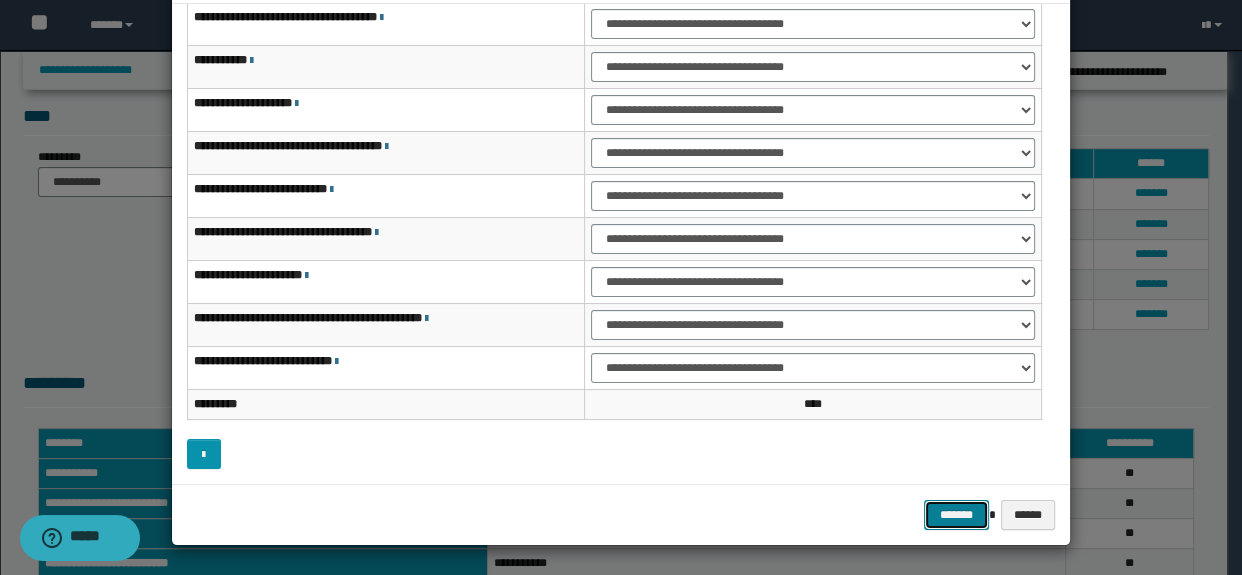 click on "*******" at bounding box center [956, 515] 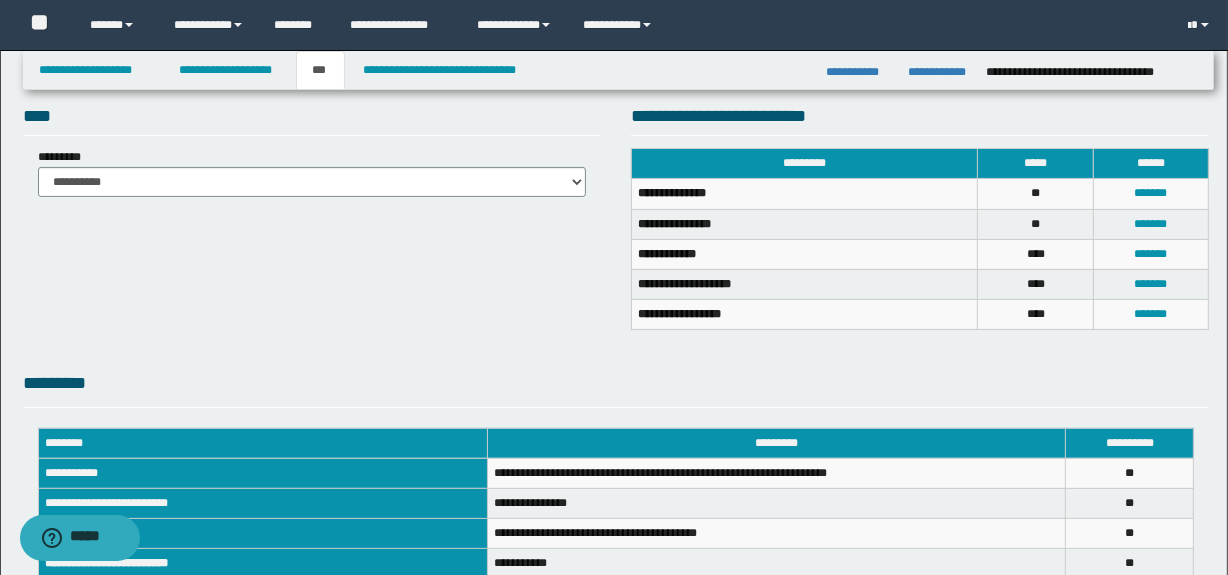 scroll, scrollTop: 710, scrollLeft: 0, axis: vertical 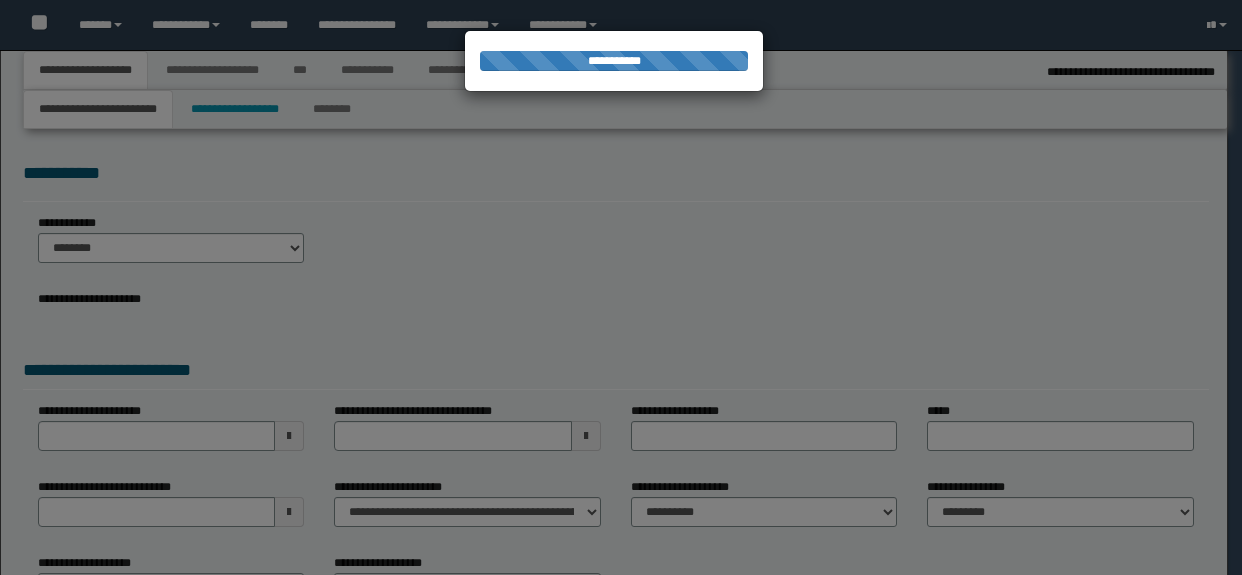 select on "*" 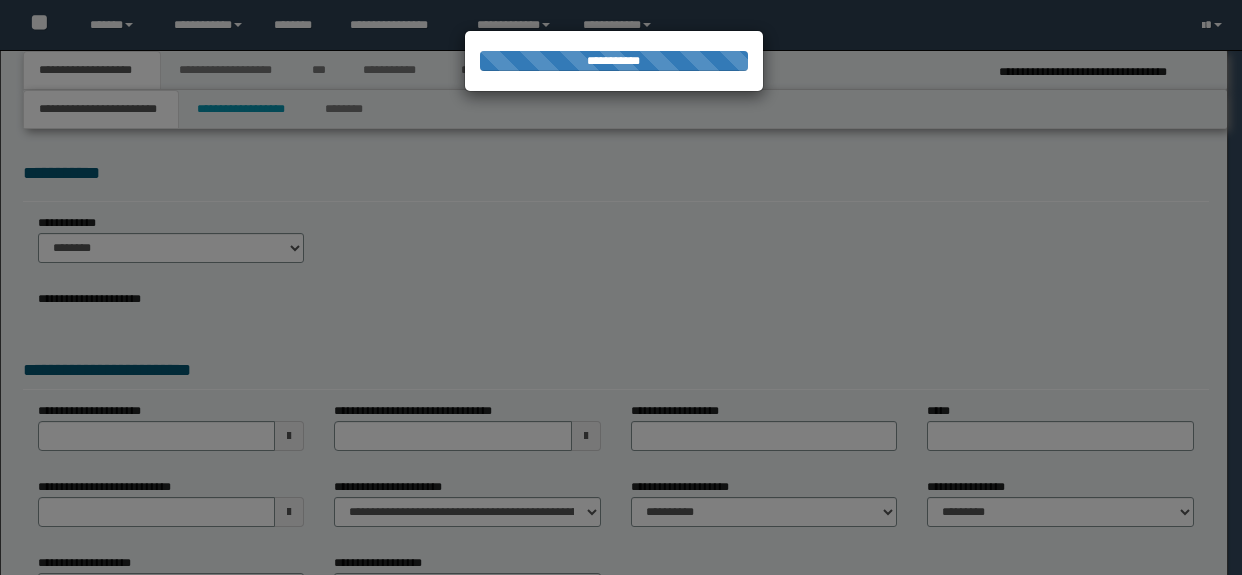 scroll, scrollTop: 0, scrollLeft: 0, axis: both 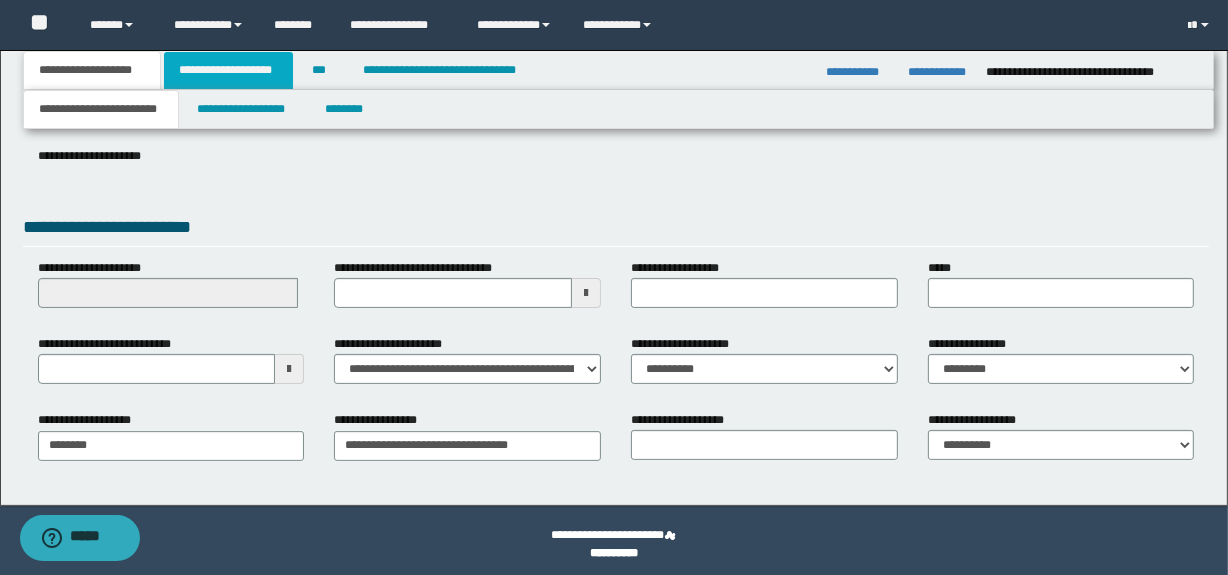 click on "**********" at bounding box center [228, 70] 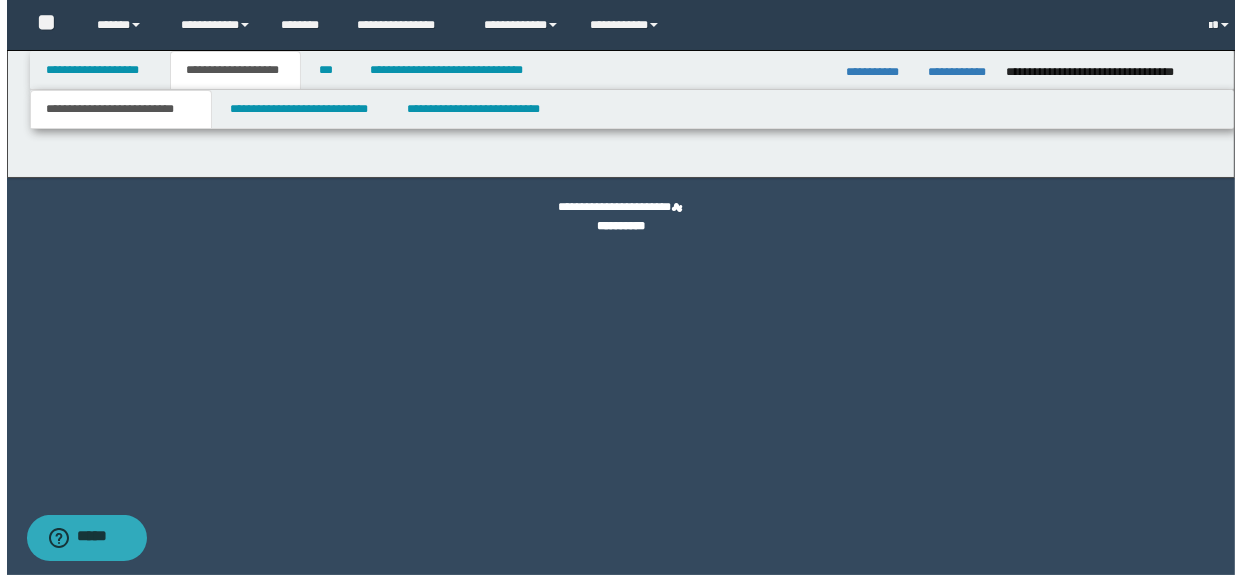 scroll, scrollTop: 0, scrollLeft: 0, axis: both 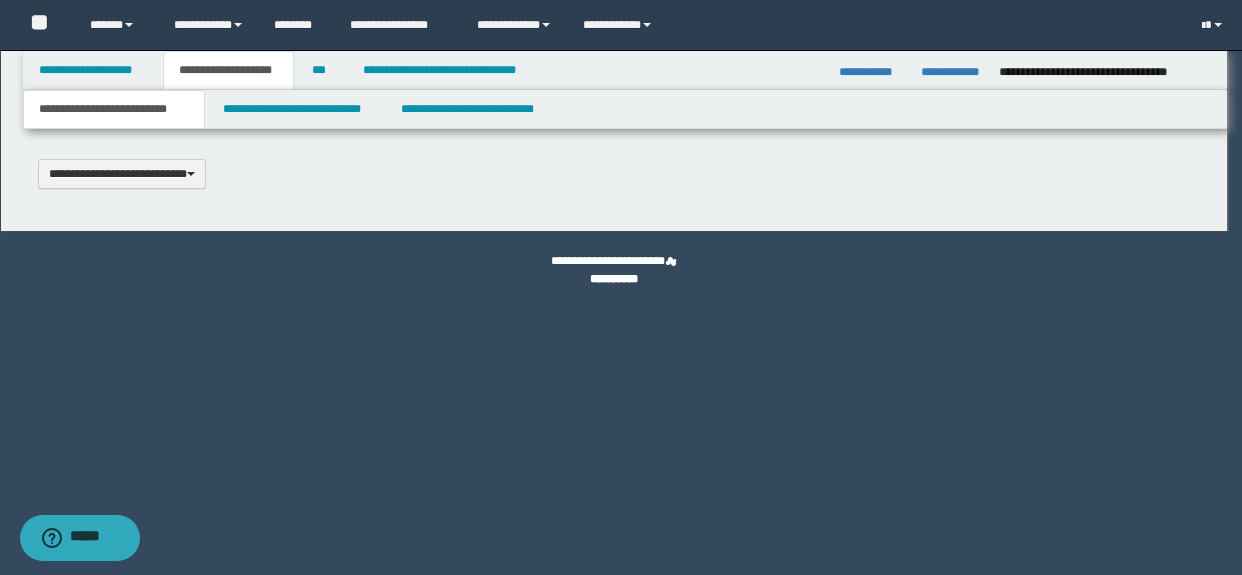 type 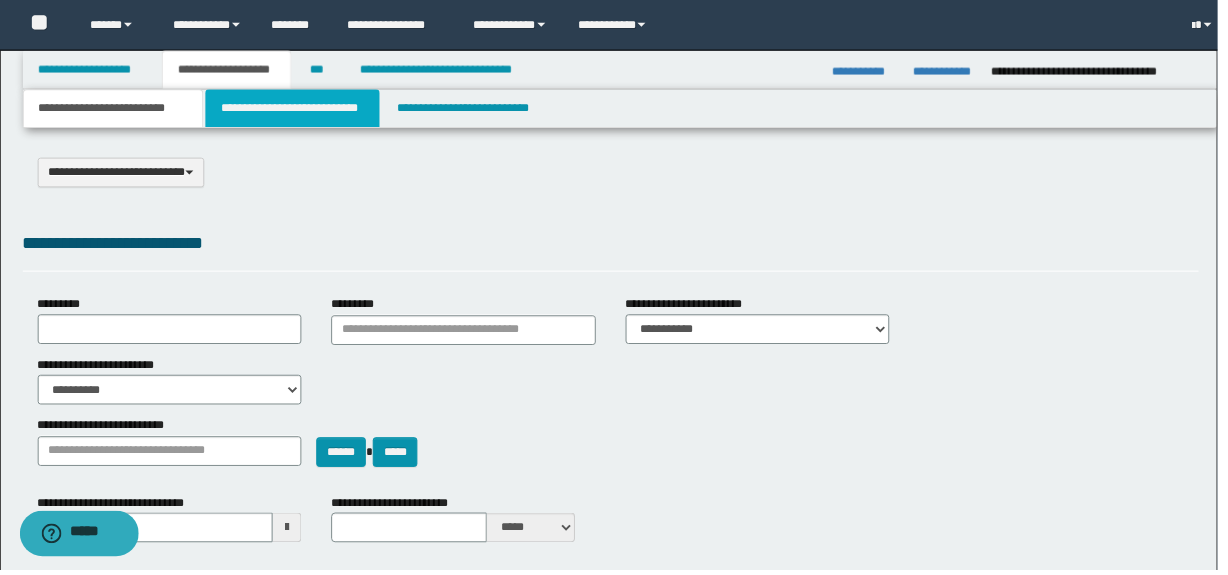 click on "**********" at bounding box center [294, 109] 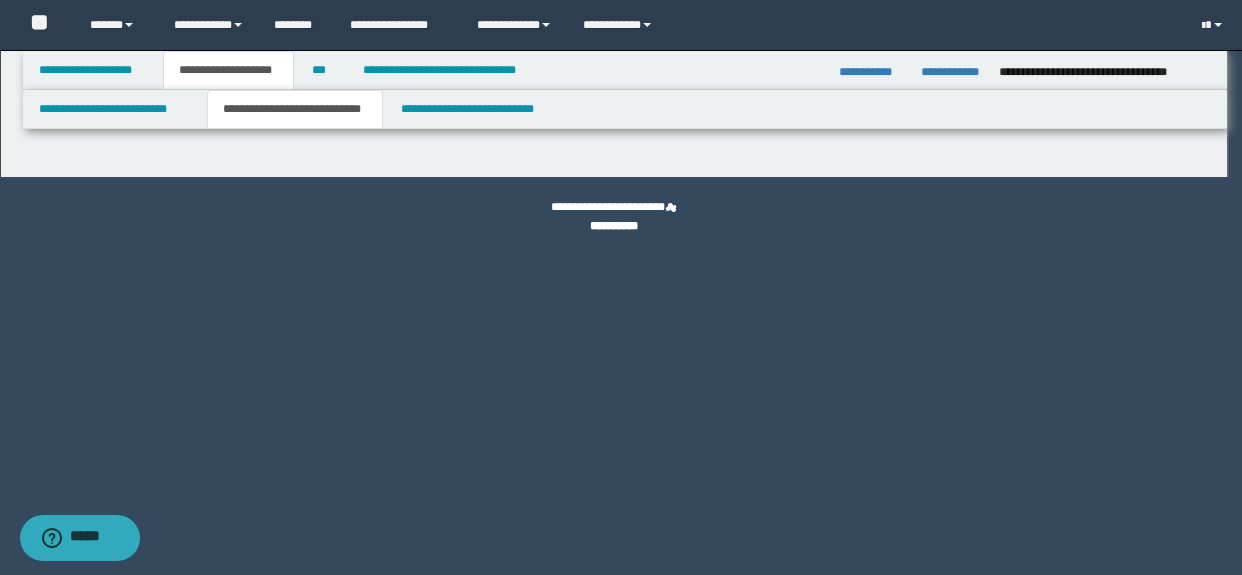 select on "*" 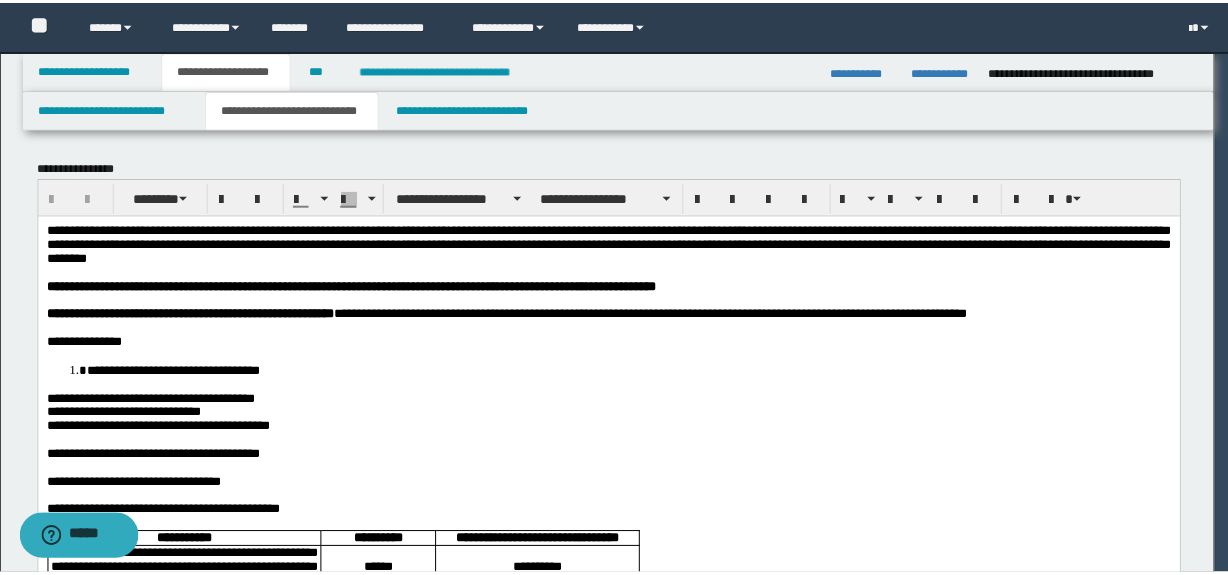 scroll, scrollTop: 0, scrollLeft: 0, axis: both 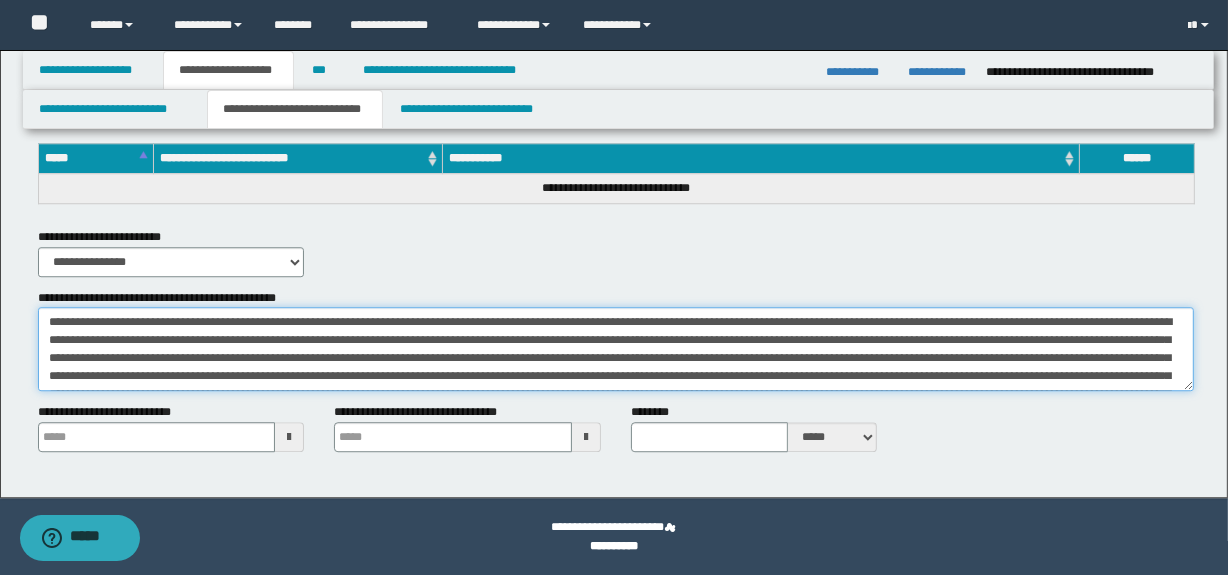 click on "**********" at bounding box center [616, 349] 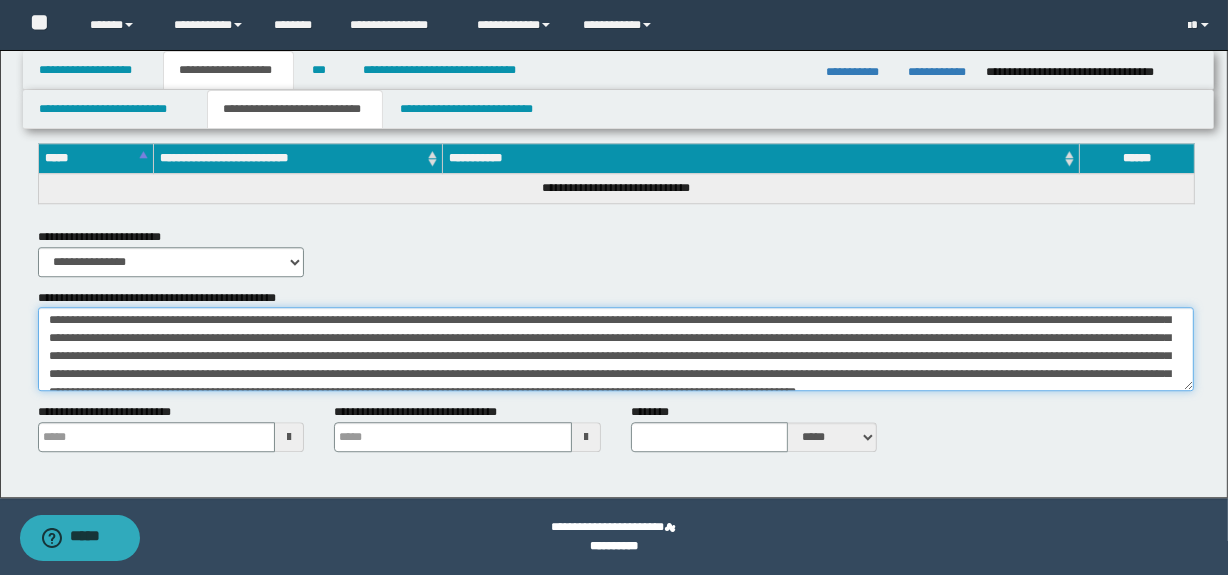 scroll, scrollTop: 143, scrollLeft: 0, axis: vertical 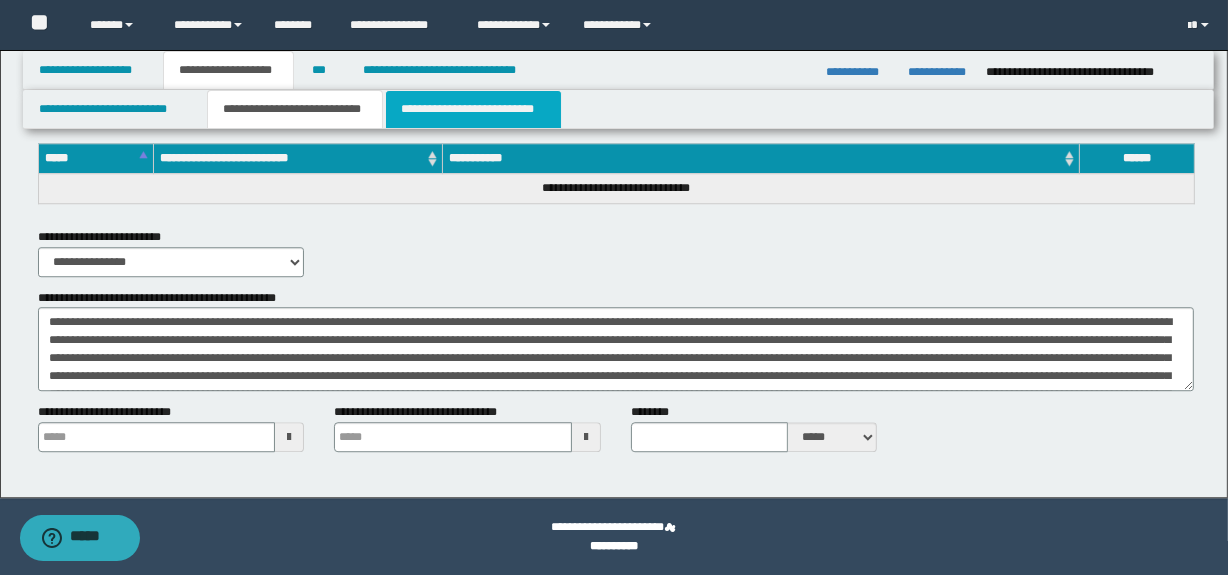 click on "**********" at bounding box center (473, 109) 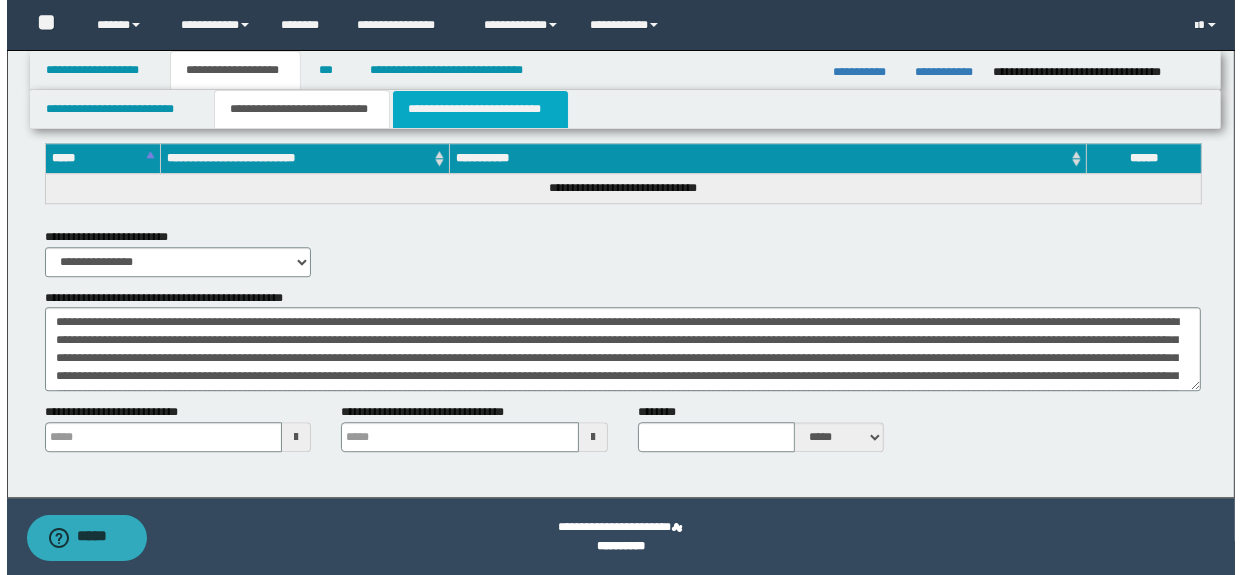 scroll, scrollTop: 0, scrollLeft: 0, axis: both 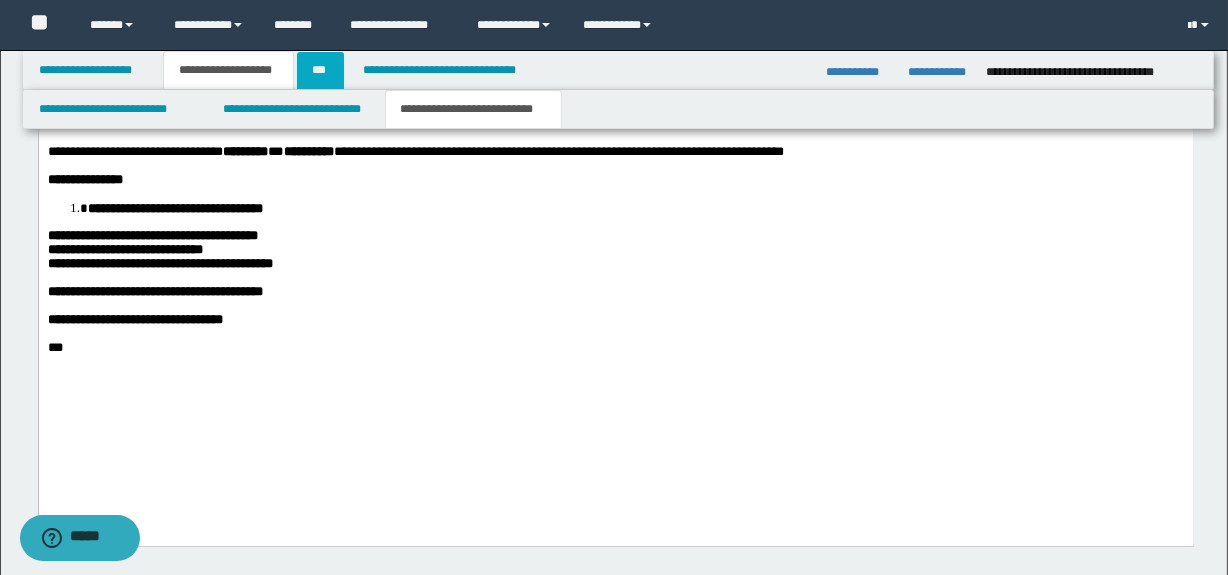 click on "***" at bounding box center [320, 70] 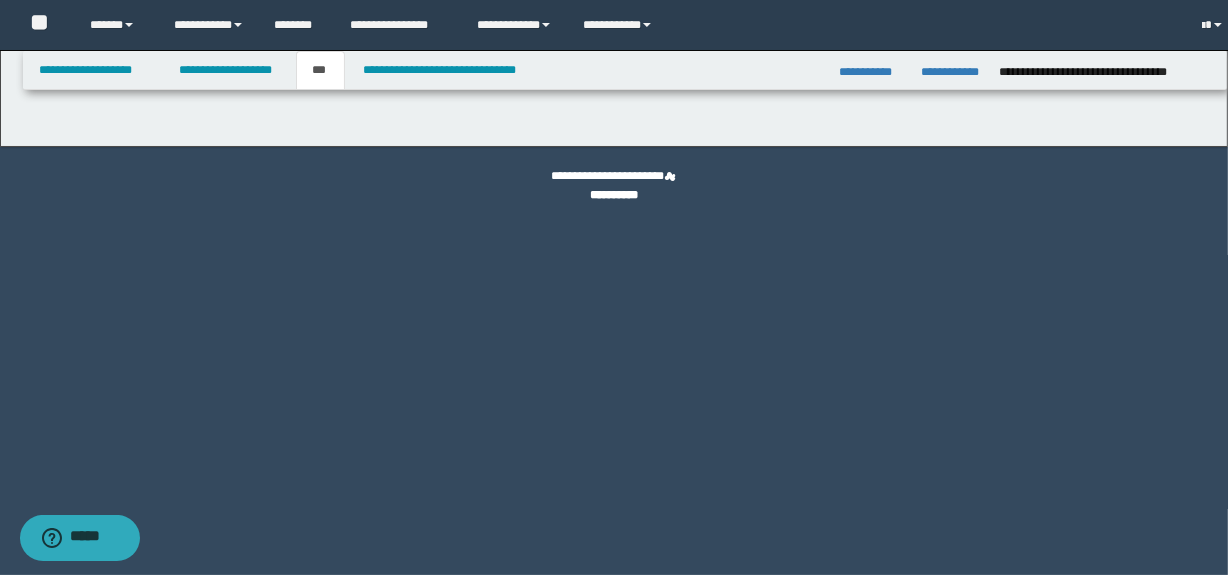 scroll, scrollTop: 0, scrollLeft: 0, axis: both 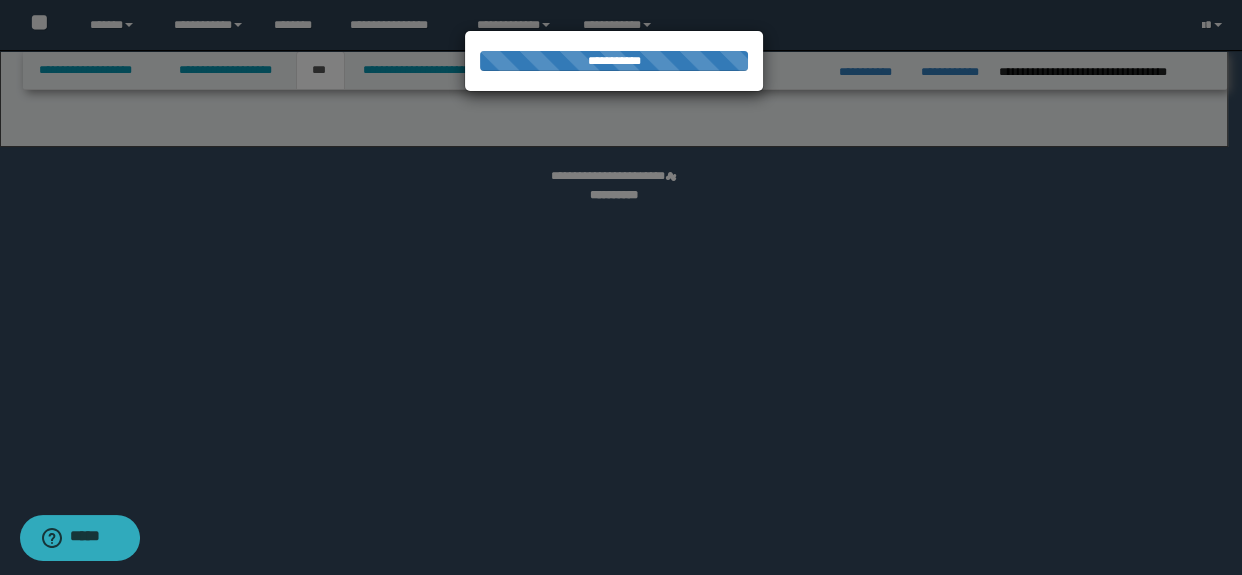 select on "*" 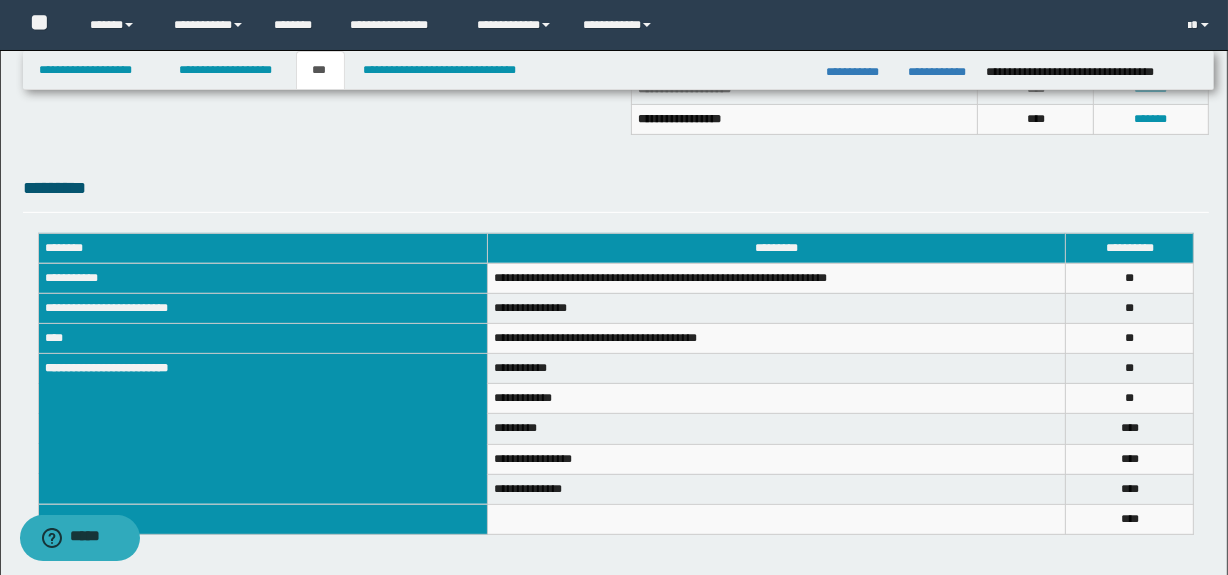 scroll, scrollTop: 710, scrollLeft: 0, axis: vertical 